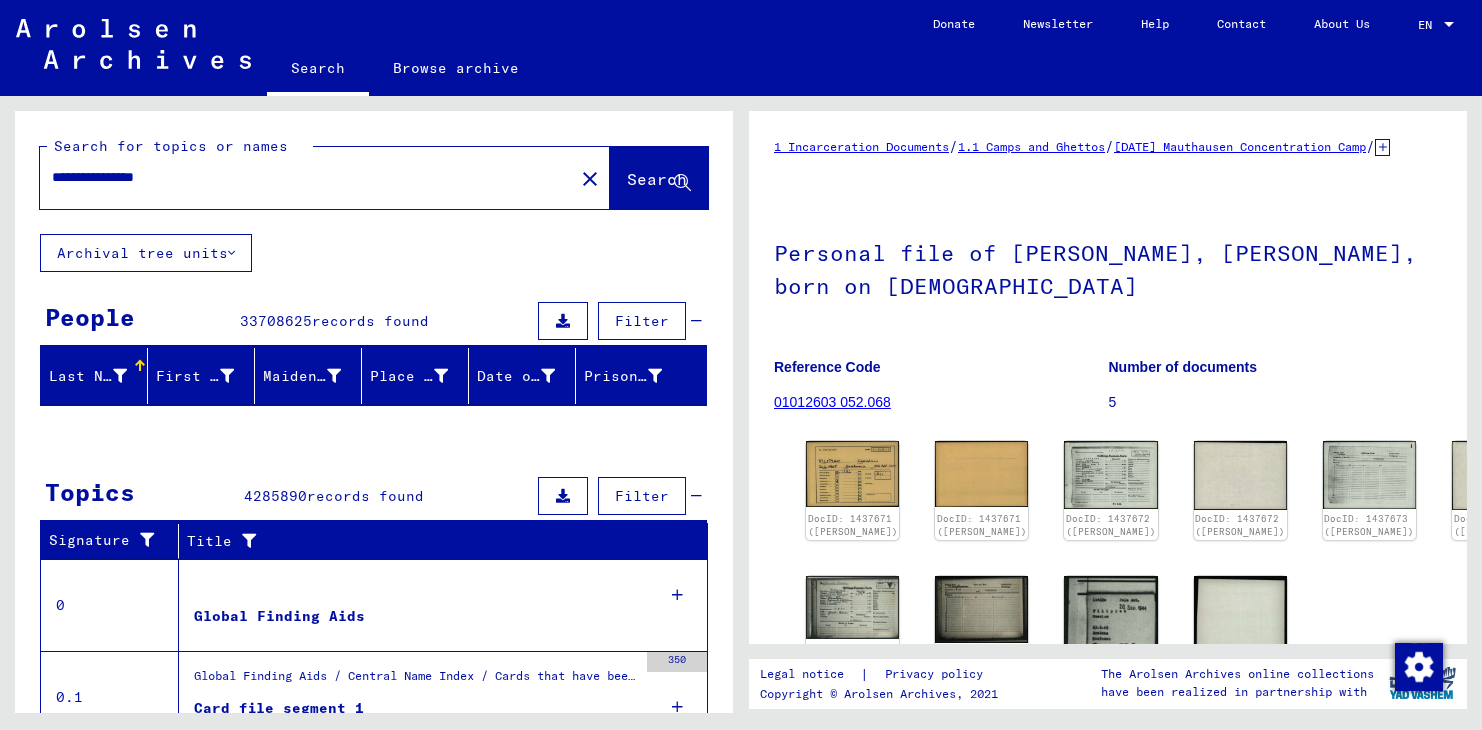 scroll, scrollTop: 0, scrollLeft: 0, axis: both 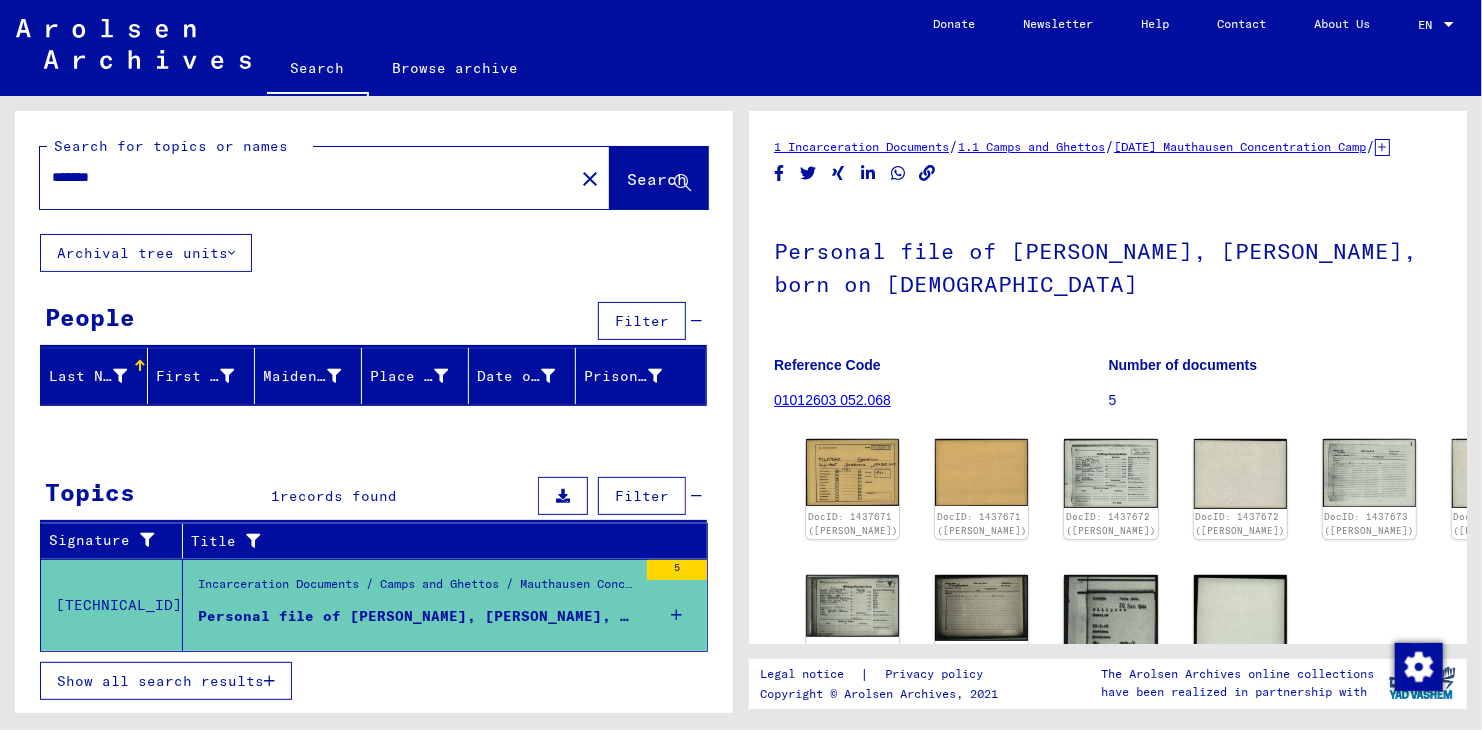 click 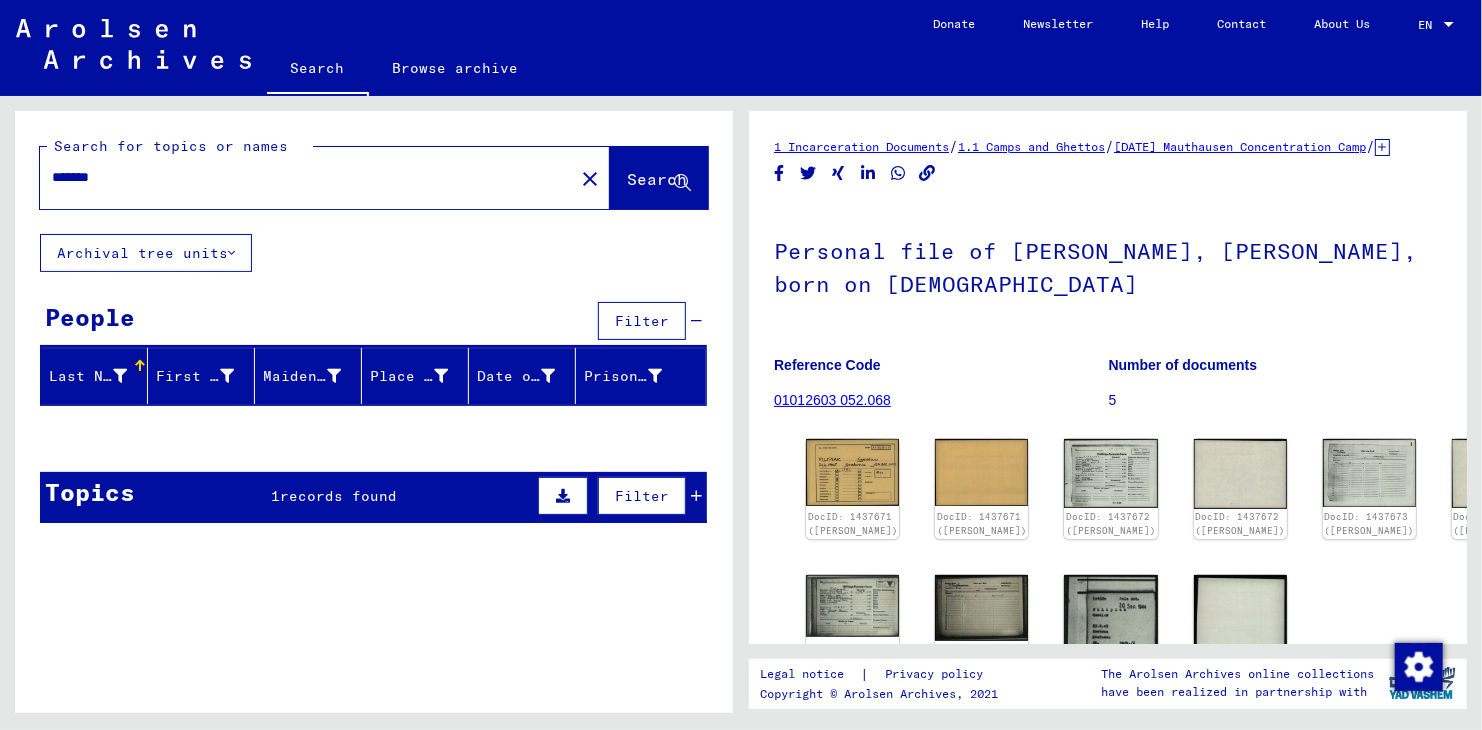 click at bounding box center [696, 496] 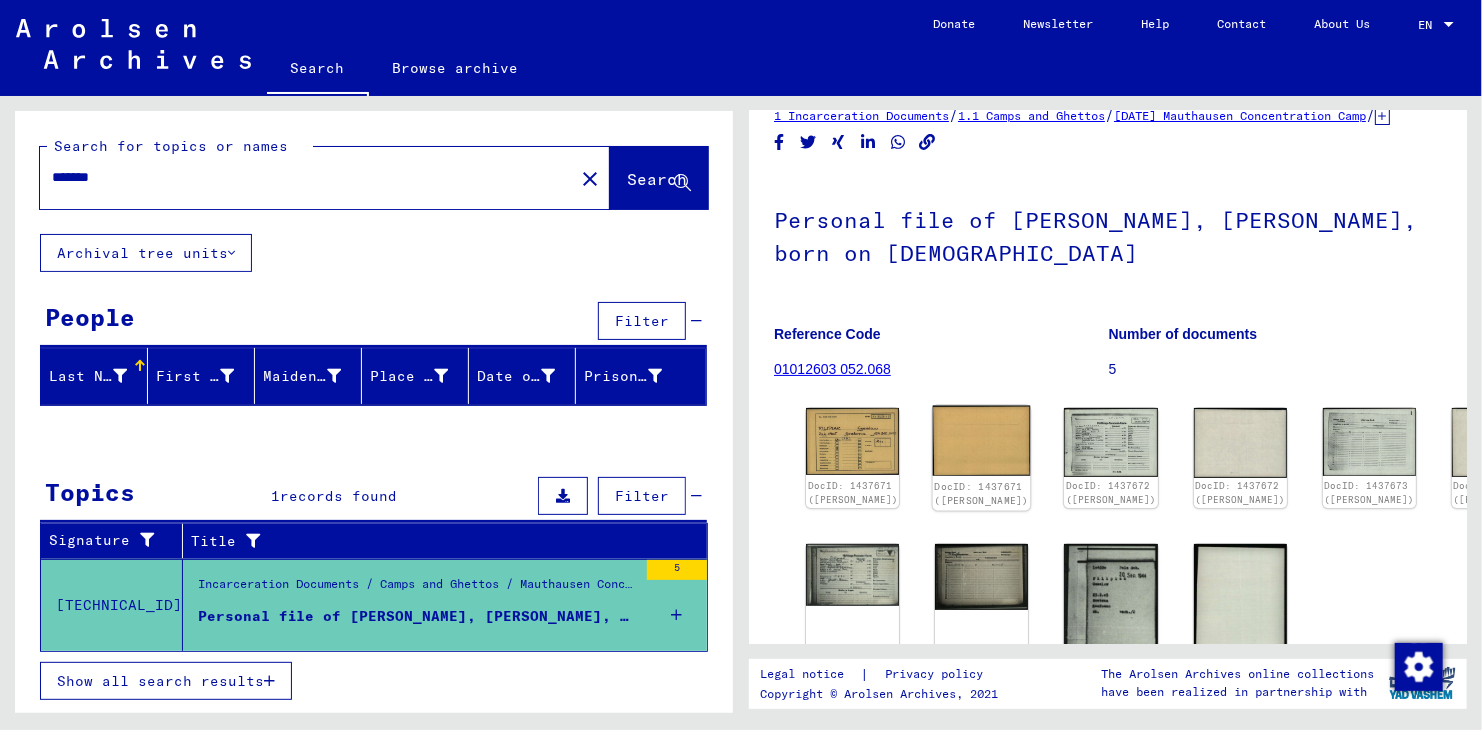 scroll, scrollTop: 100, scrollLeft: 0, axis: vertical 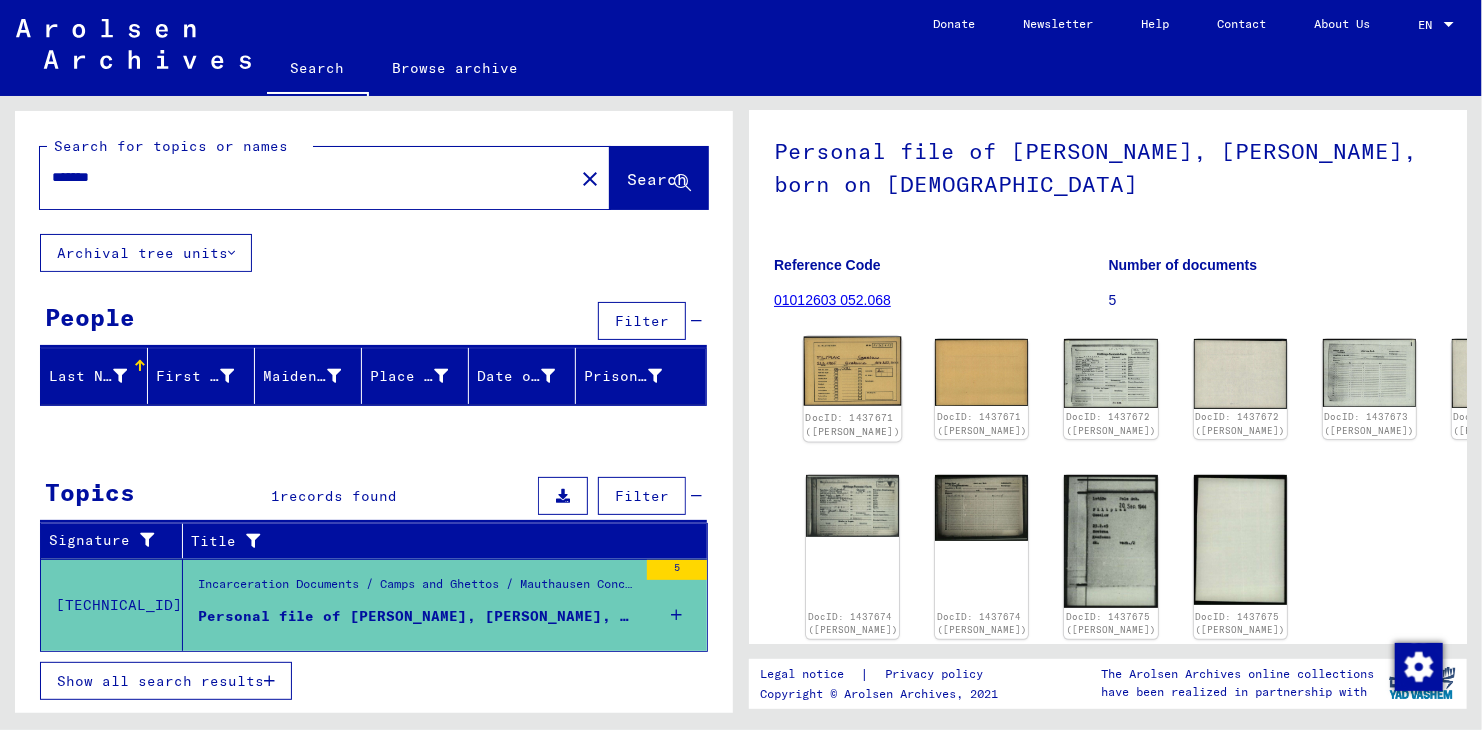 click on "DocID: 1437671 ([PERSON_NAME])" 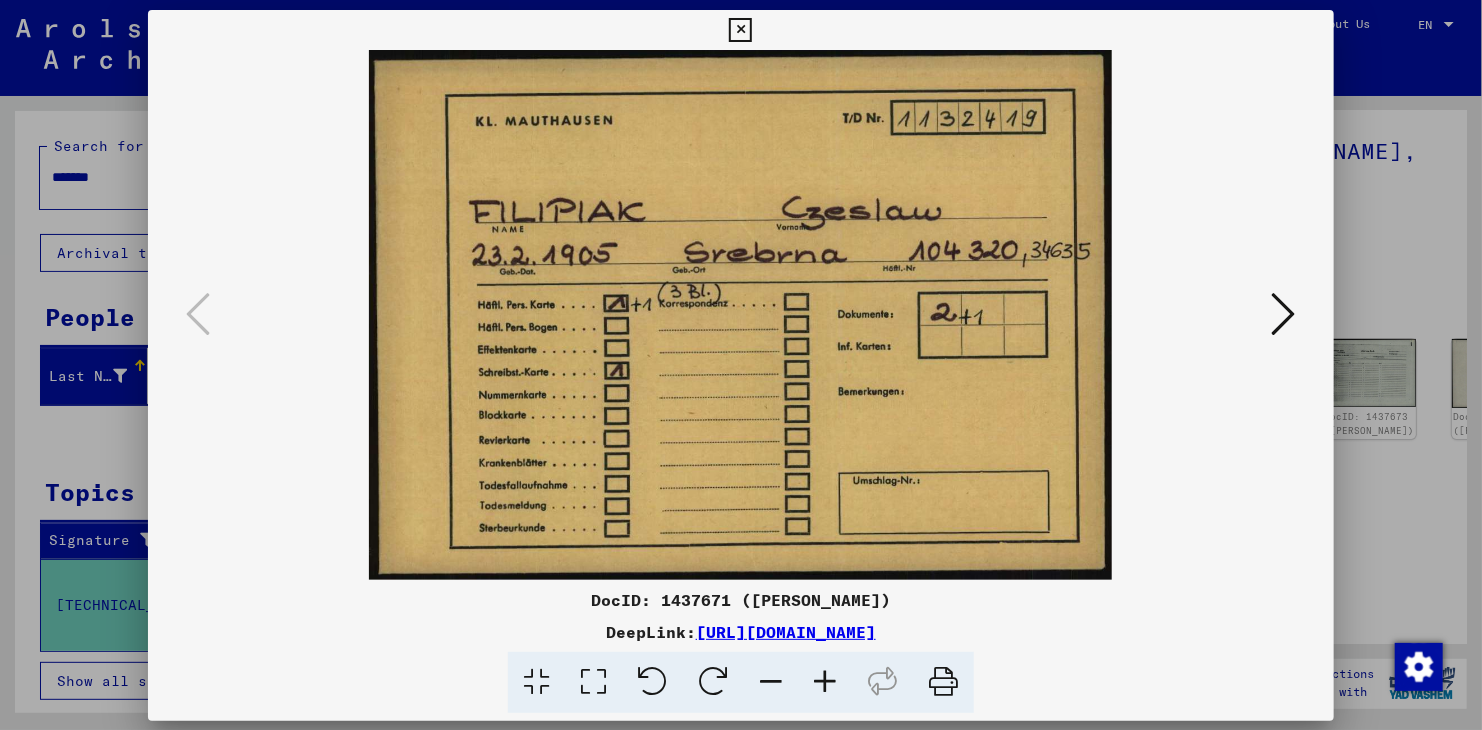 click at bounding box center (741, 315) 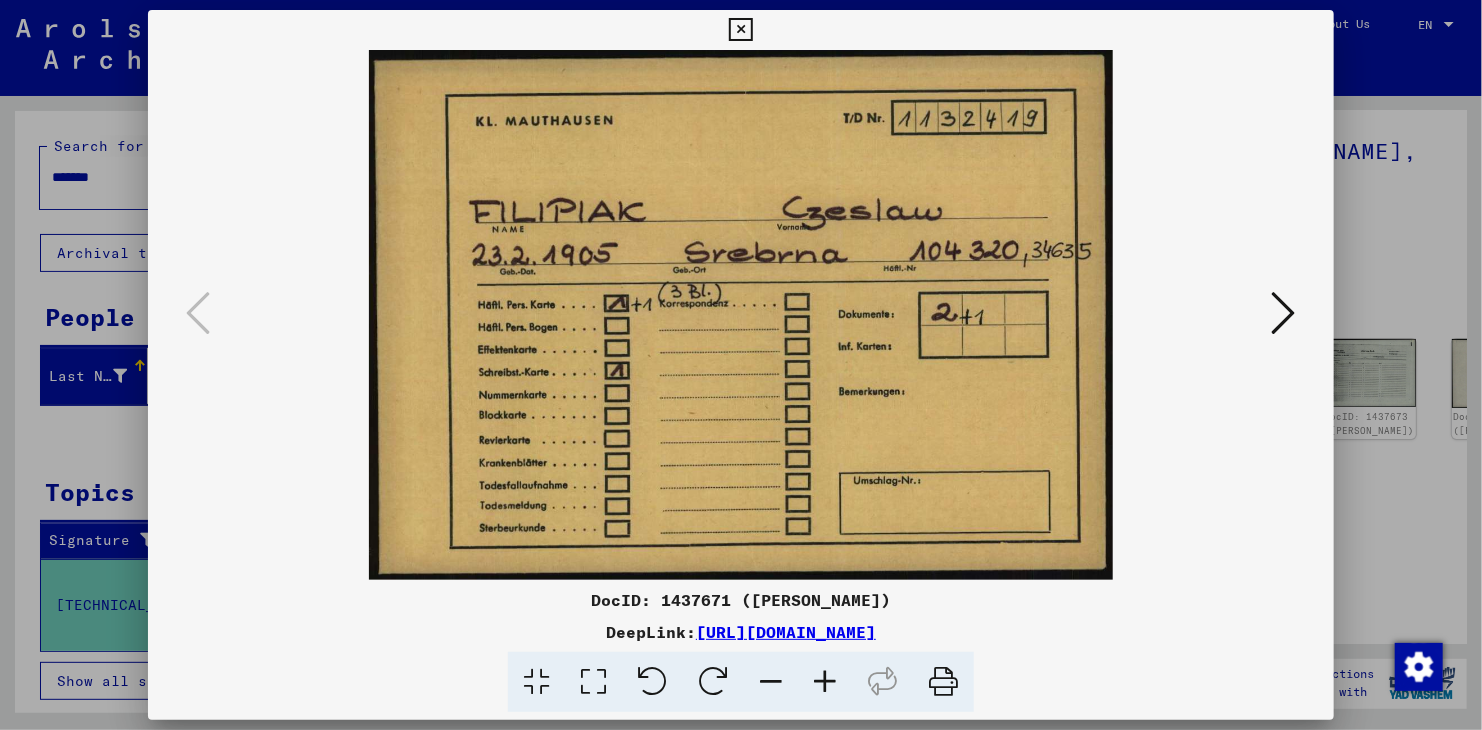click at bounding box center (741, 315) 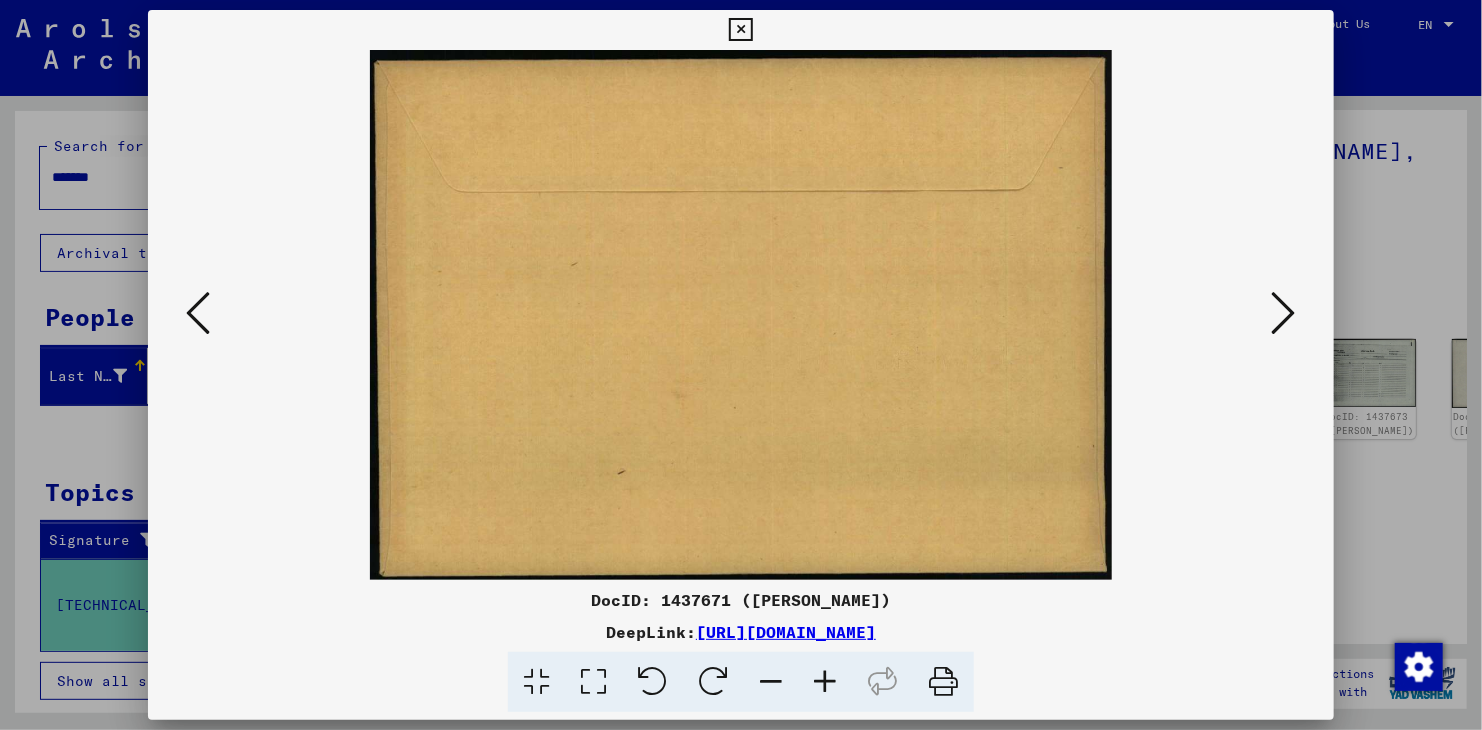 click at bounding box center (1284, 313) 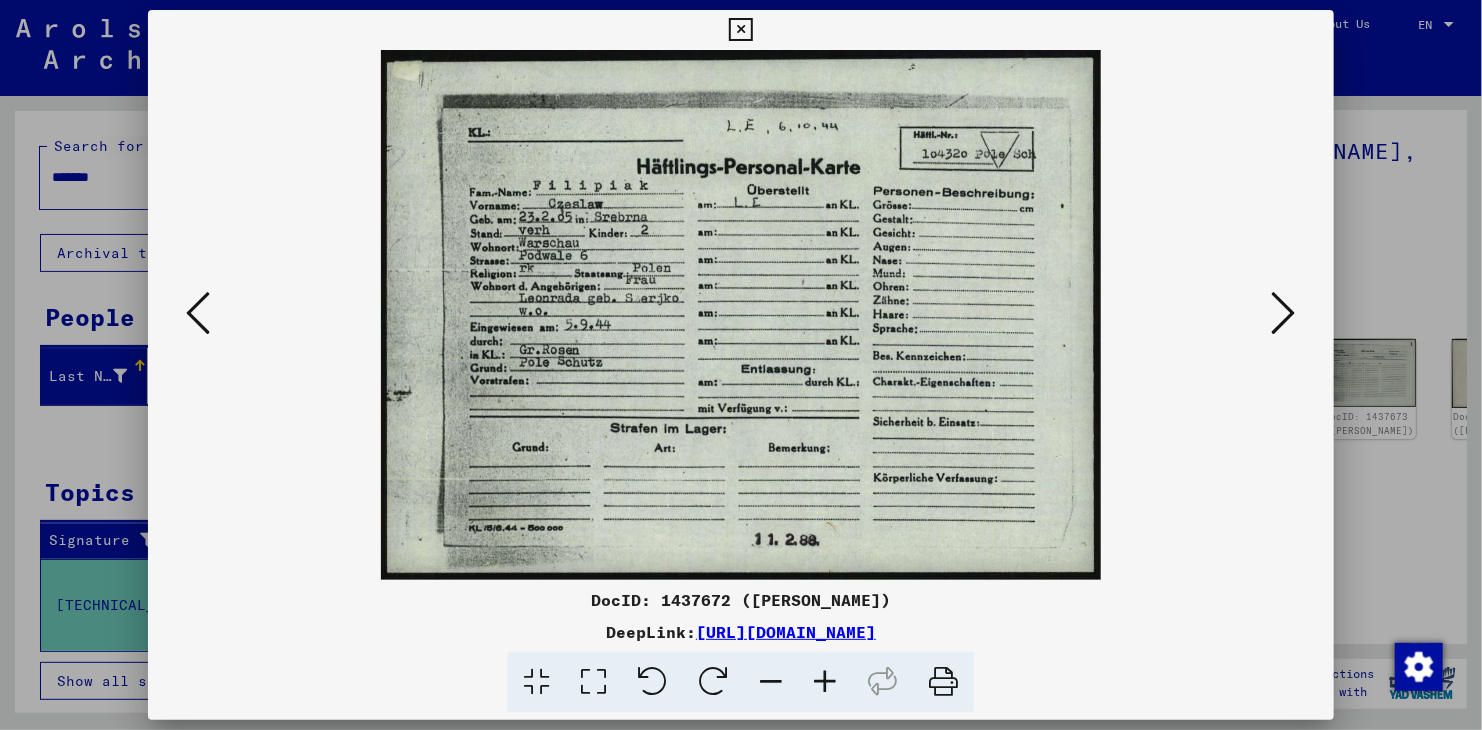 click at bounding box center [1284, 313] 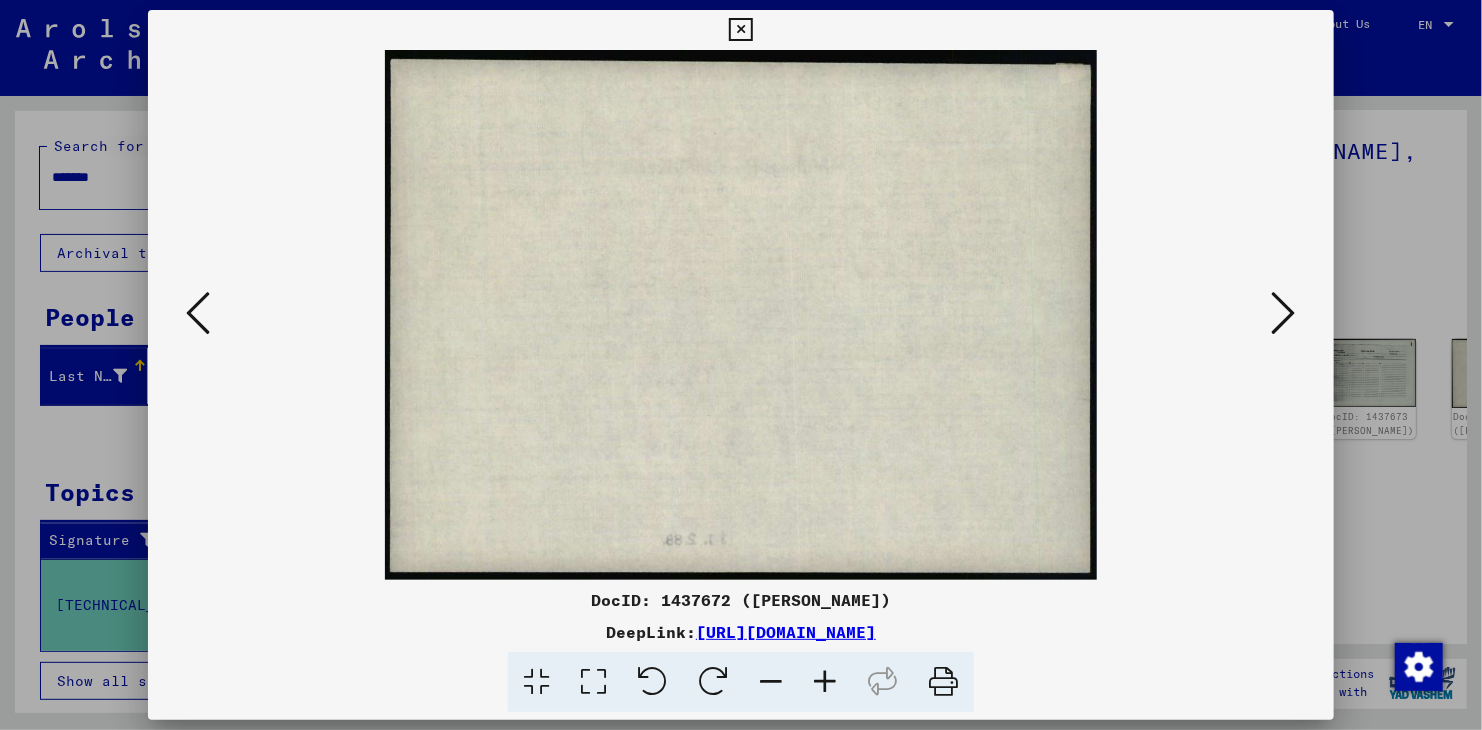 click at bounding box center (1284, 313) 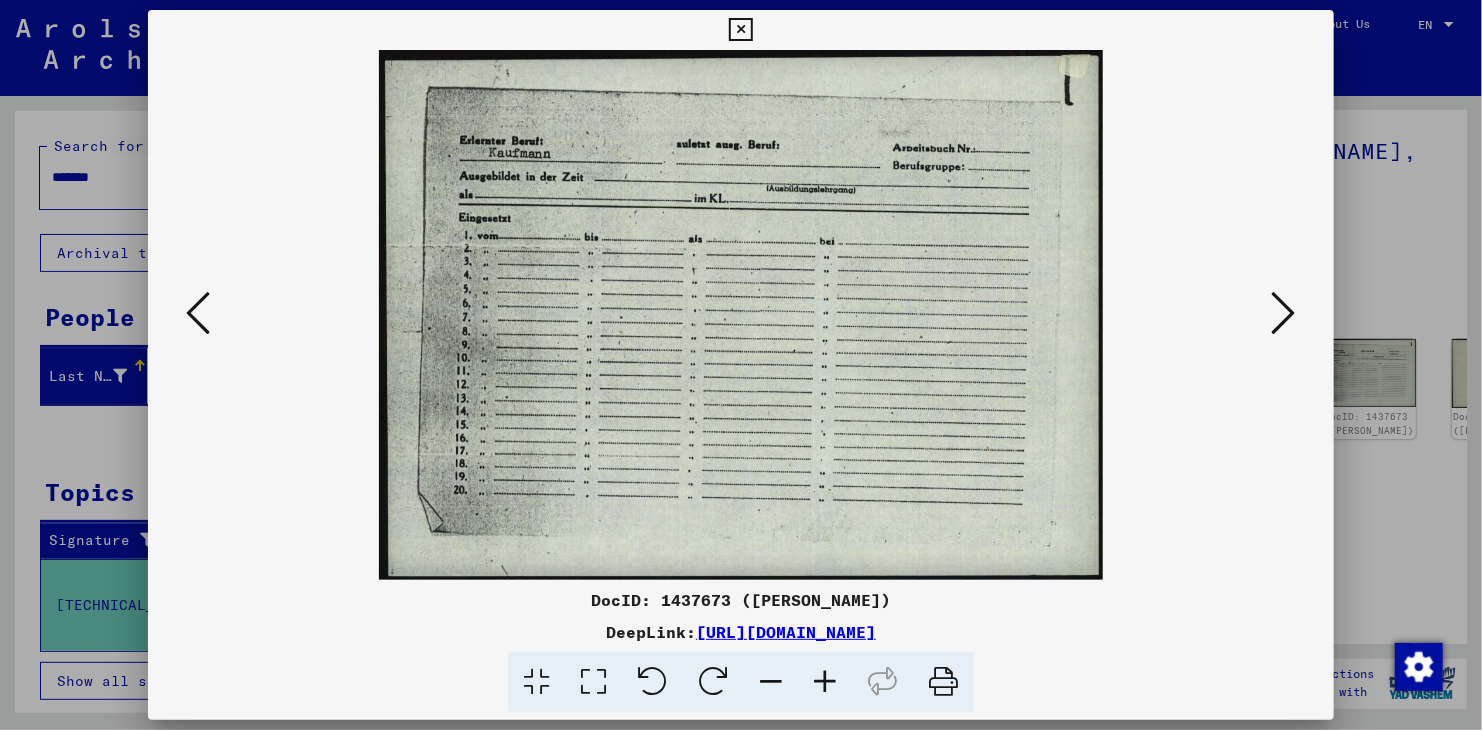 click at bounding box center (1284, 313) 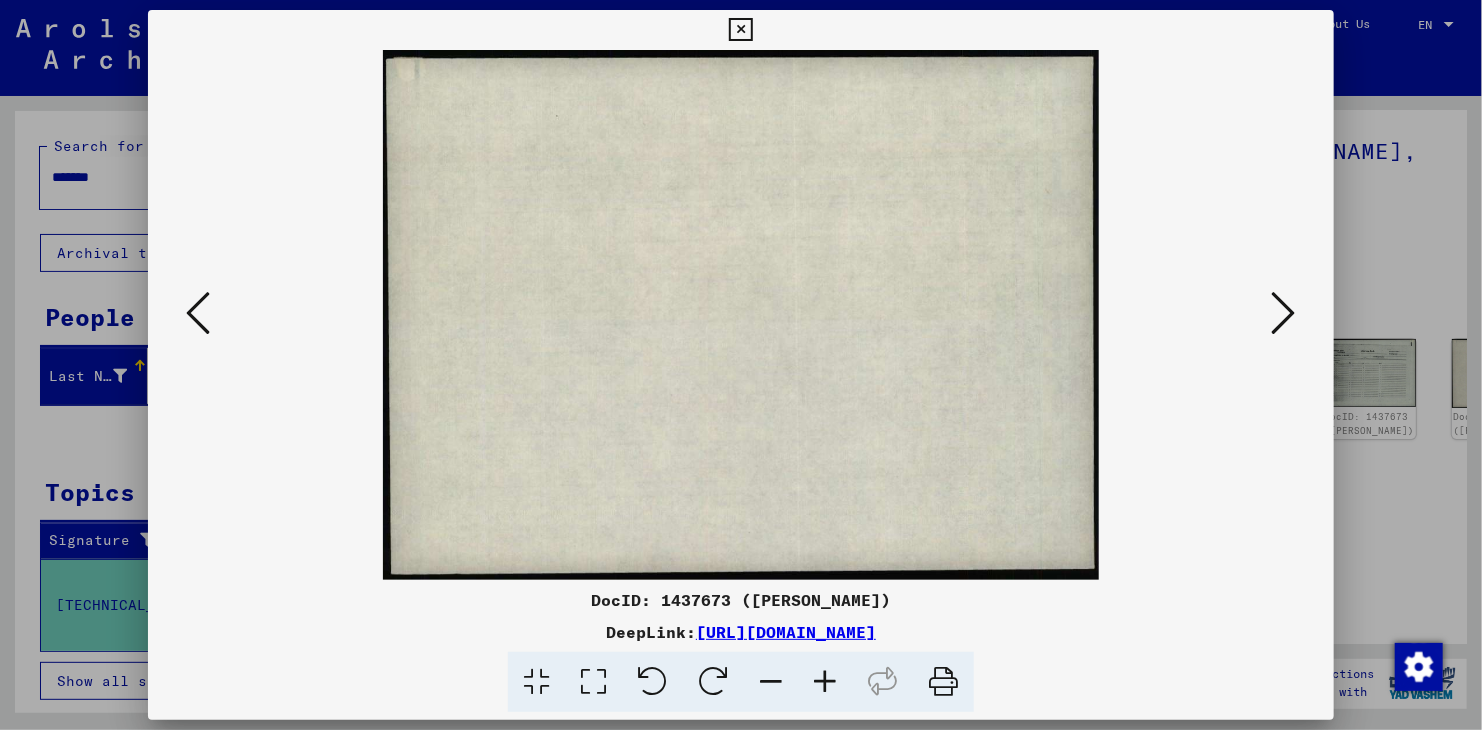 click at bounding box center [1284, 313] 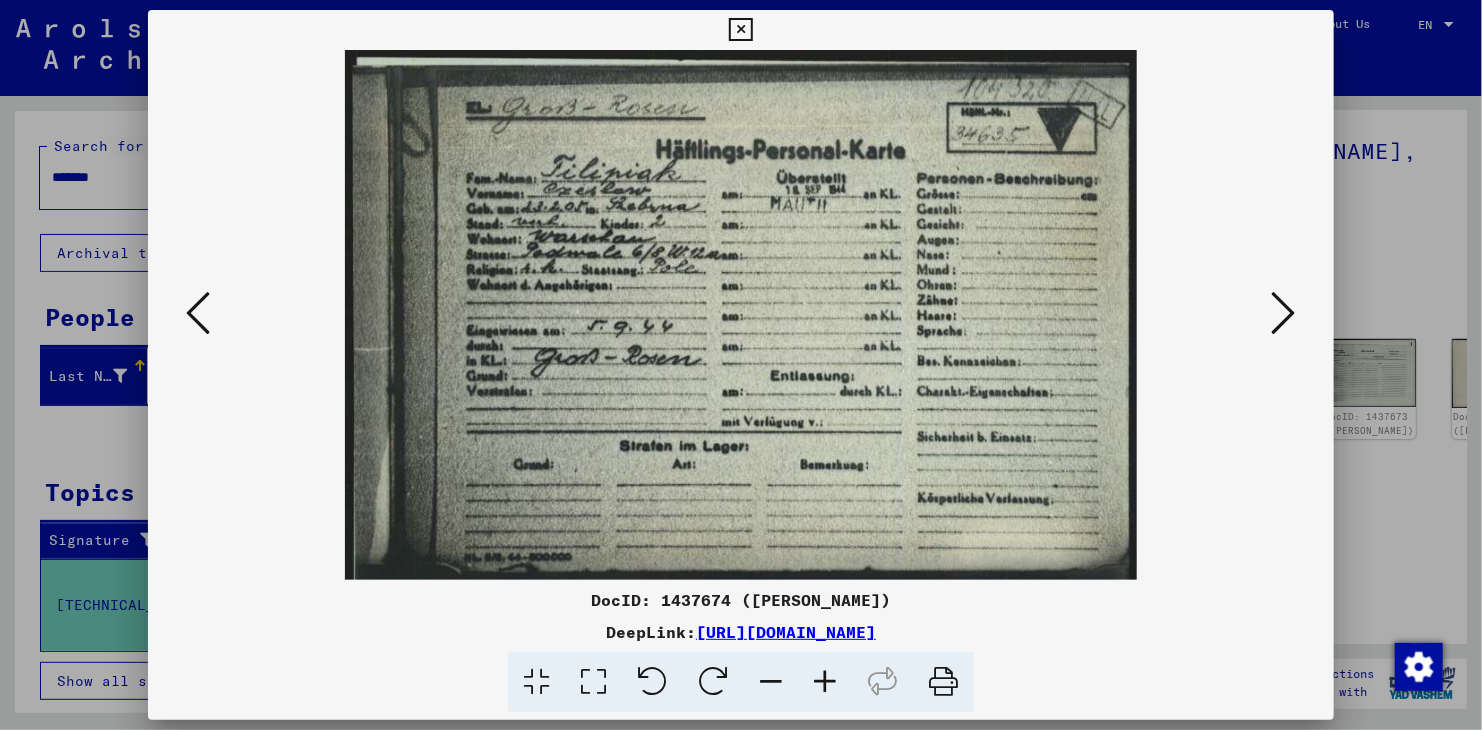 click at bounding box center (1284, 313) 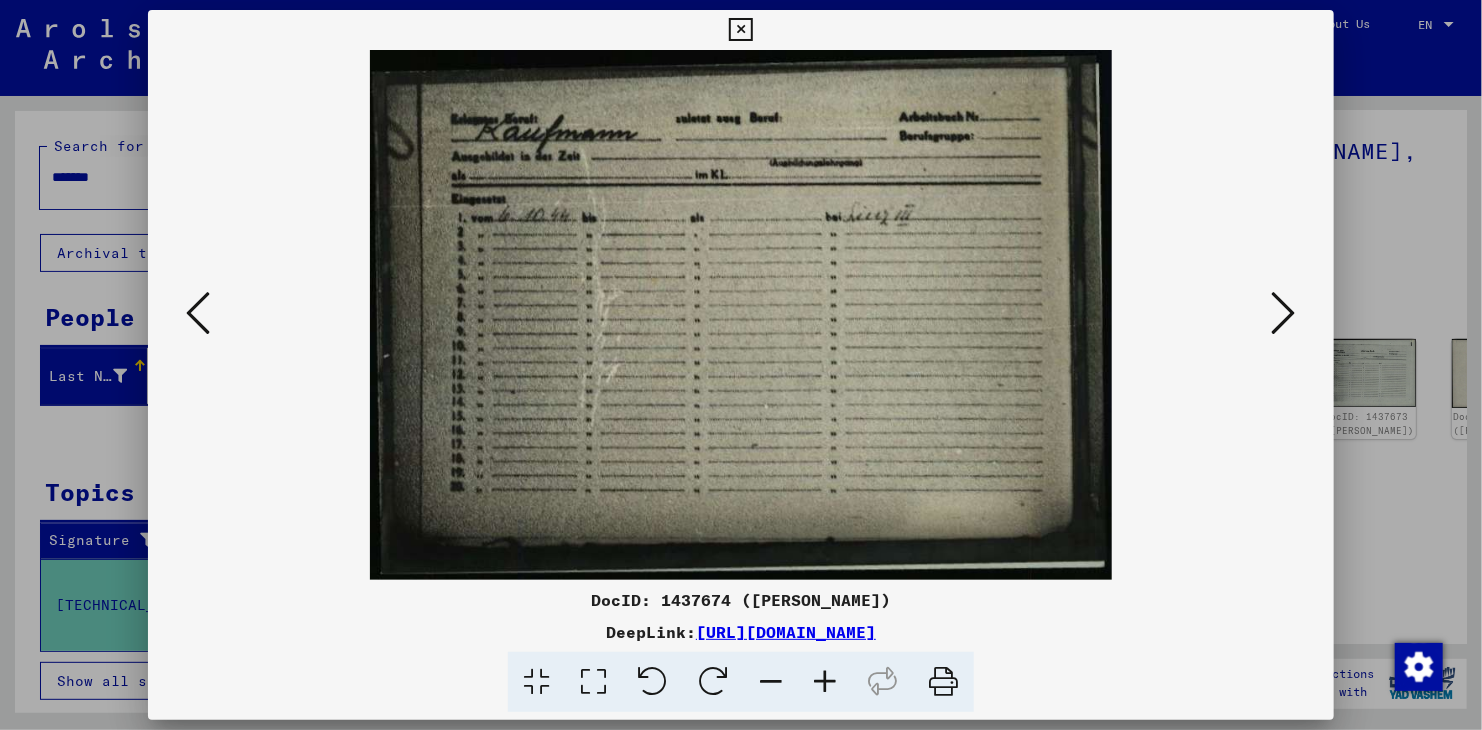 click at bounding box center (1284, 313) 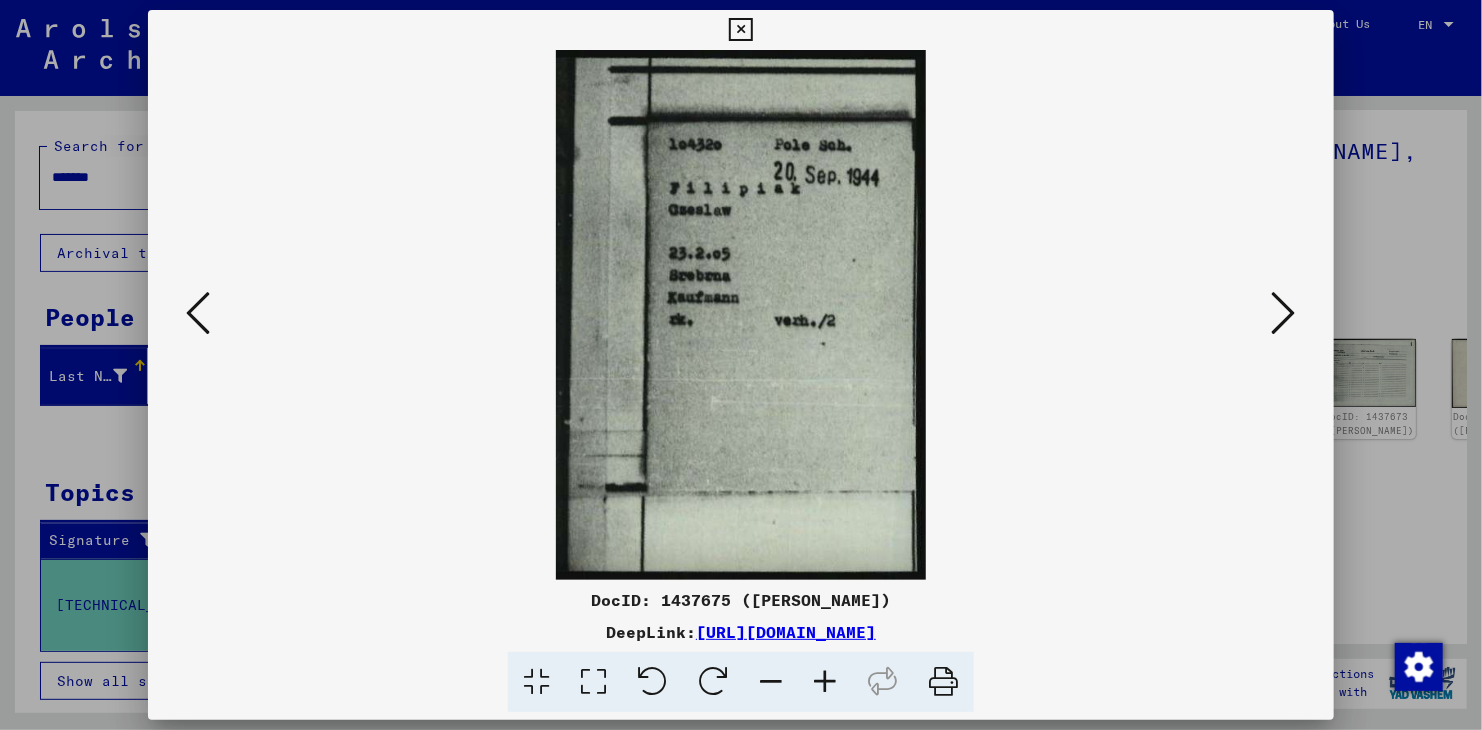 click at bounding box center [1284, 313] 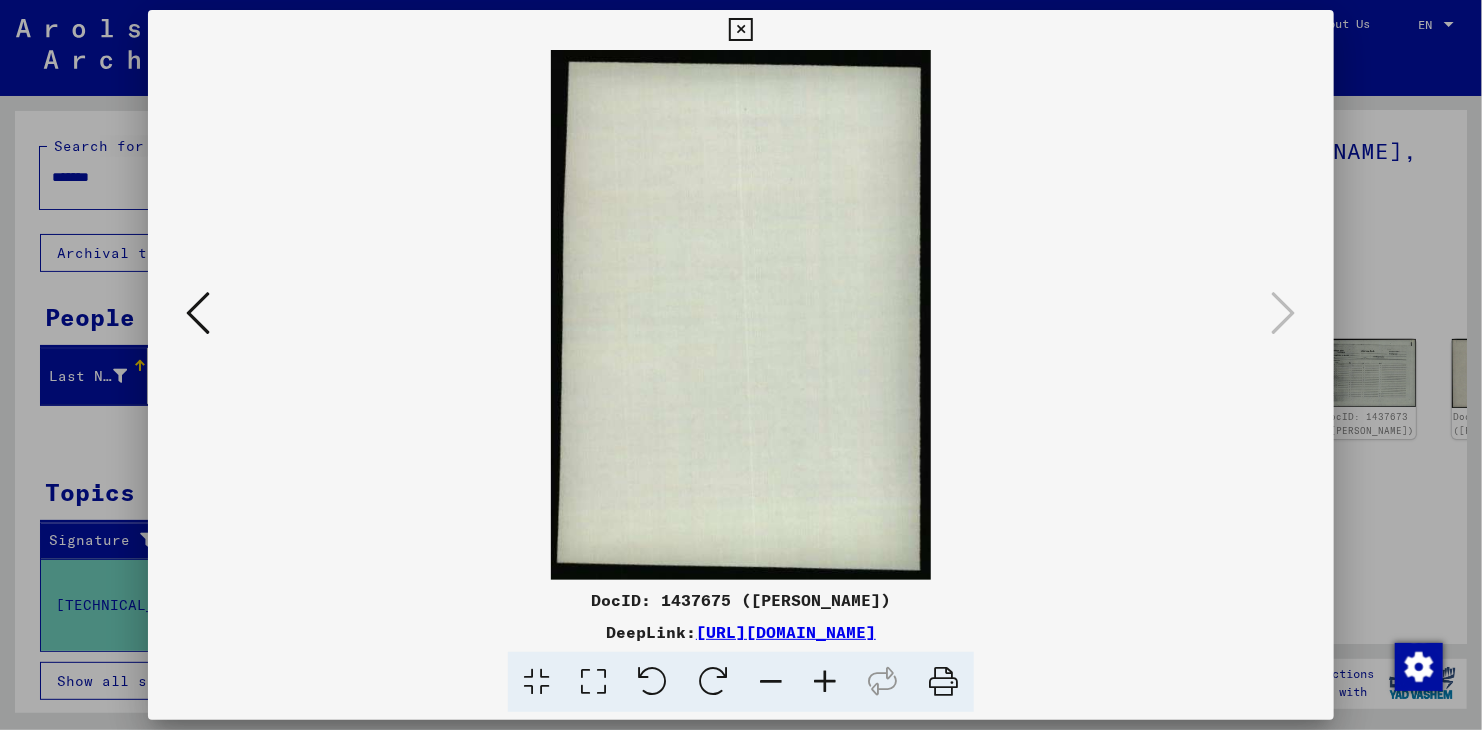 click at bounding box center (741, 365) 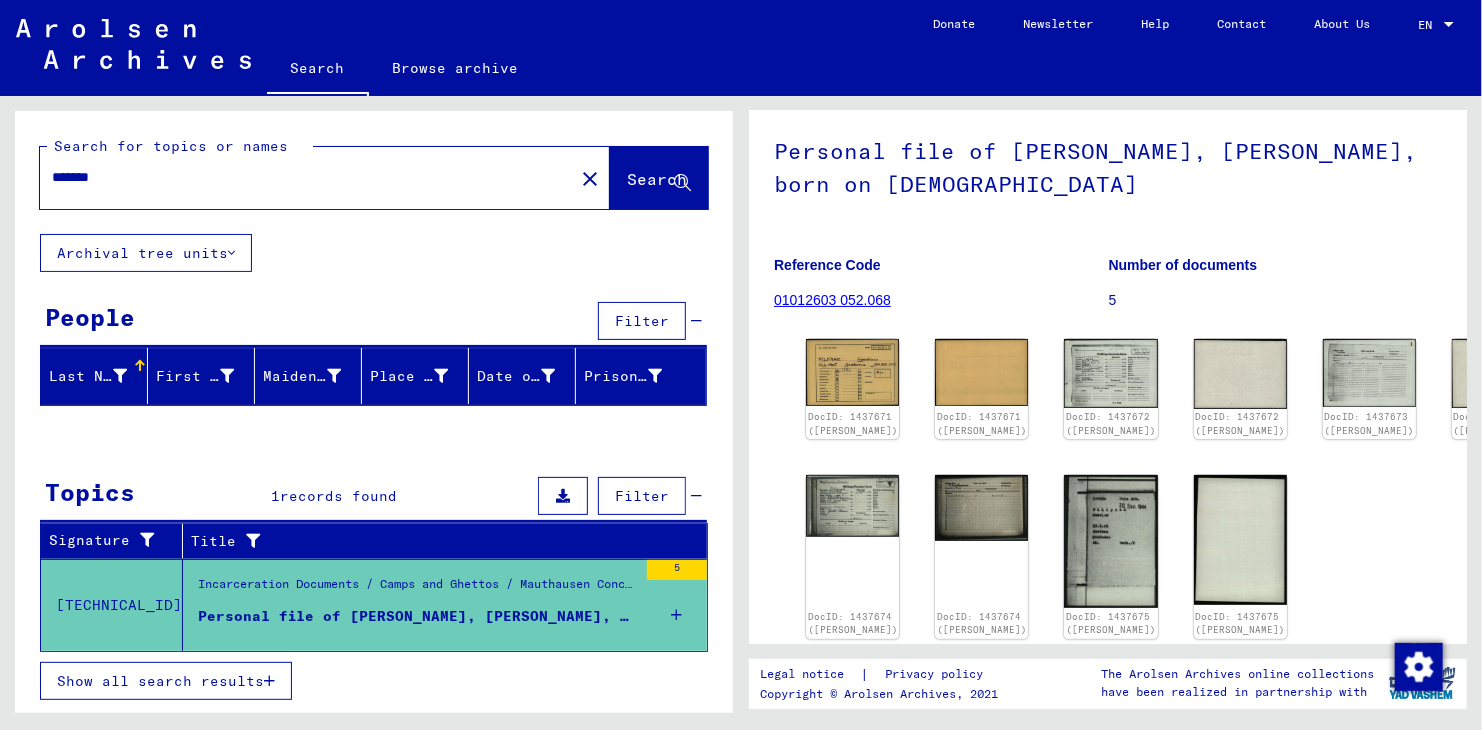 click on "Topics 1  records found  Filter" at bounding box center [373, 497] 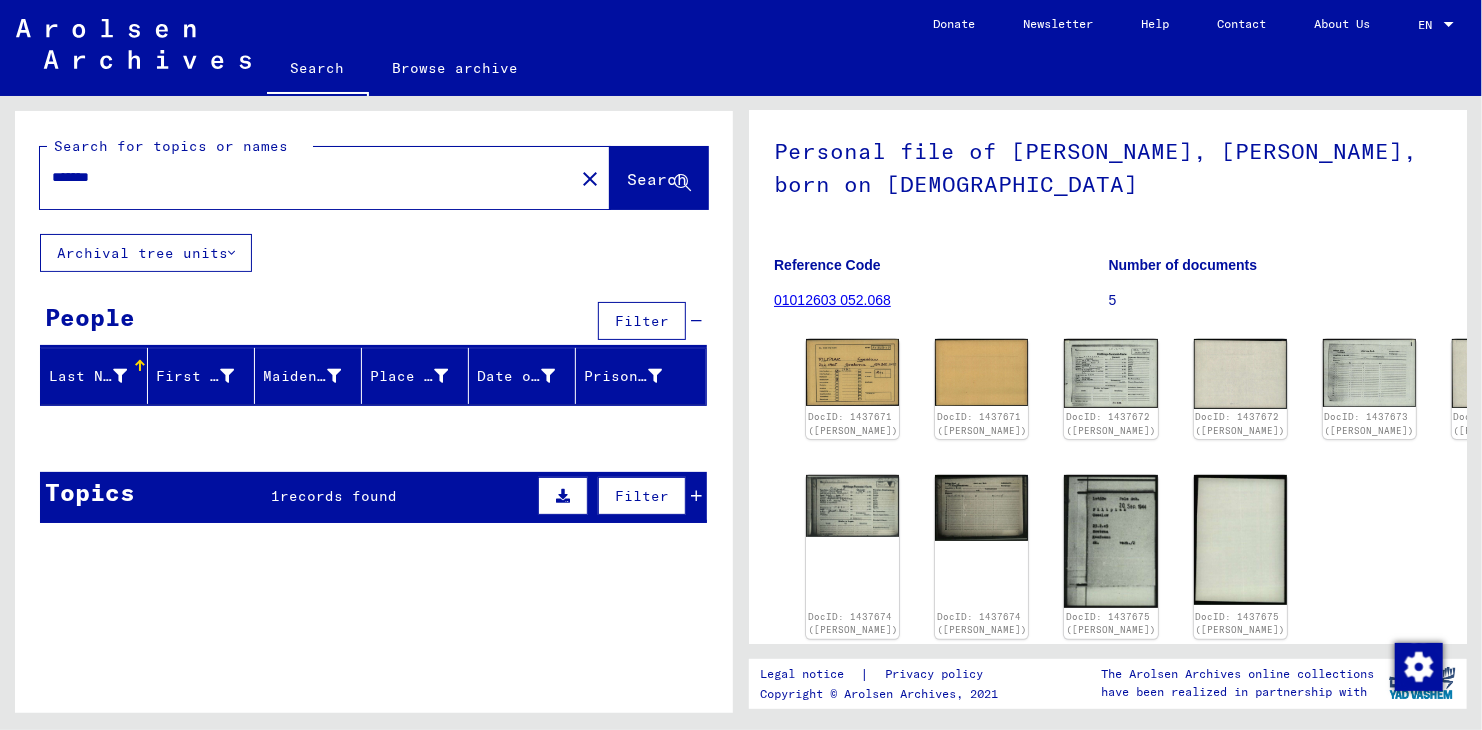 scroll, scrollTop: 0, scrollLeft: 0, axis: both 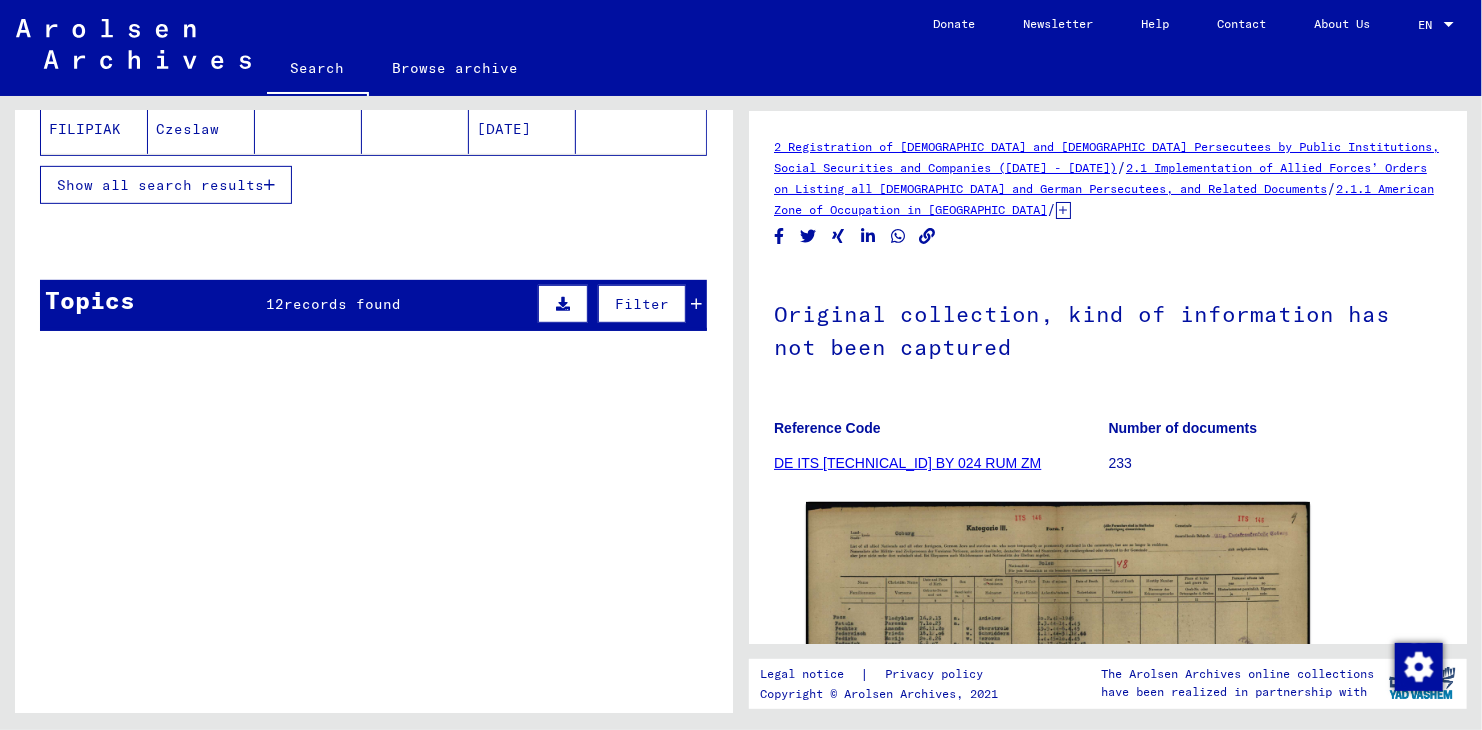 click on "Topics 12  records found  Filter" at bounding box center (373, 305) 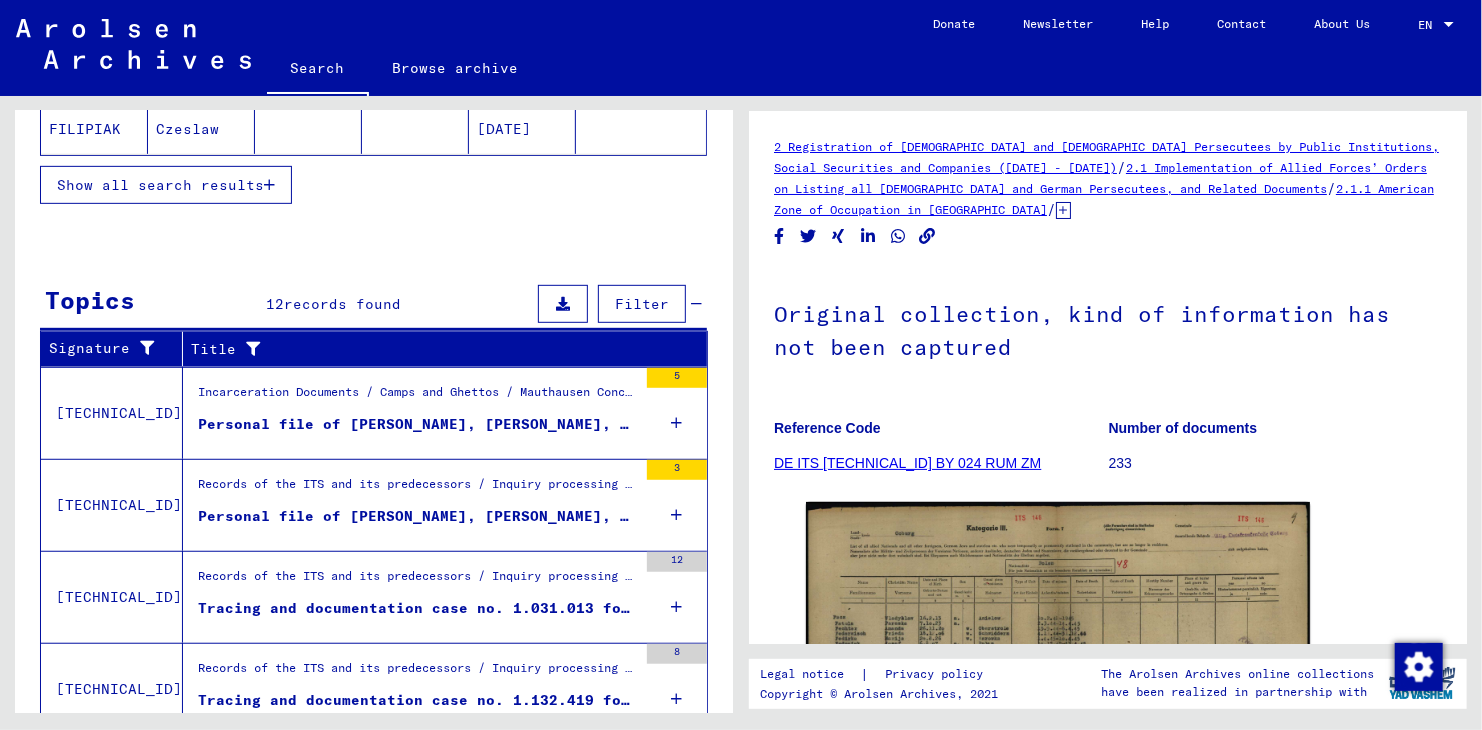 click on "Records of the ITS and its predecessors / Inquiry processing / Searching for missing persons / Tracing inquiries [DATE] - [DATE] / Files with names from [PERSON_NAME]" at bounding box center [417, 489] 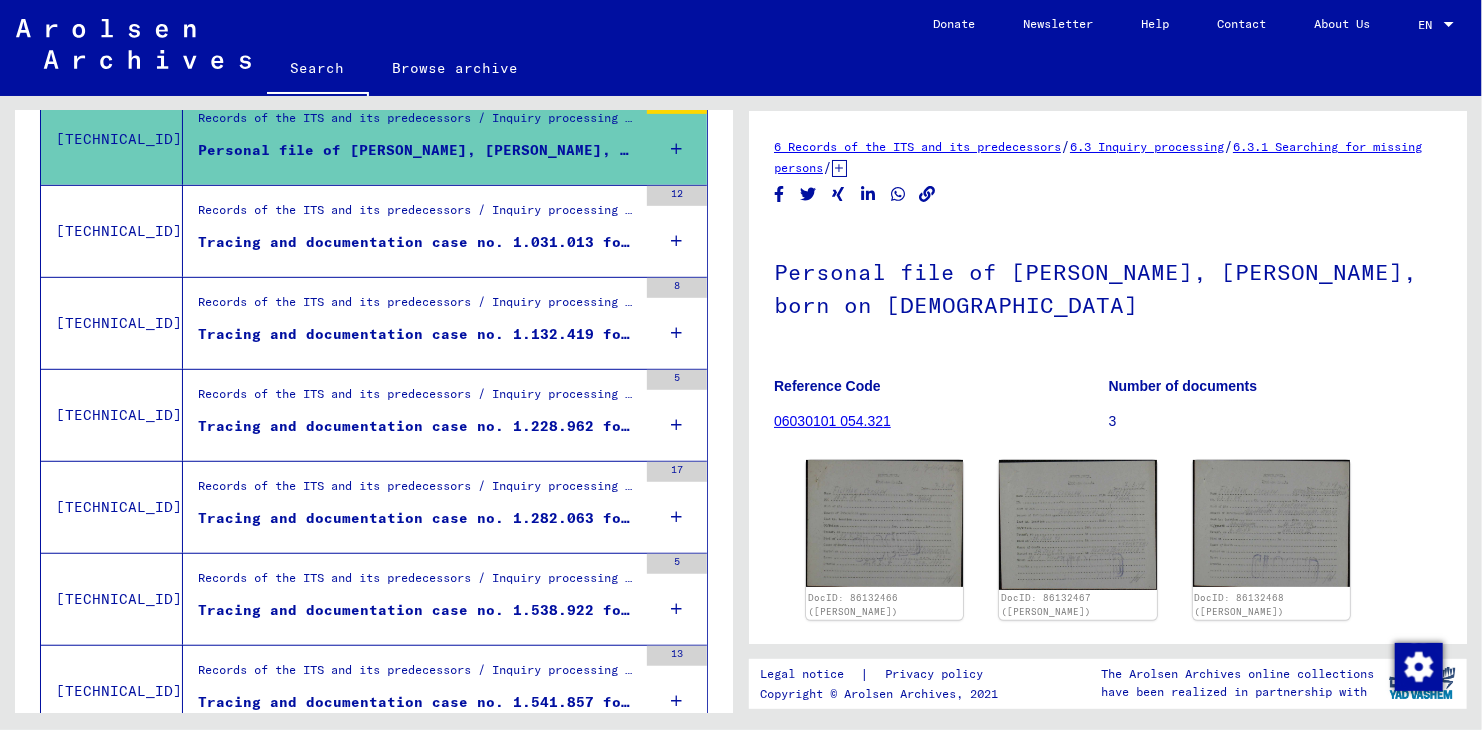 scroll, scrollTop: 0, scrollLeft: 0, axis: both 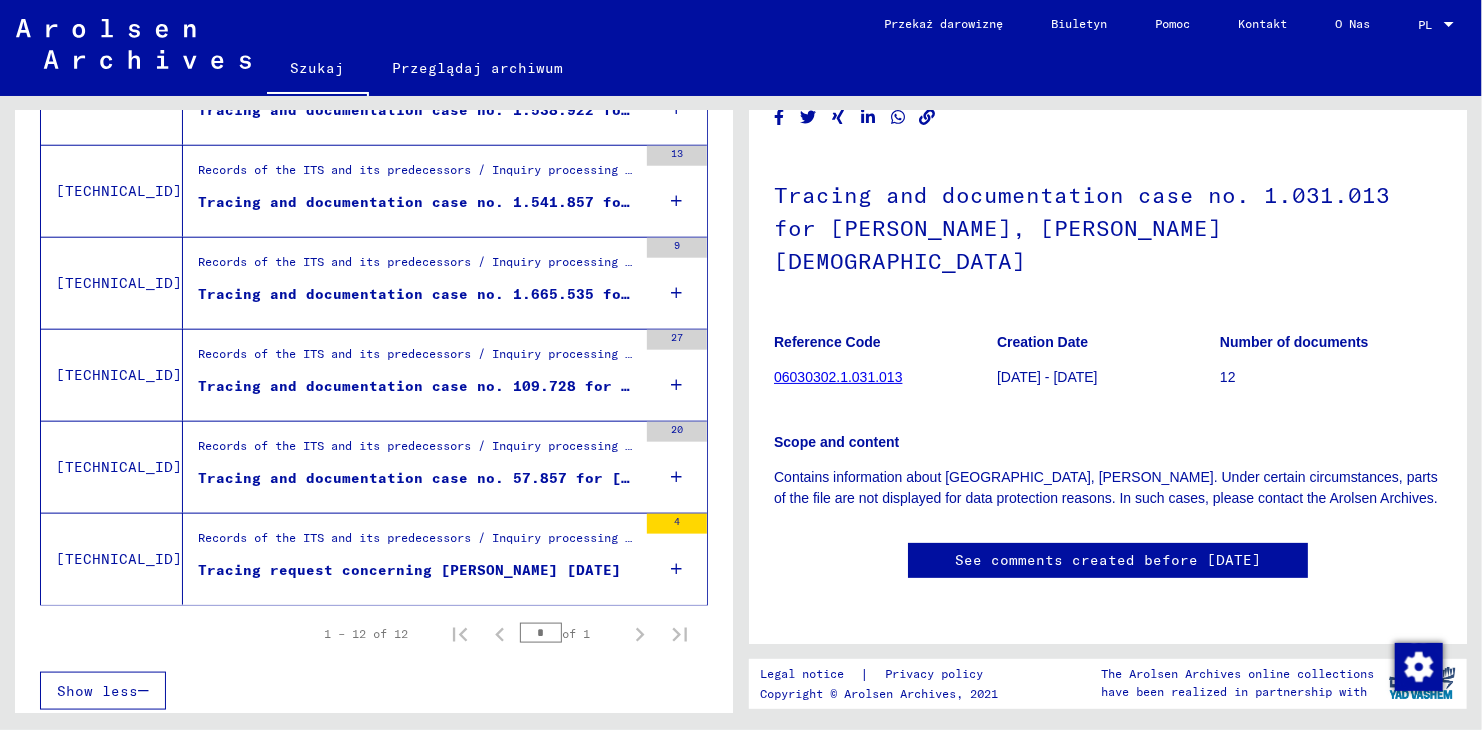 click on "Scope and content Contains information about [PERSON_NAME], [PERSON_NAME]. Under certain circumstances, parts of the file are not displayed for data protection reasons. In such cases, please contact the Arolsen Archives." 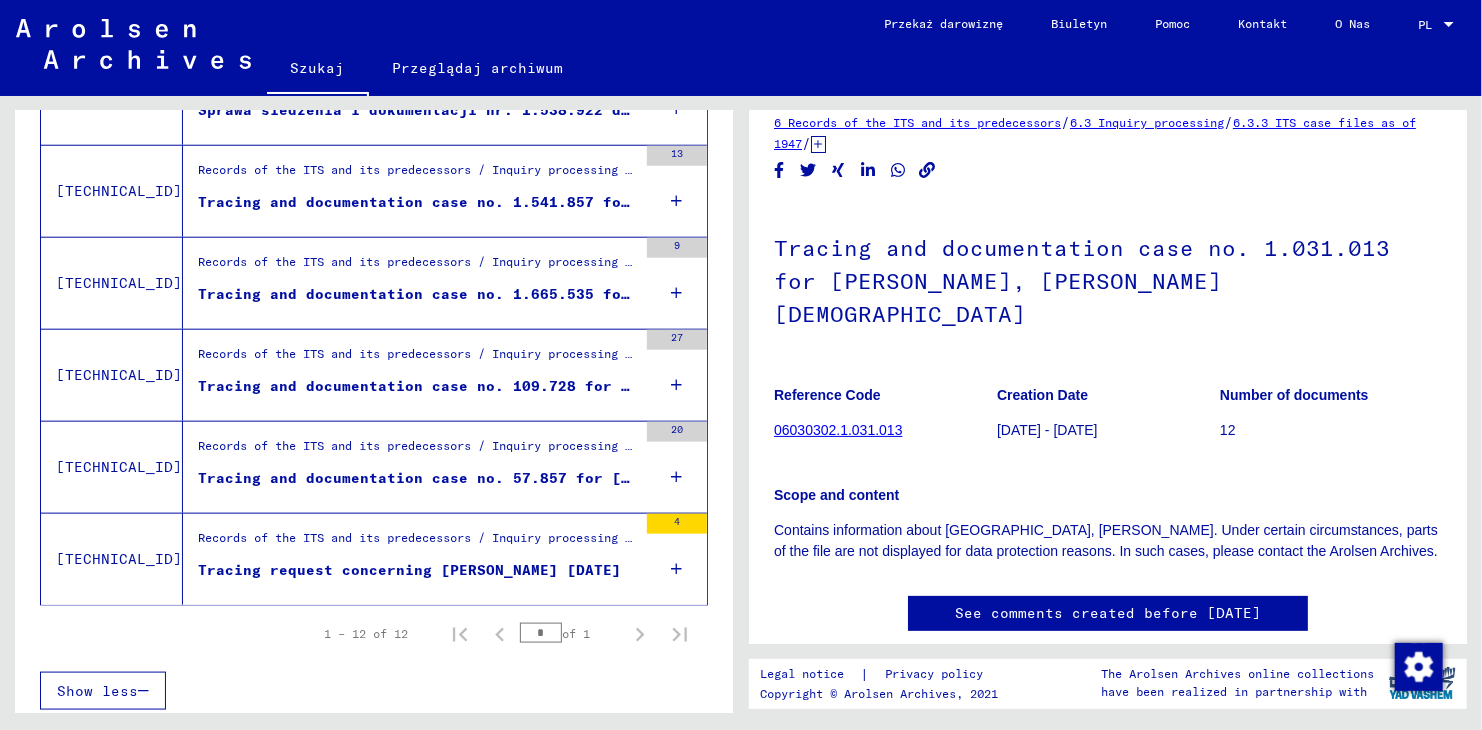 scroll, scrollTop: 0, scrollLeft: 0, axis: both 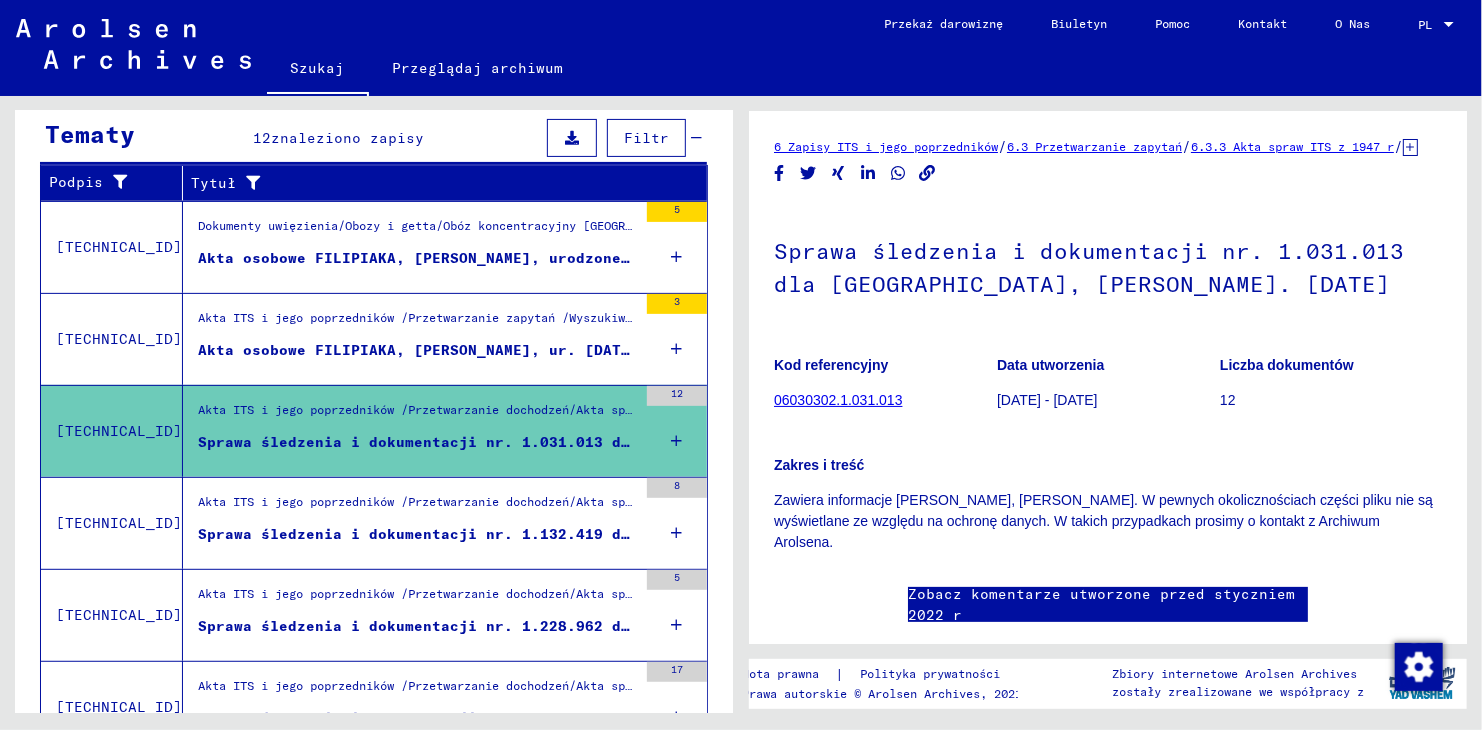 click on "Akta ITS i jego poprzedników /Przetwarzanie zapytań /Wyszukiwanie osób zaginionych /Śledzenie zapytań [DATE] - [DATE] /Akta z nazwiskami [PERSON_NAME]" at bounding box center [417, 323] 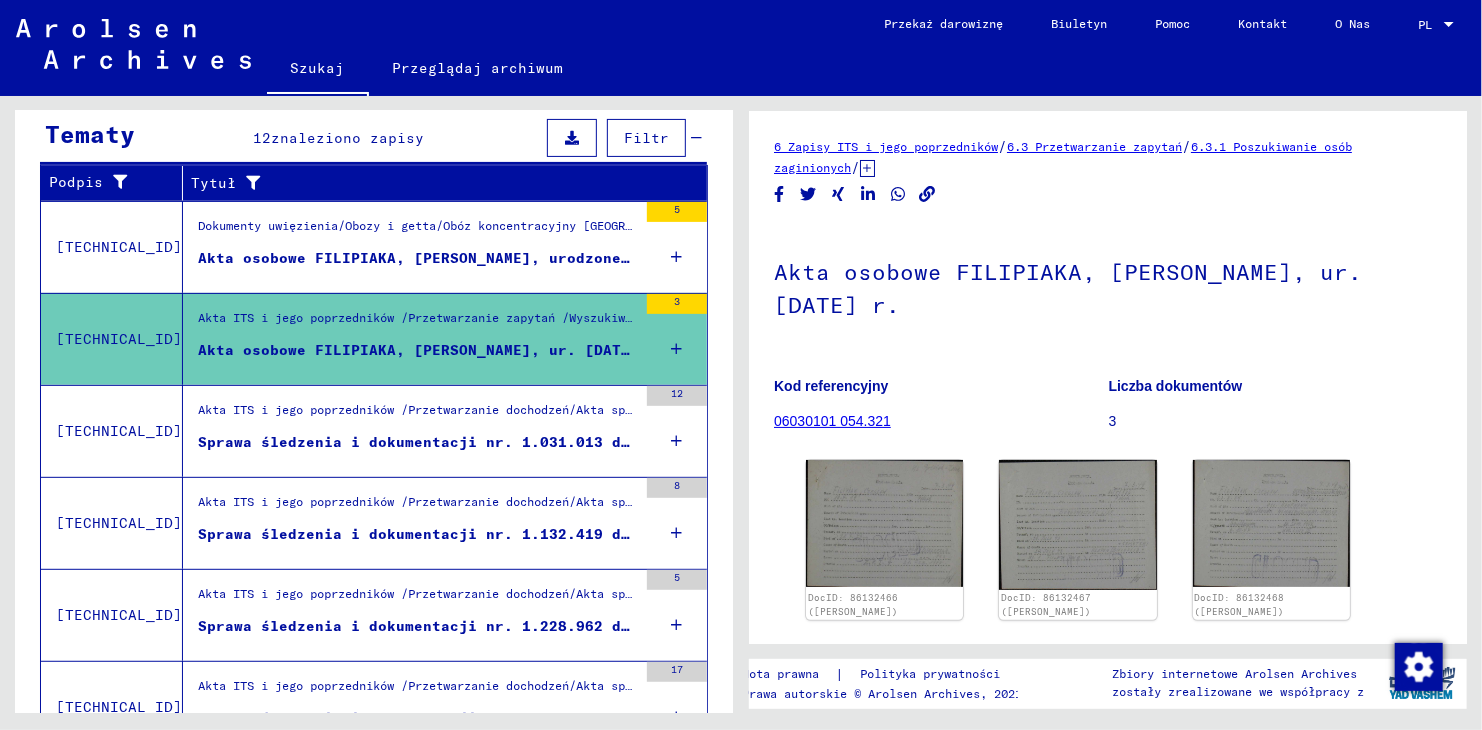 scroll, scrollTop: 0, scrollLeft: 0, axis: both 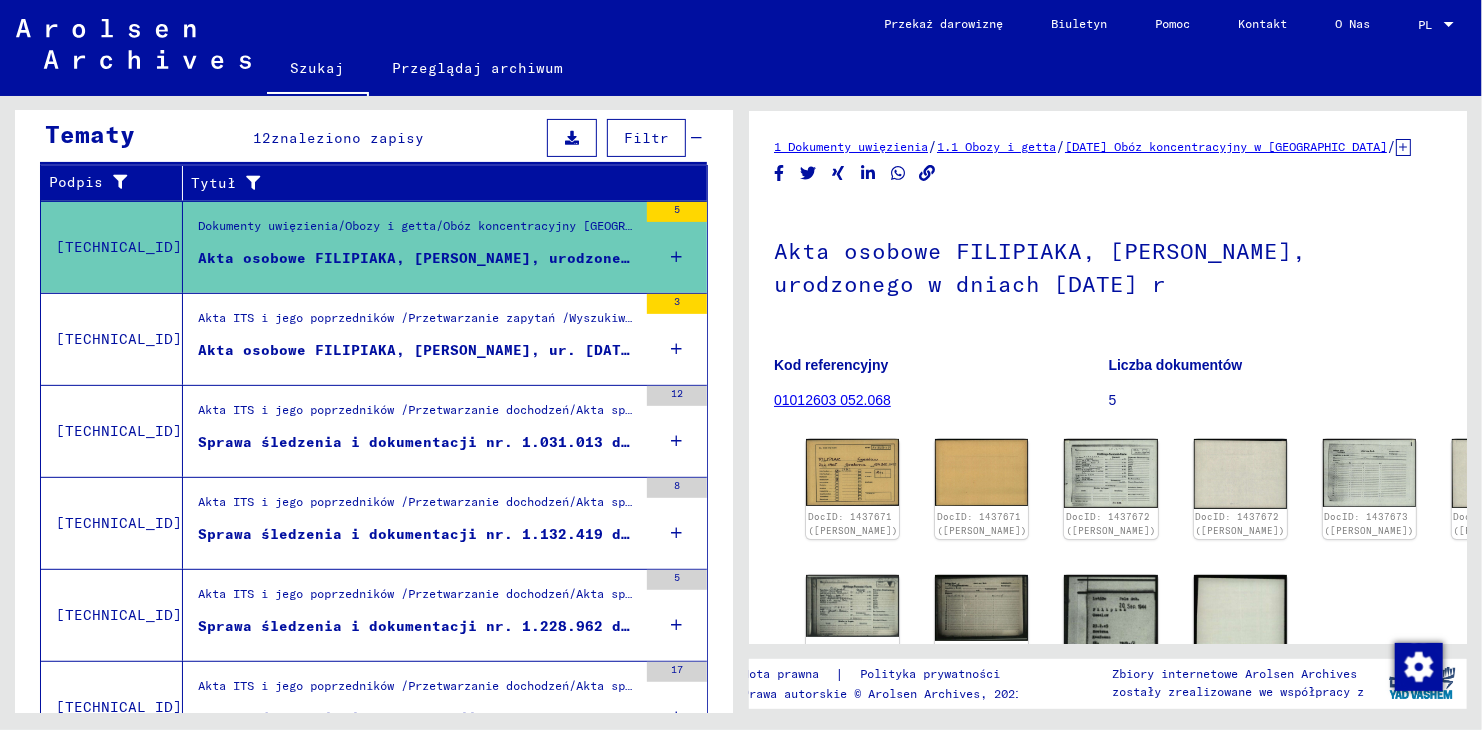 click on "Akta ITS i jego poprzedników /Przetwarzanie dochodzeń/Akta spraw ITS z 1947 r. /Repozytorium spraw T/D /Sprawy dotyczące śledzenia i dokumentacji o numerach (T/D) od 1.000.000 do 1.249.999 /Śledzenie i dokumentacja sprawy o numerach (T/D) od 1.031.000 do 1.031.499" at bounding box center [417, 415] 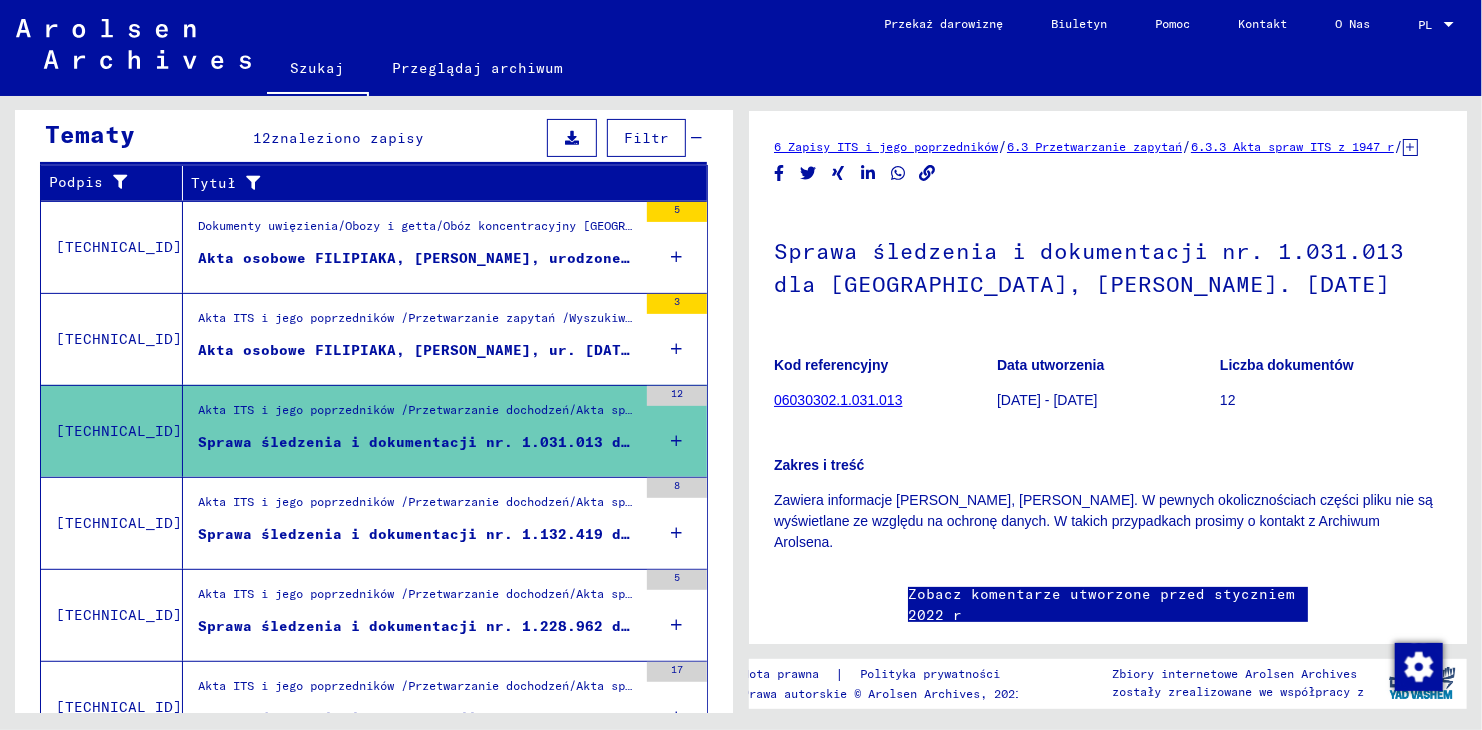 scroll, scrollTop: 0, scrollLeft: 0, axis: both 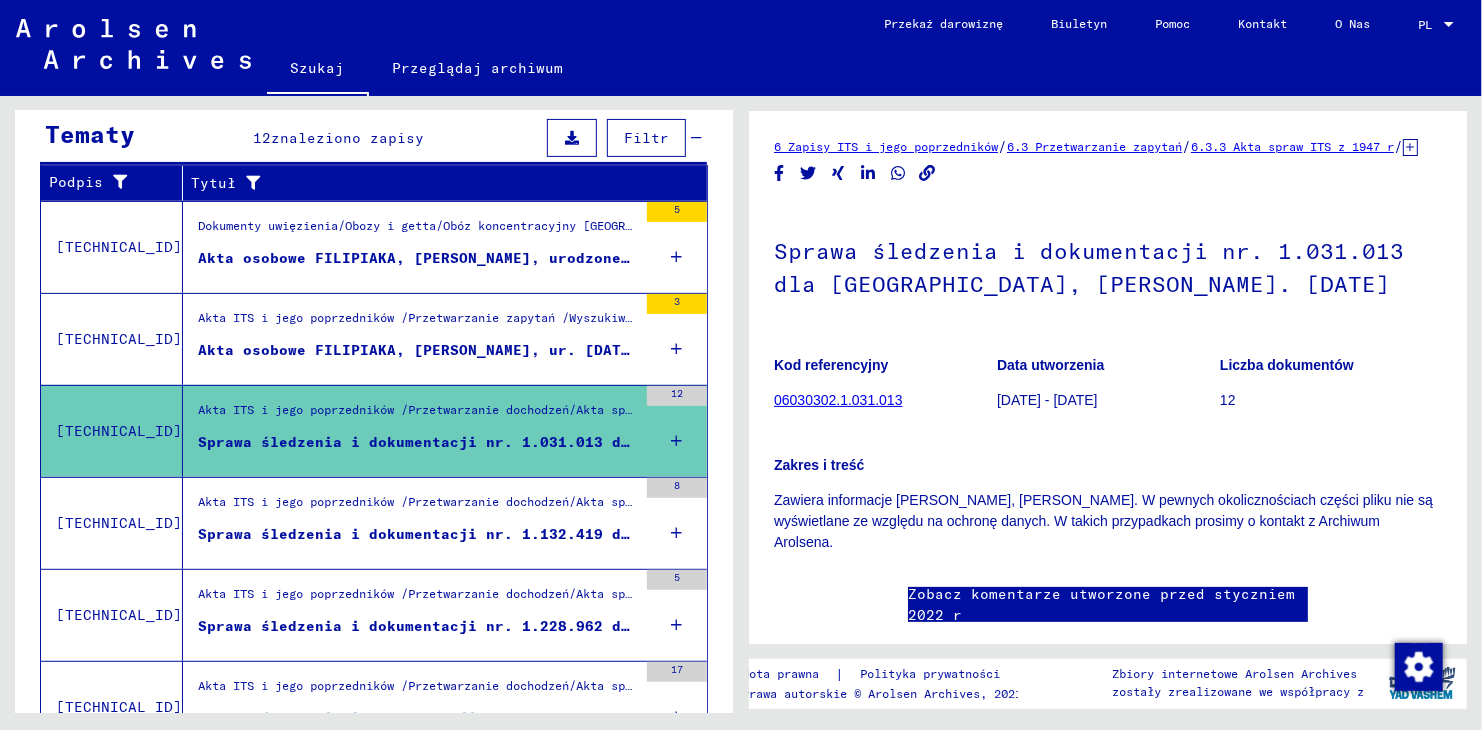 click on "Akta ITS i jego poprzedników /Przetwarzanie dochodzeń/Akta spraw ITS z 1947 r. /Repozytorium spraw T/D /Sprawy dotyczące śledzenia i dokumentacji o numerach (T/D) od 1.000.000 do 1.249.999 /Śledzenie i dokumentacja sprawy o numerach (T/D) od 1.132.000 do 1.132.499" at bounding box center [417, 507] 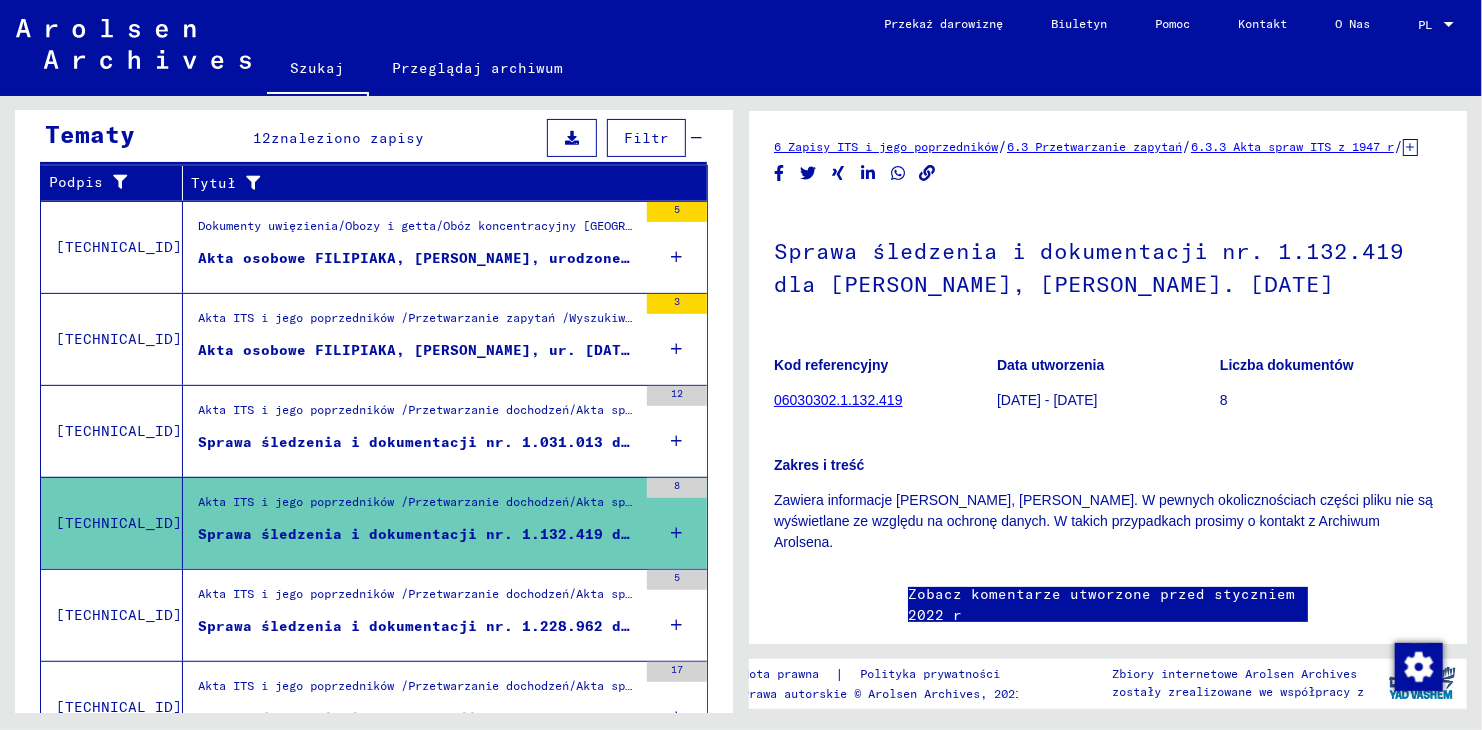 click on "Akta ITS i jego poprzedników /Przetwarzanie dochodzeń/Akta spraw ITS z 1947 r. /Repozytorium spraw T/D /Sprawy dotyczące śledzenia i dokumentacji o numerach (T/D) od 1.000.000 do 1.249.999 /Śledzenie i dokumentacja sprawy o numerach (T/D) od 1.228.500 do 1.228.999 Sprawa śledzenia i dokumentacji nr. 1.228.962 dla [PERSON_NAME], [PERSON_NAME]. [DATE]" at bounding box center [410, 615] 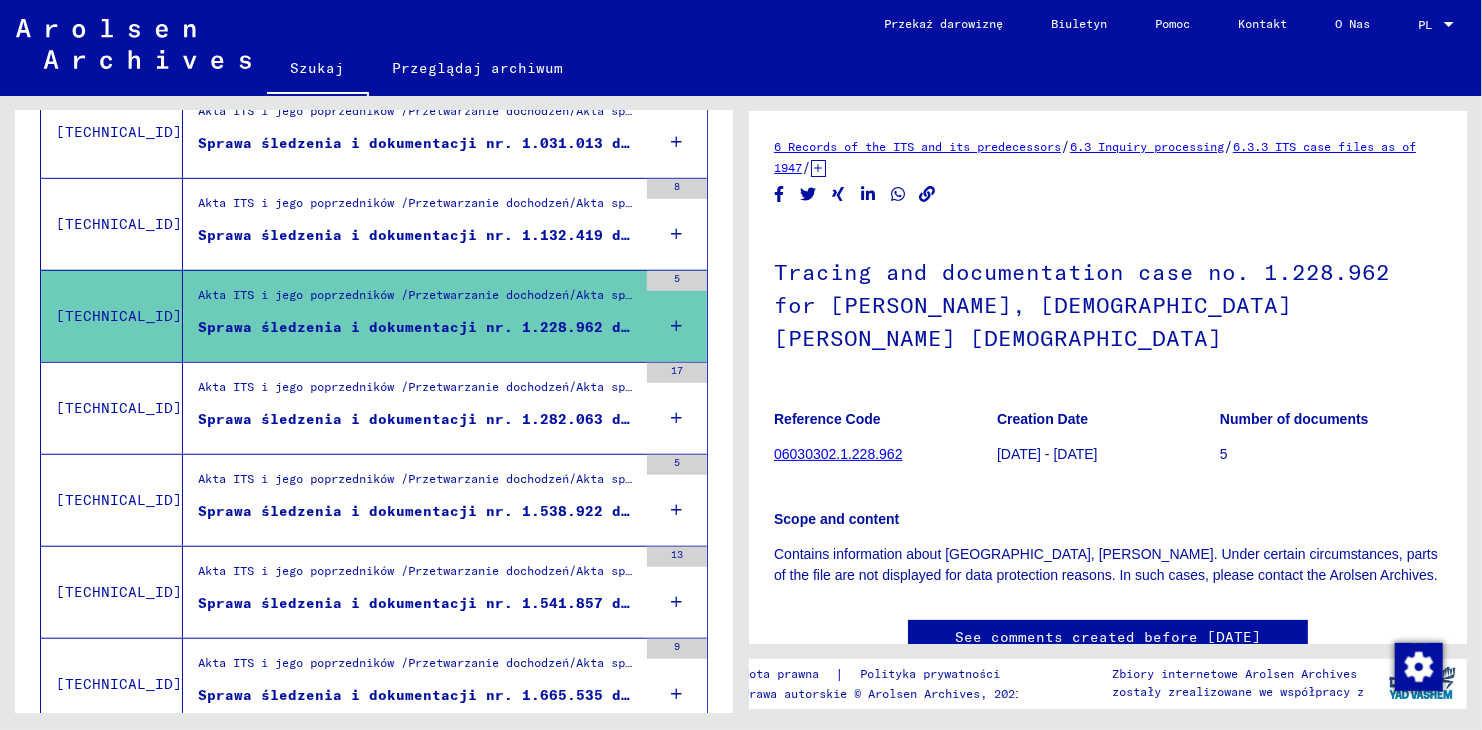 scroll, scrollTop: 700, scrollLeft: 0, axis: vertical 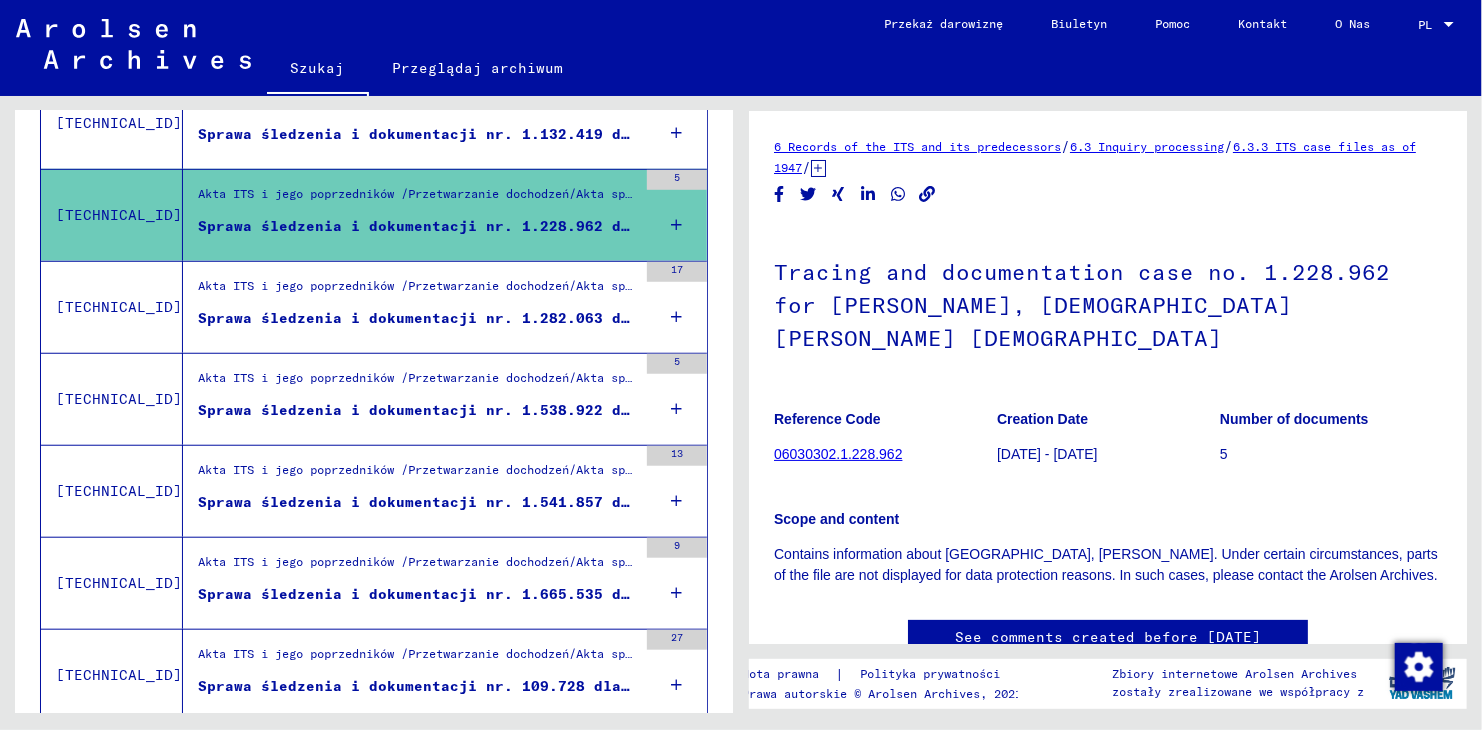 click on "Sprawa śledzenia i dokumentacji nr. 1.282.063 dla [GEOGRAPHIC_DATA], [PERSON_NAME]. [DATE] lub 1923" at bounding box center [417, 318] 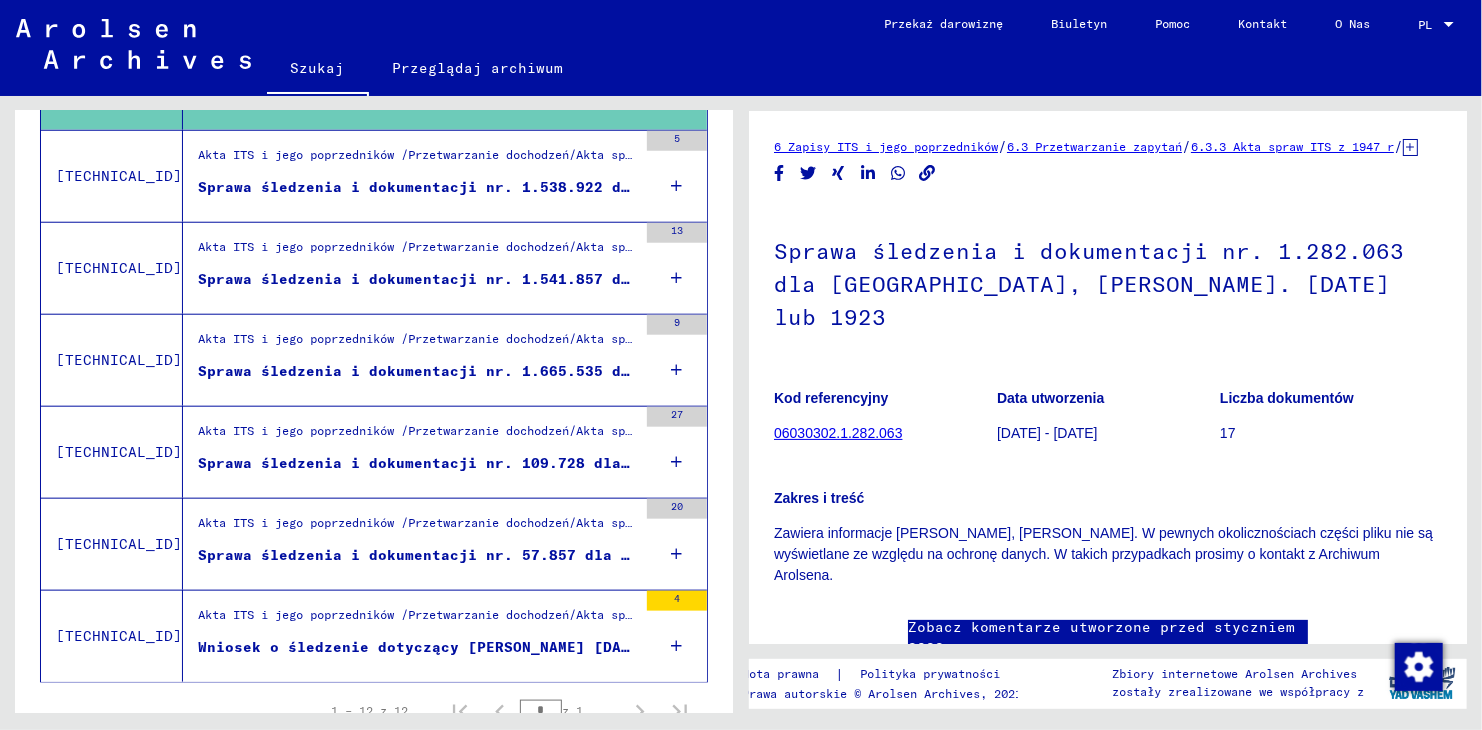 scroll, scrollTop: 1000, scrollLeft: 0, axis: vertical 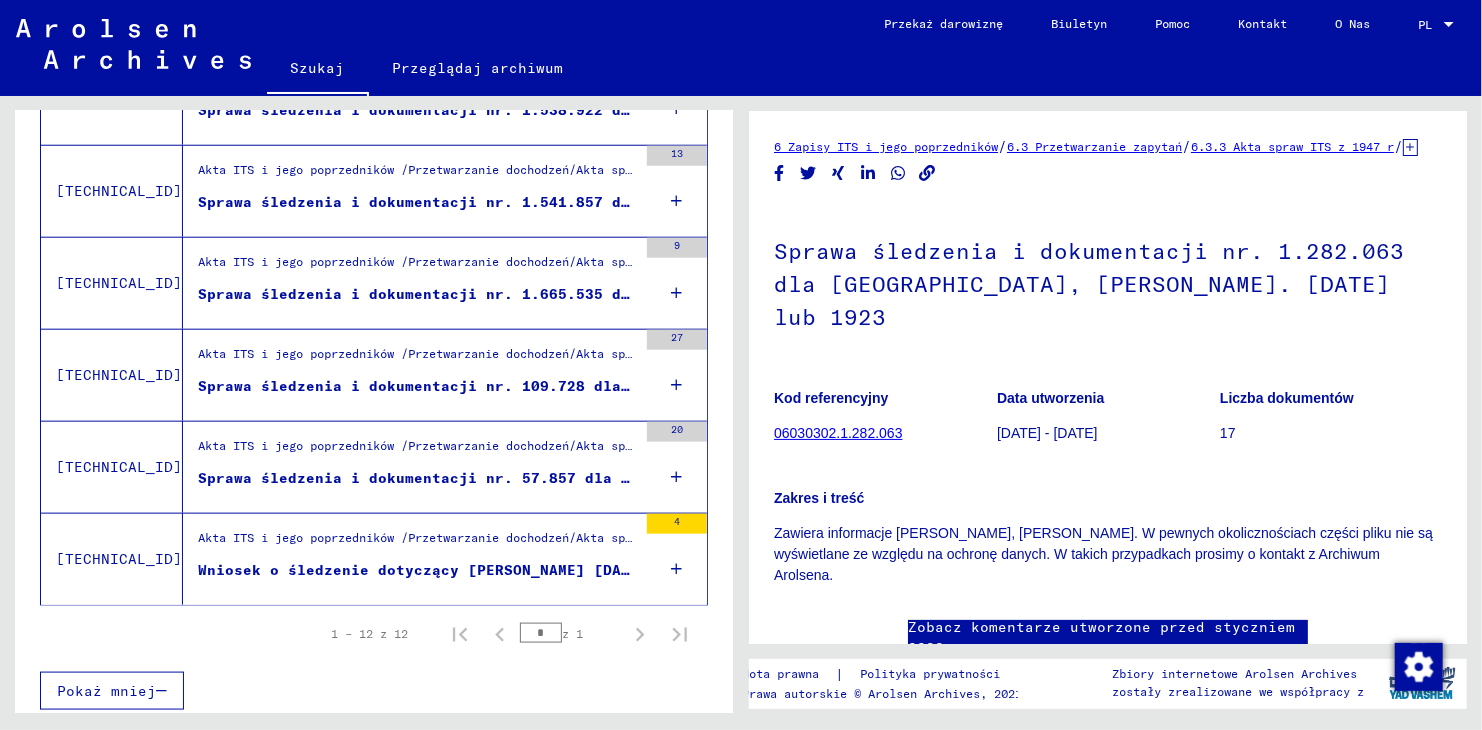 click on "Wniosek o śledzenie dotyczący [PERSON_NAME] [DATE]" at bounding box center (417, 570) 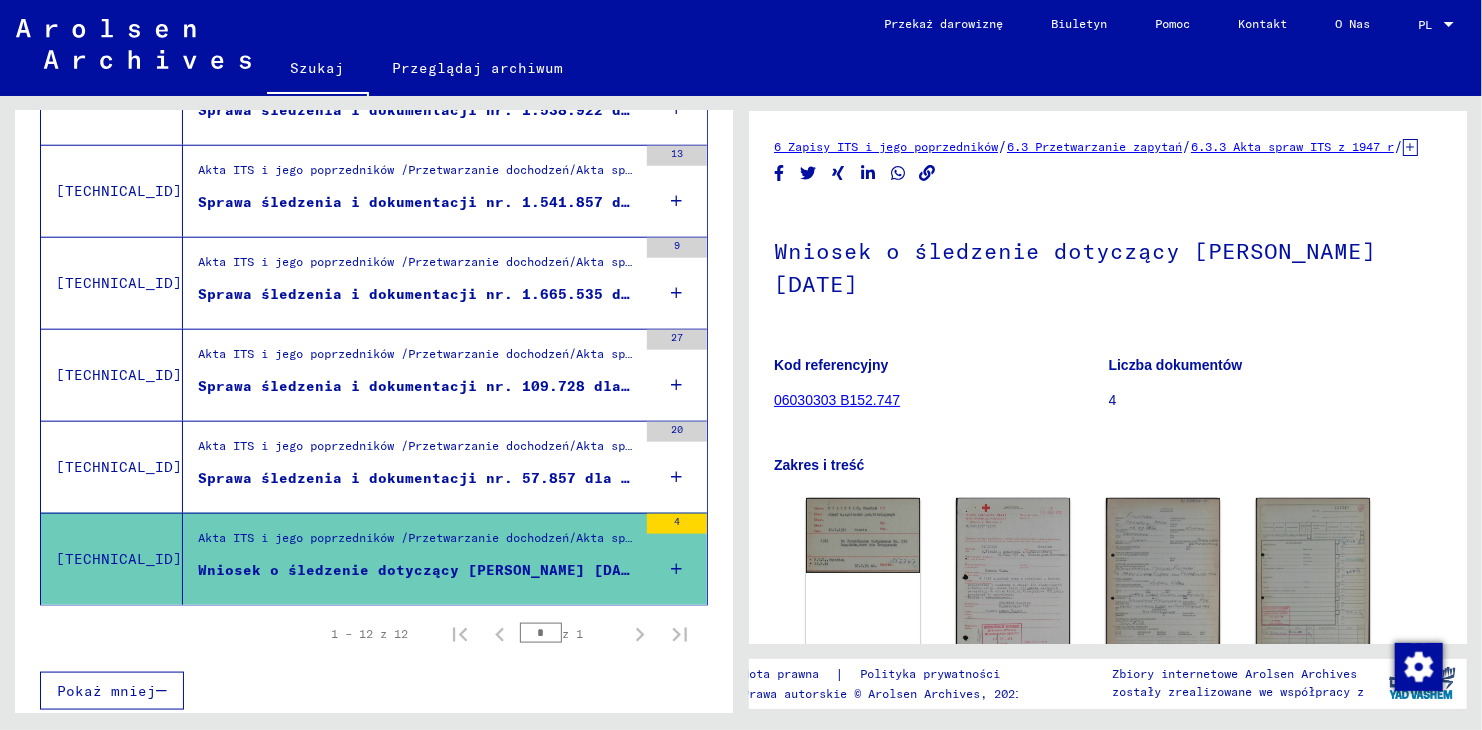 scroll, scrollTop: 0, scrollLeft: 0, axis: both 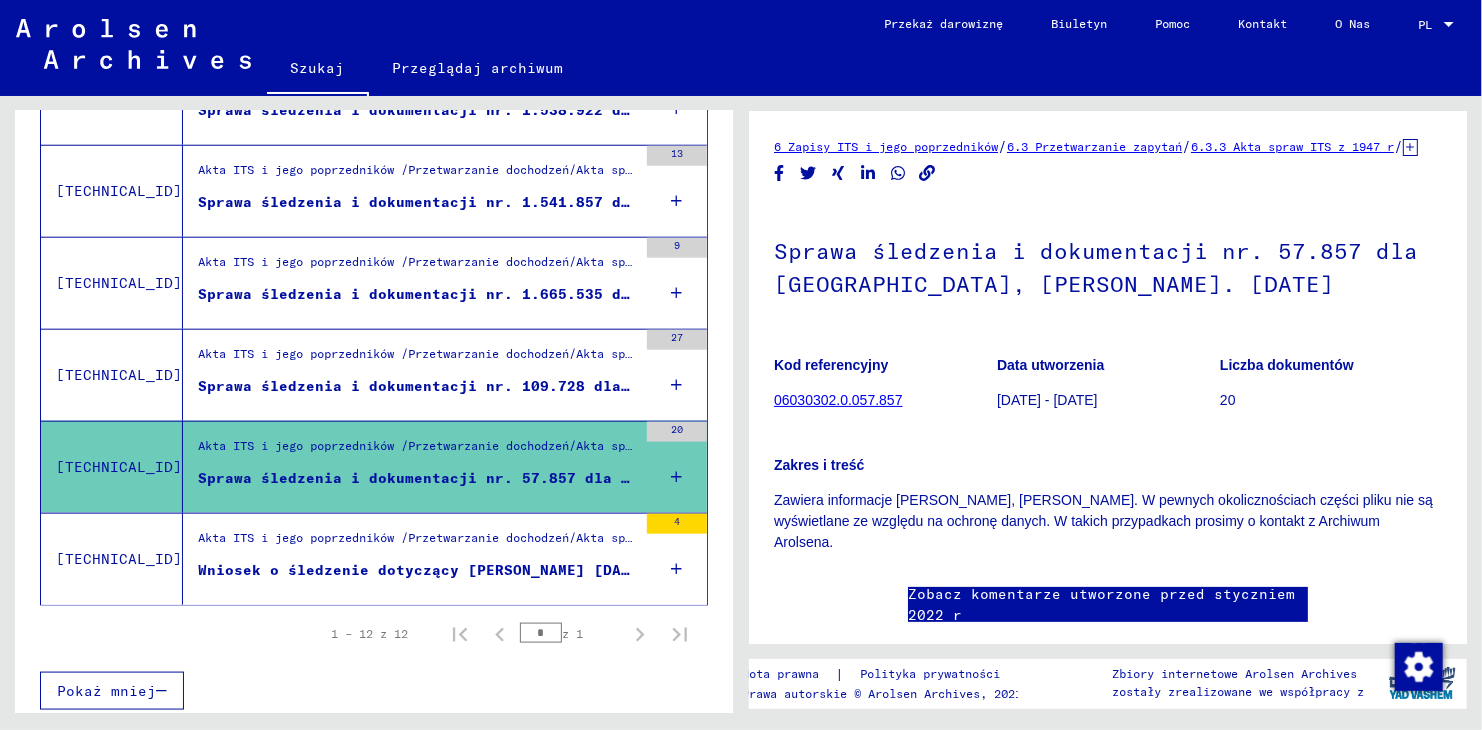 click on "Sprawa śledzenia i dokumentacji nr. 109.728 dla [DEMOGRAPHIC_DATA], [PERSON_NAME]. [DATE]" at bounding box center [417, 386] 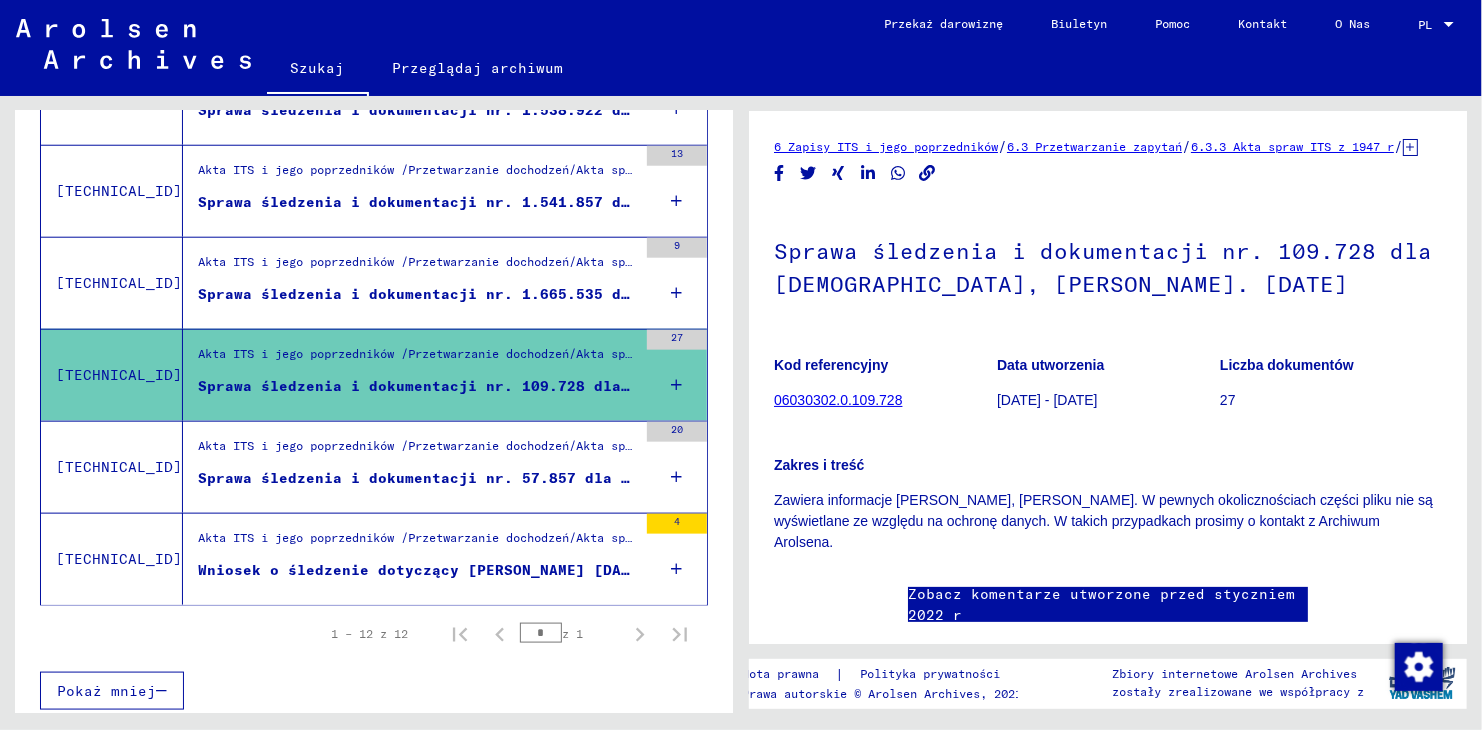 scroll 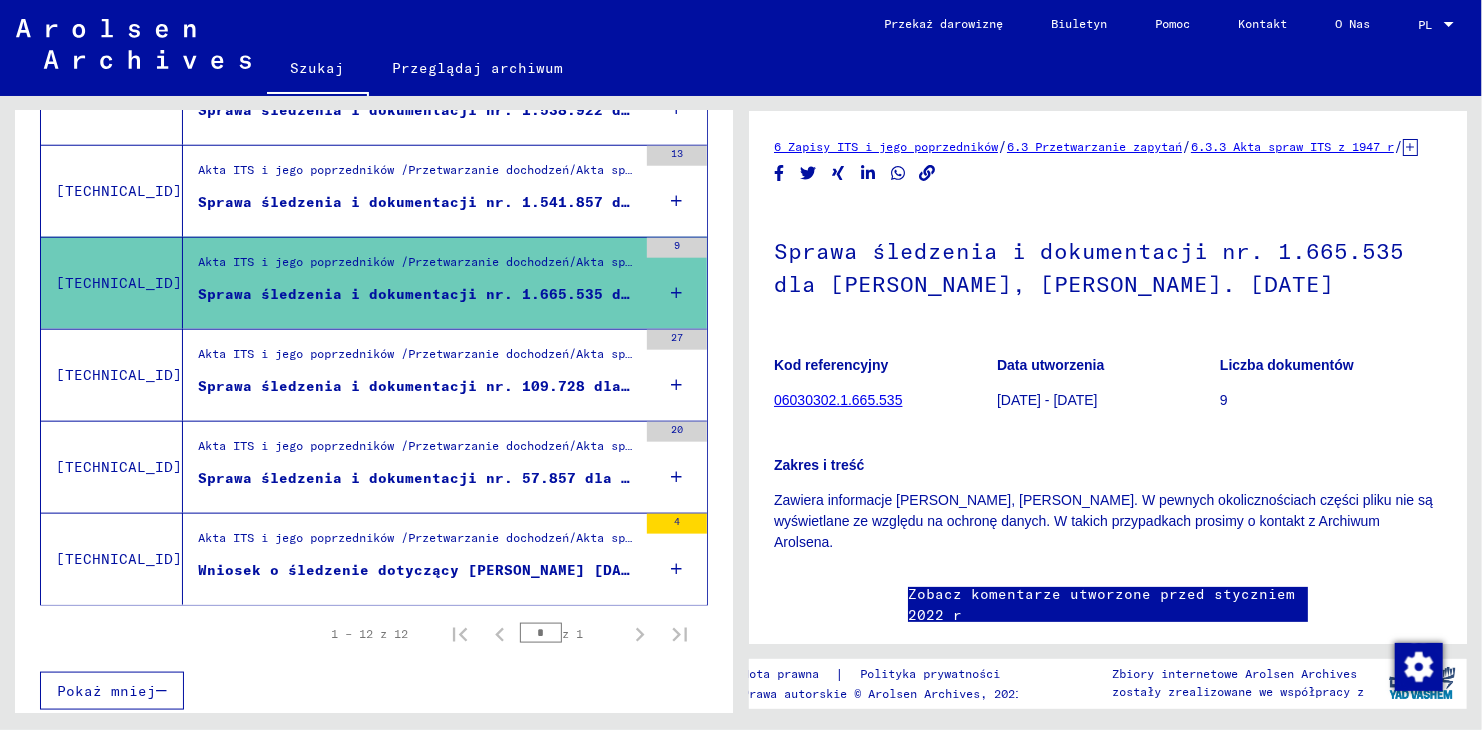 click at bounding box center (677, 293) 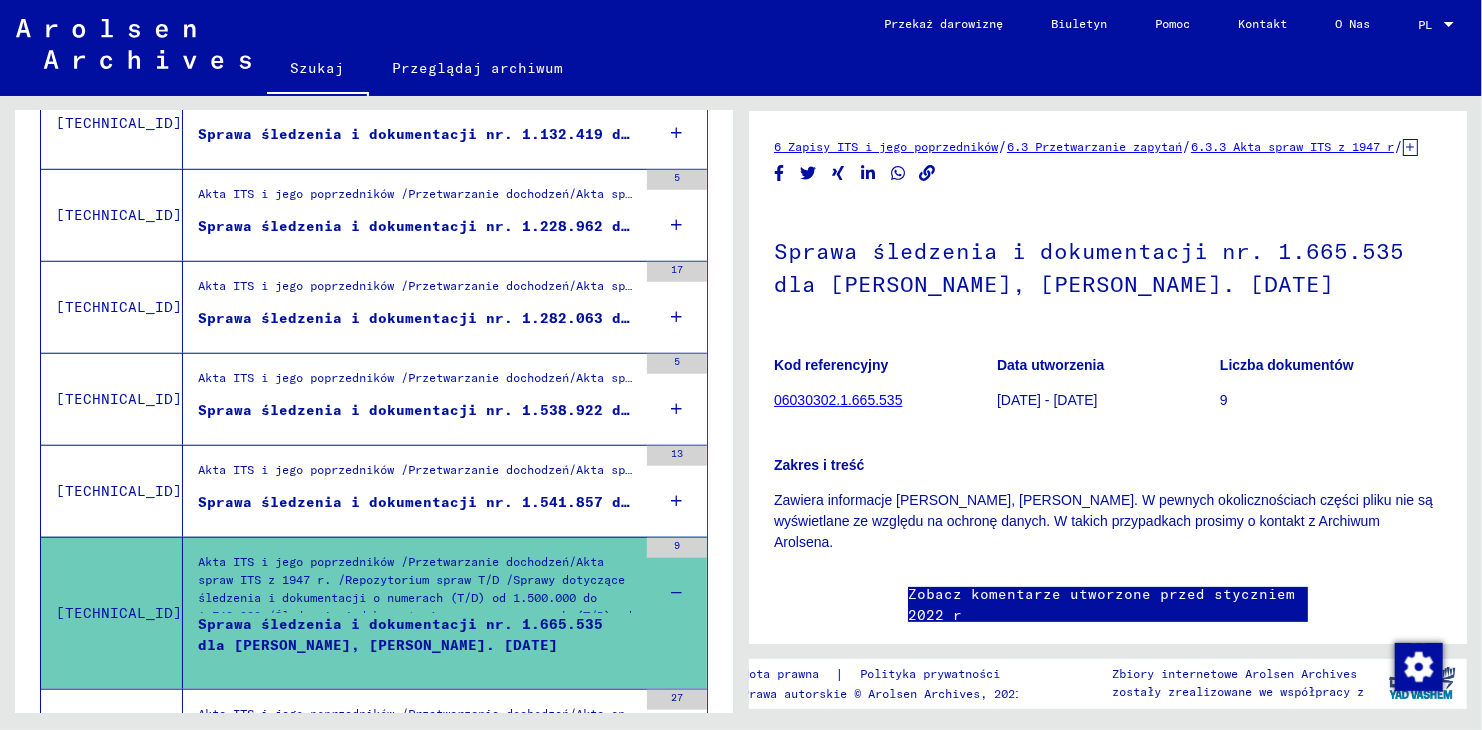 click on "Sprawa śledzenia i dokumentacji nr. 1.541.857 dla [PERSON_NAME], [PERSON_NAME]. [DATE]" at bounding box center (417, 502) 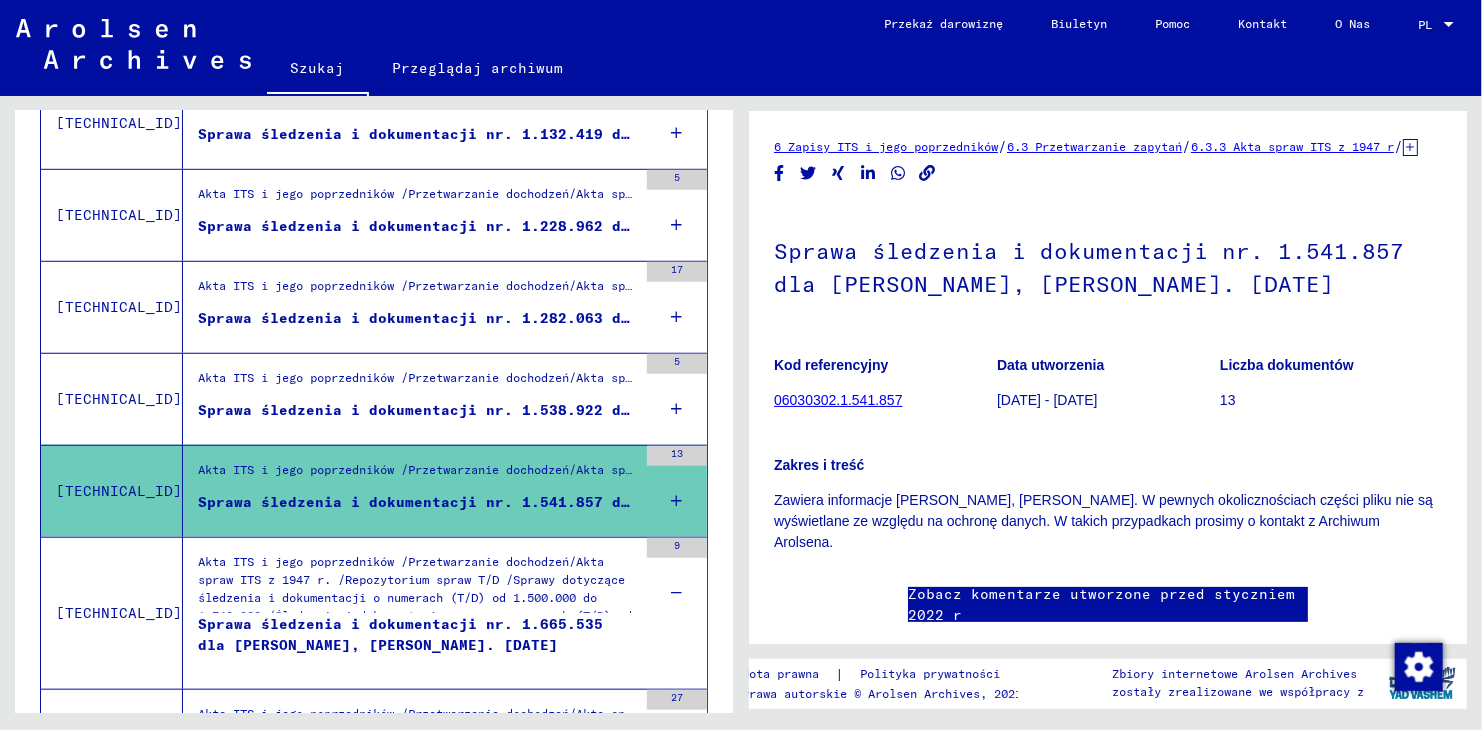 click on "Sprawa śledzenia i dokumentacji nr. 1.538.922 dla [DEMOGRAPHIC_DATA], [PERSON_NAME]. [DATE]" at bounding box center (417, 415) 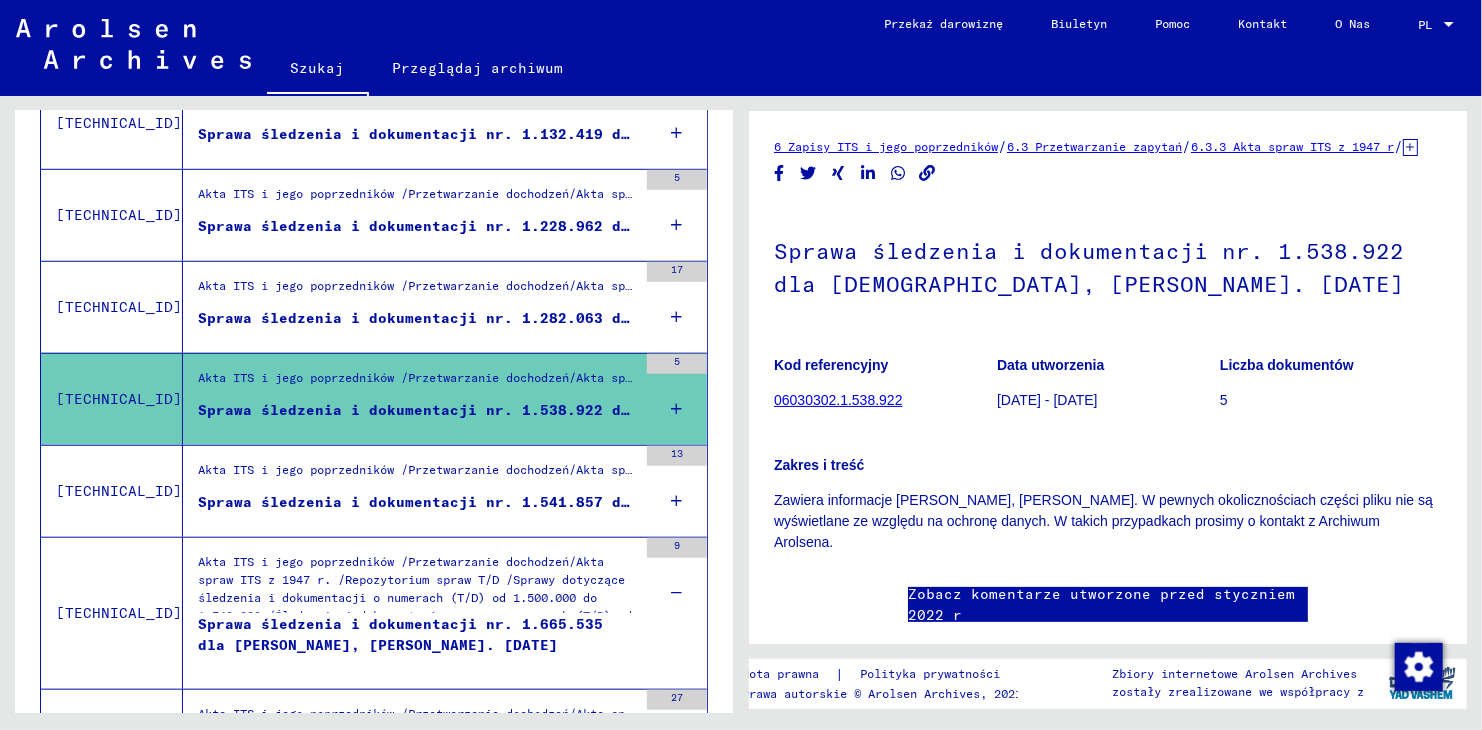 click on "Akta ITS i jego poprzedników /Przetwarzanie dochodzeń/Akta spraw ITS z 1947 r. /Repozytorium spraw T/D/Sprawy dotyczące śledzenia i dokumentacji o numerach (T/D) od 1.500.000 do 1.749.999 /Sprawy dotyczące śledzenia i dokumentacji o numerach (T/D) od 1.538.500 do 1.538.999 Sprawa śledzenia i dokumentacji nr. 1.538.922 dla [DEMOGRAPHIC_DATA], [PERSON_NAME]. [DATE]" at bounding box center [410, 399] 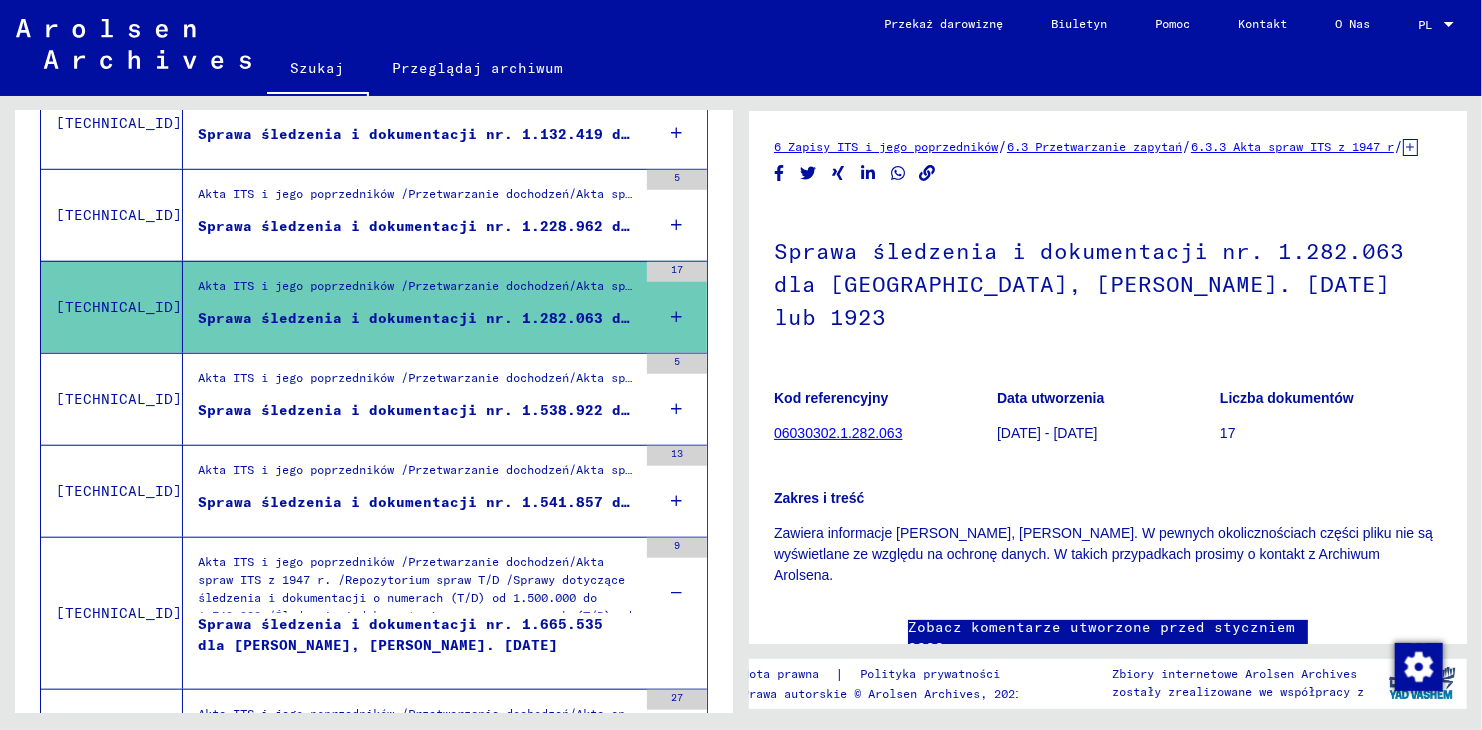click on "Akta ITS i jego poprzedników /Przetwarzanie dochodzeń/Akta spraw ITS z 1947 r. /Repozytorium spraw T/D /Sprawy dotyczące śledzenia i dokumentacji o numerach (T/D) od 1.000.000 do 1.249.999 /Śledzenie i dokumentacja sprawy o numerach (T/D) od 1.228.500 do 1.228.999" at bounding box center (417, 199) 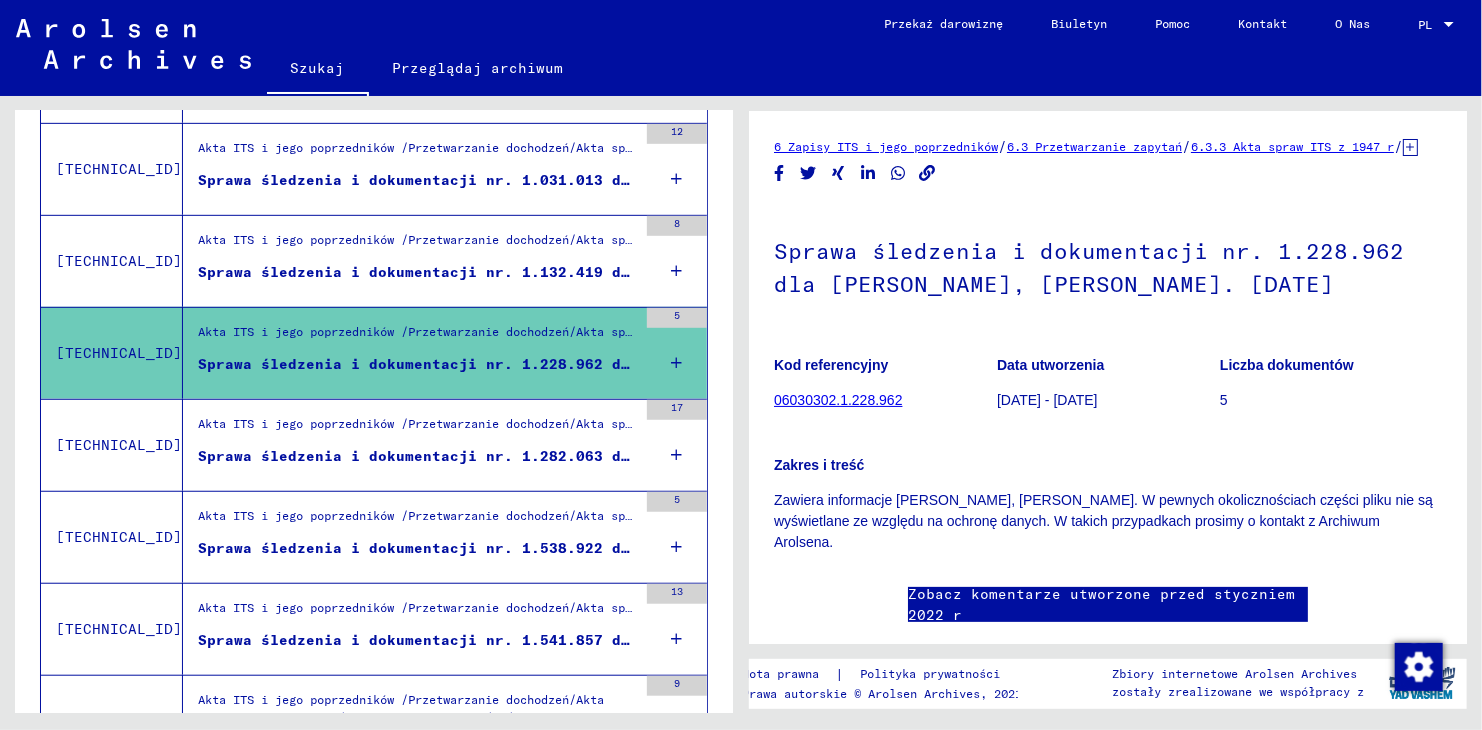 scroll, scrollTop: 500, scrollLeft: 0, axis: vertical 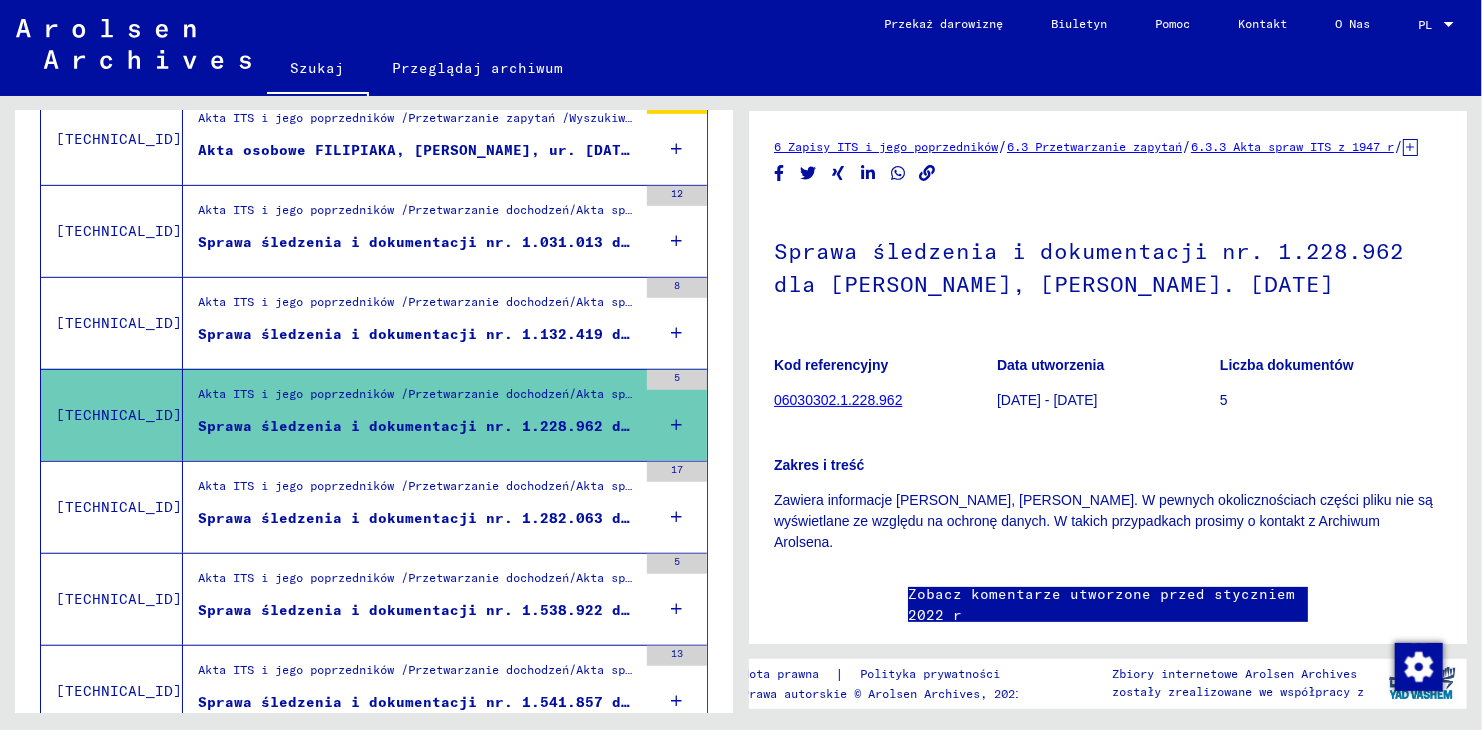 click on "Akta ITS i jego poprzedników /Przetwarzanie dochodzeń/Akta spraw ITS z 1947 r. /Repozytorium spraw T/D /Sprawy dotyczące śledzenia i dokumentacji o numerach (T/D) od 1.000.000 do 1.249.999 /Śledzenie i dokumentacja sprawy o numerach (T/D) od 1.132.000 do 1.132.499 Sprawa śledzenia i dokumentacji nr. 1.132.419 dla [PERSON_NAME], [PERSON_NAME]. [DATE]" at bounding box center [410, 323] 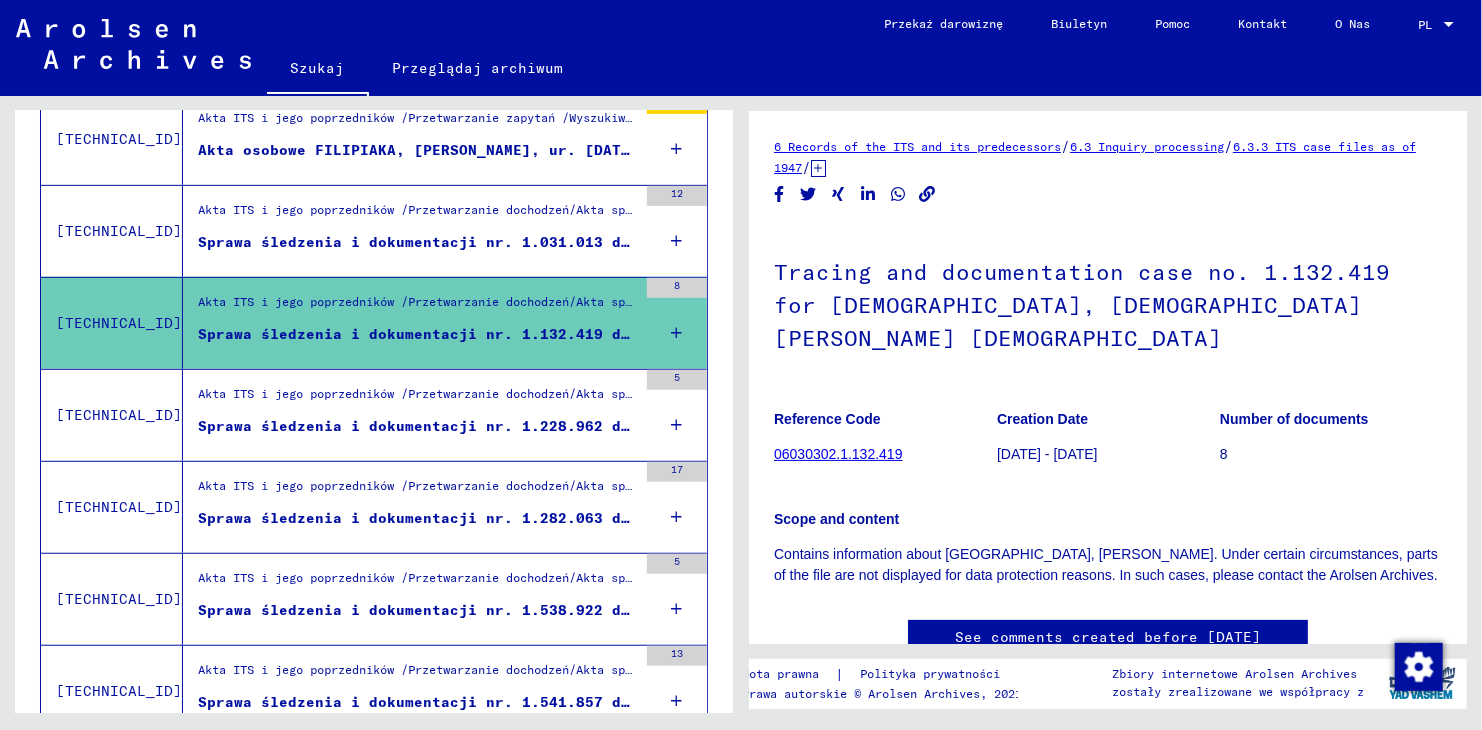 click on "Sprawa śledzenia i dokumentacji nr. 1.031.013 dla [GEOGRAPHIC_DATA], [PERSON_NAME]. [DATE]" at bounding box center (417, 242) 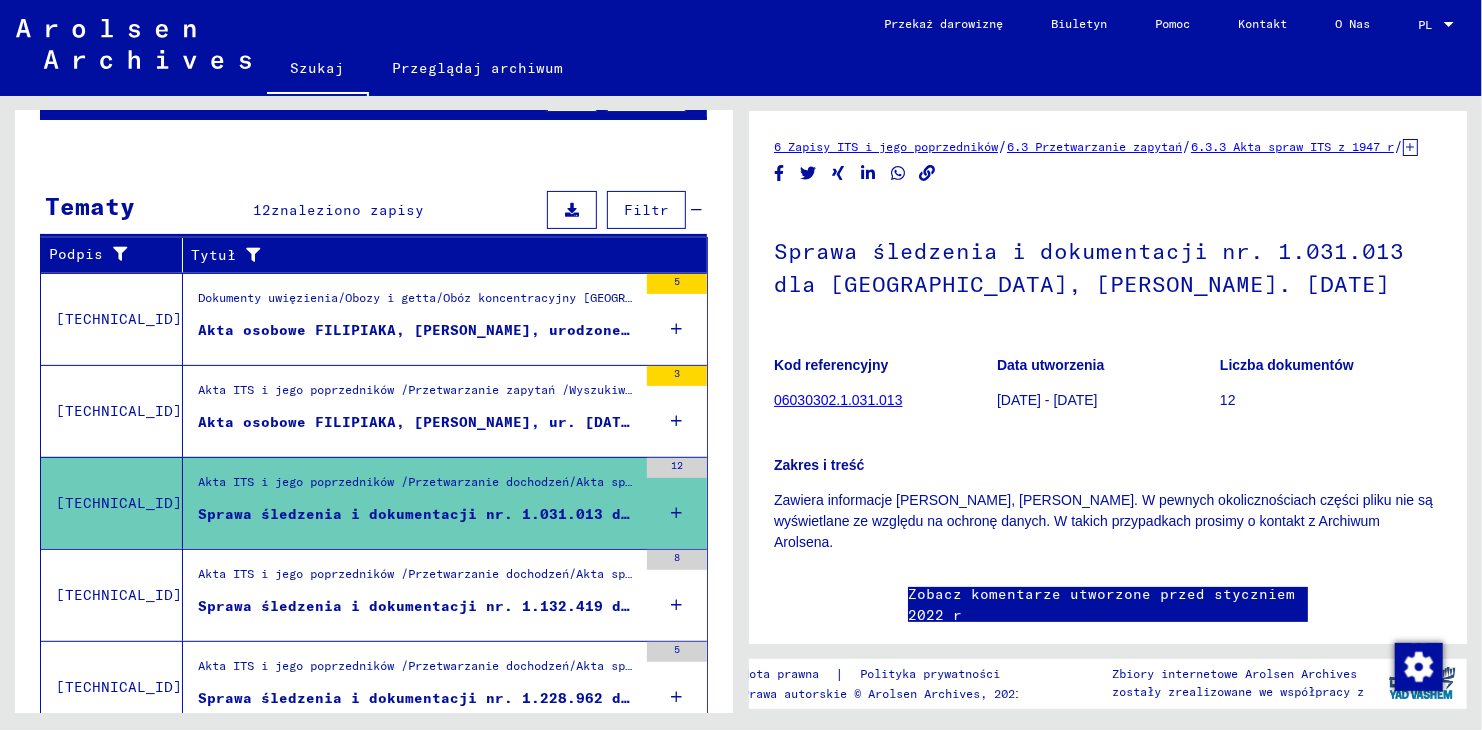 scroll, scrollTop: 200, scrollLeft: 0, axis: vertical 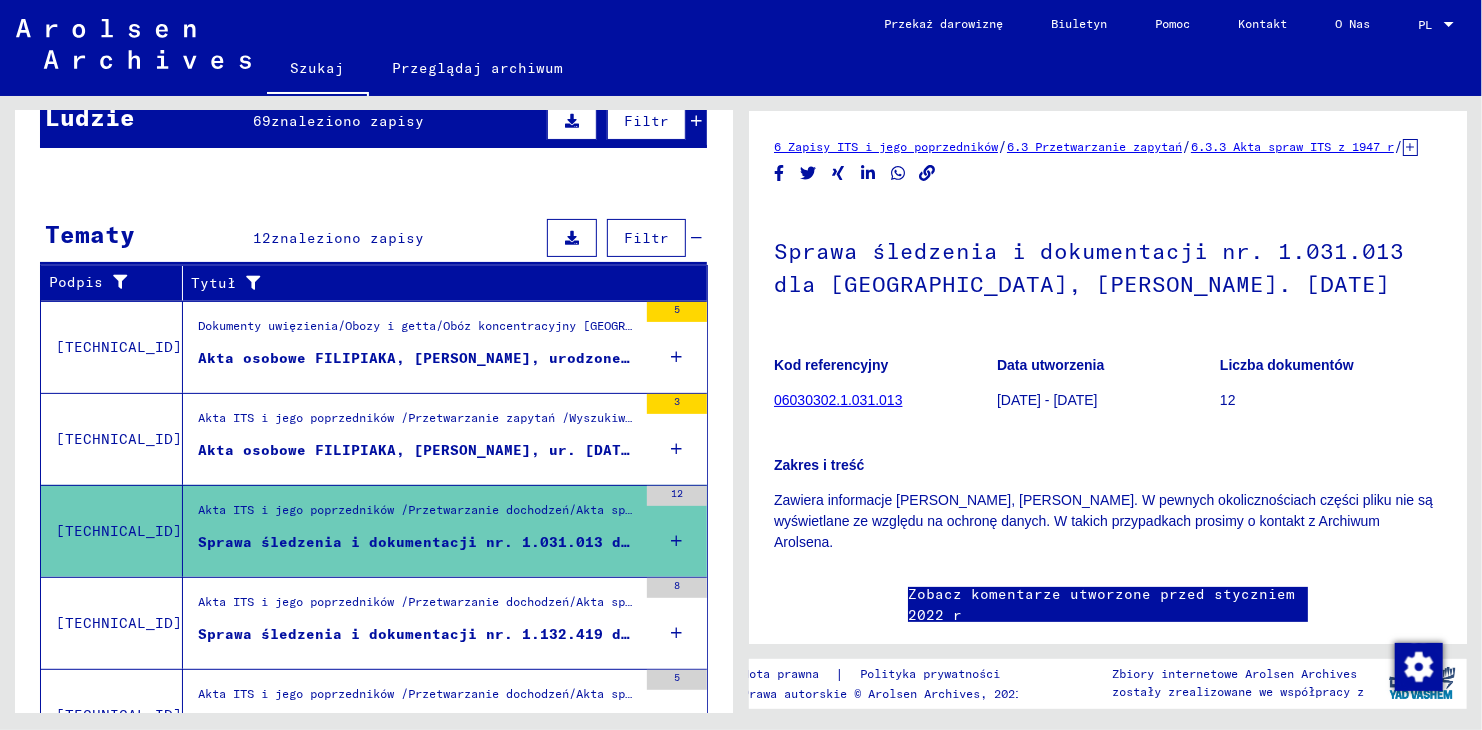 click on "Akta osobowe FILIPIAKA, [PERSON_NAME], ur. [DATE] r." at bounding box center [417, 455] 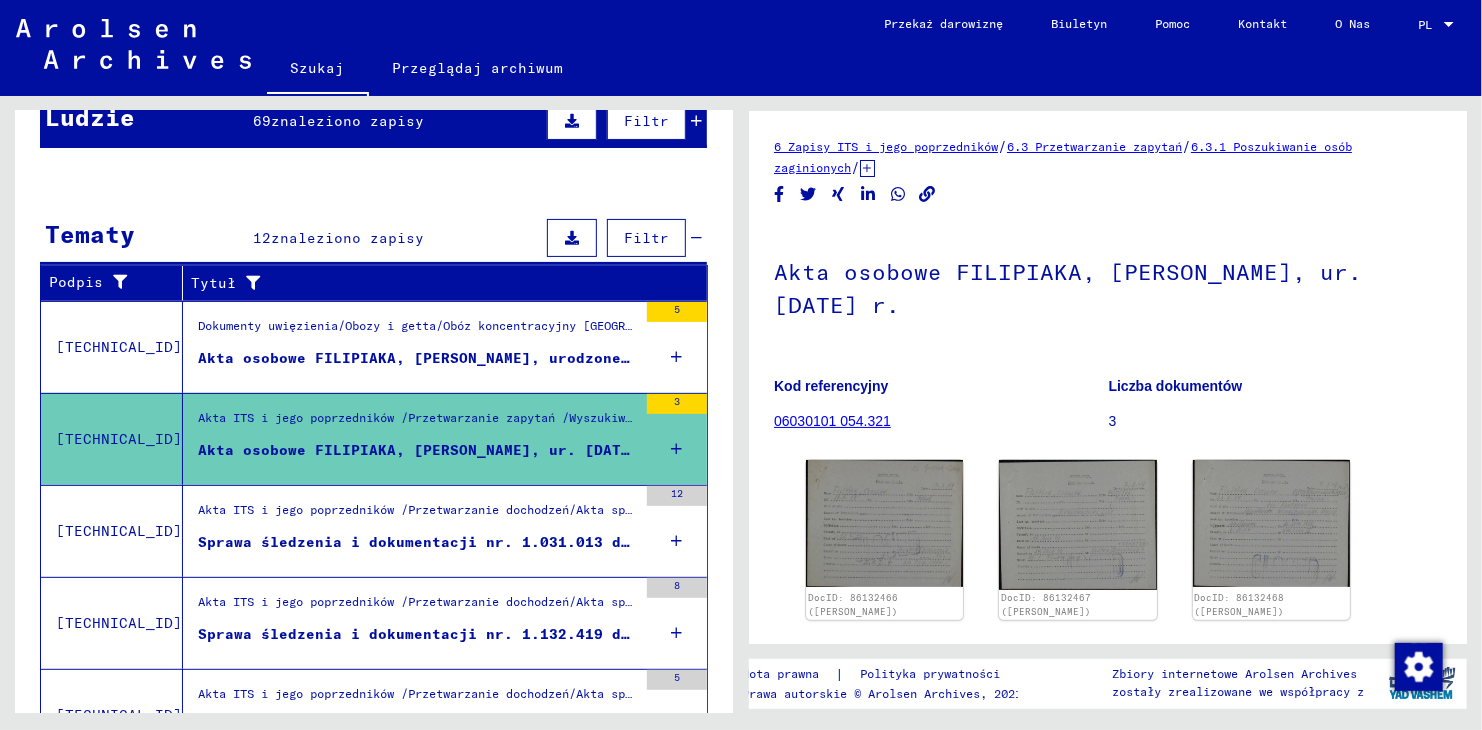 click on "Dokumenty uwięzienia/Obozy i getta/Obóz koncentracyjny [GEOGRAPHIC_DATA]/Dokumenty indywidualne dotyczące zatrzymanych mężczyzn [GEOGRAPHIC_DATA]/Akta osobiste (mężczyźni) - Obóz koncentracyjny [GEOGRAPHIC_DATA]/Akta z nazwiskami FILA Akta osobowe FILIPIAKA, [PERSON_NAME], urodzonego w dniach [DATE] r" at bounding box center [417, 347] 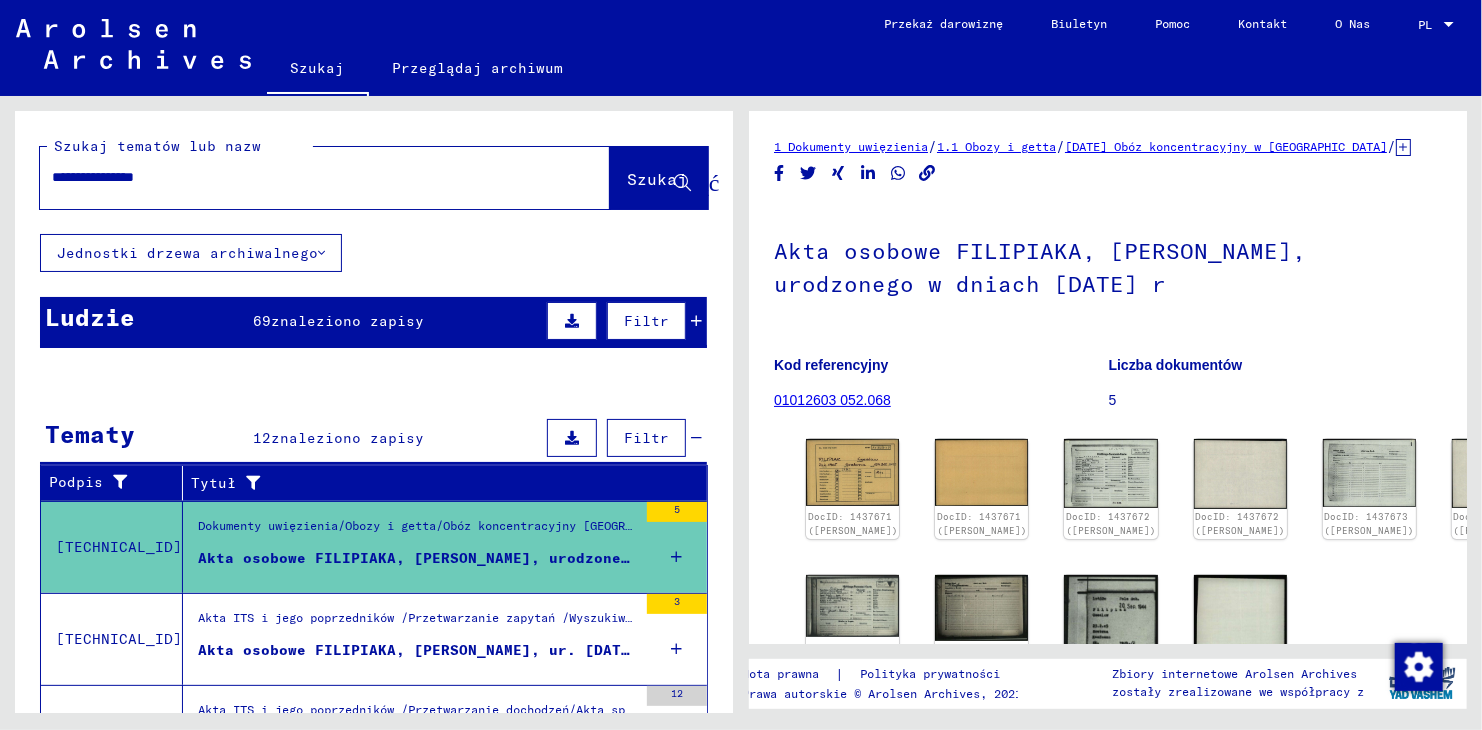 click on "**********" at bounding box center (307, 177) 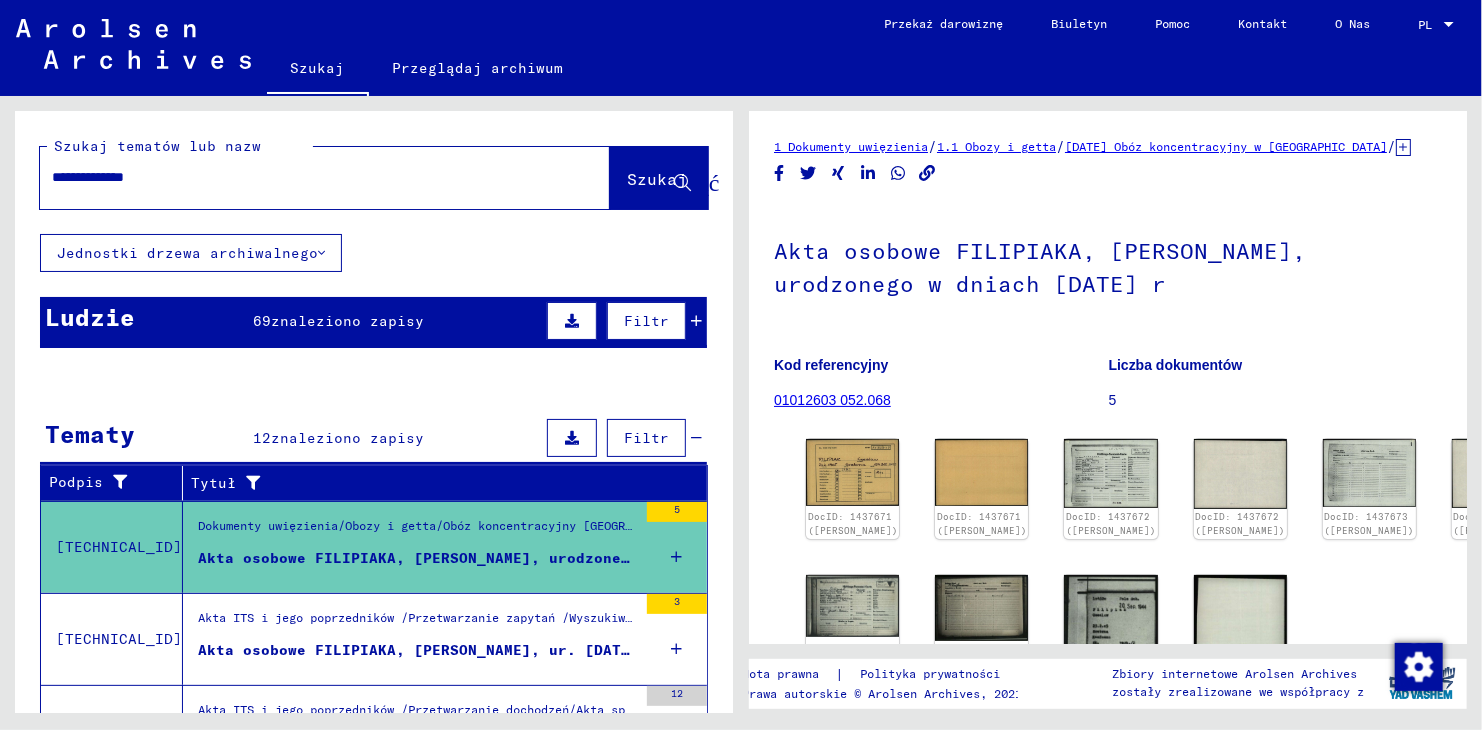 click on "Szukaj" 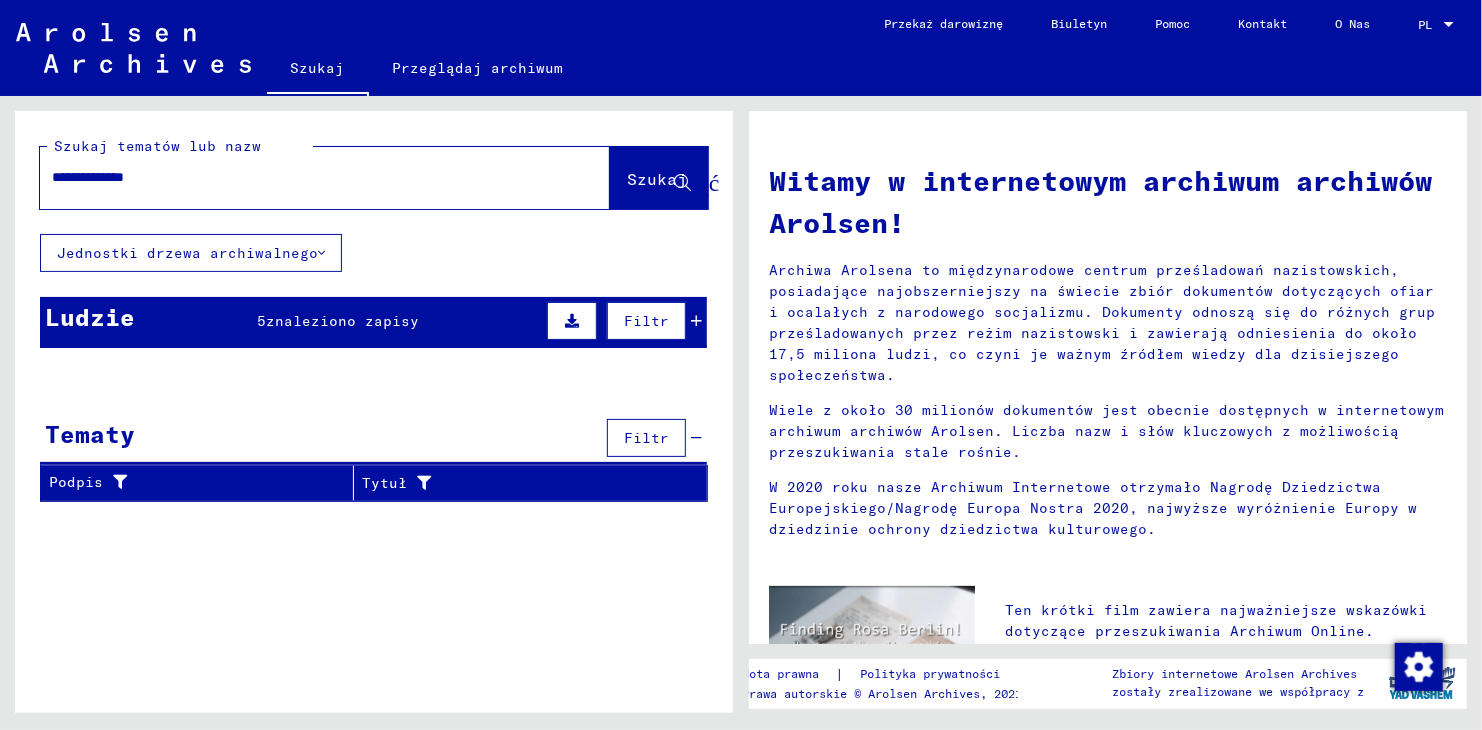 click on "znaleziono zapisy" at bounding box center (343, 321) 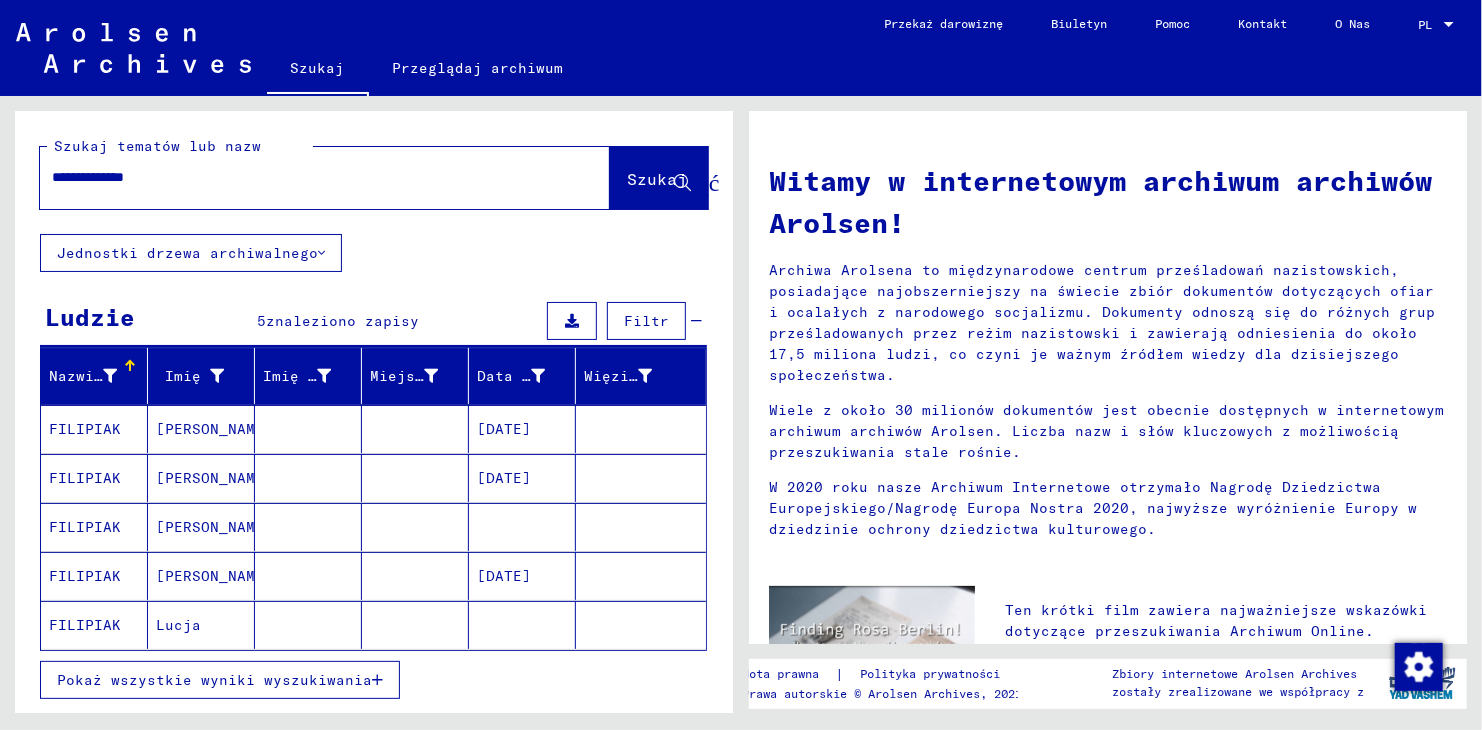 click at bounding box center [641, 527] 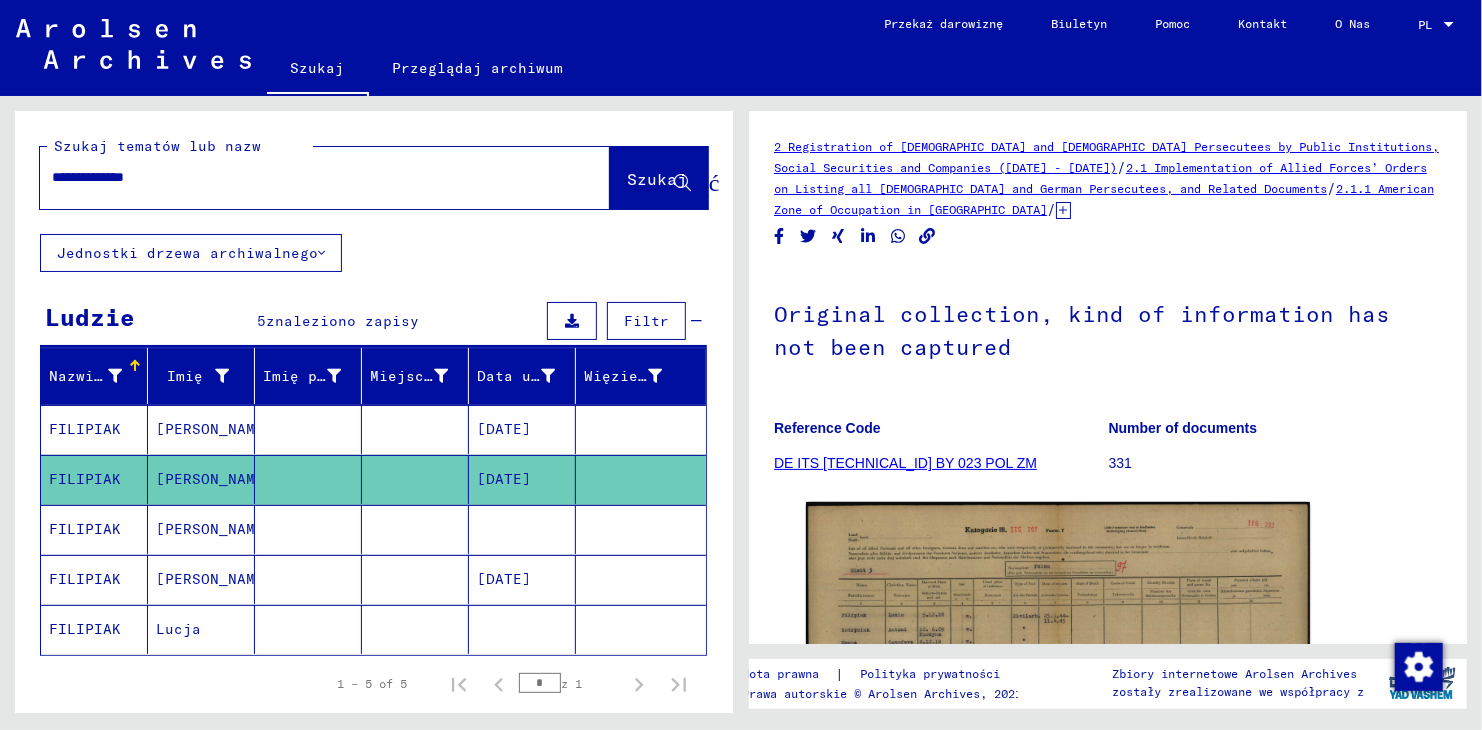 scroll, scrollTop: 0, scrollLeft: 0, axis: both 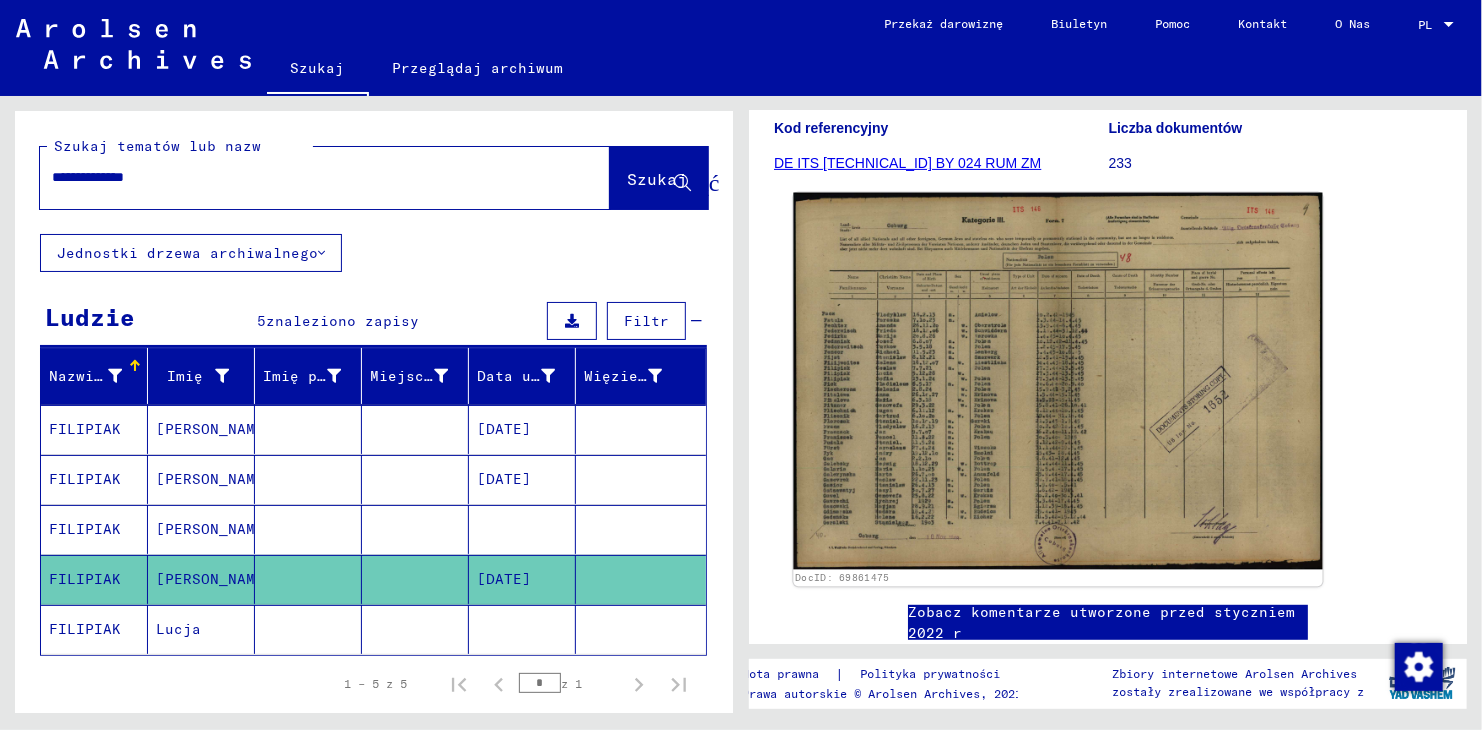 click 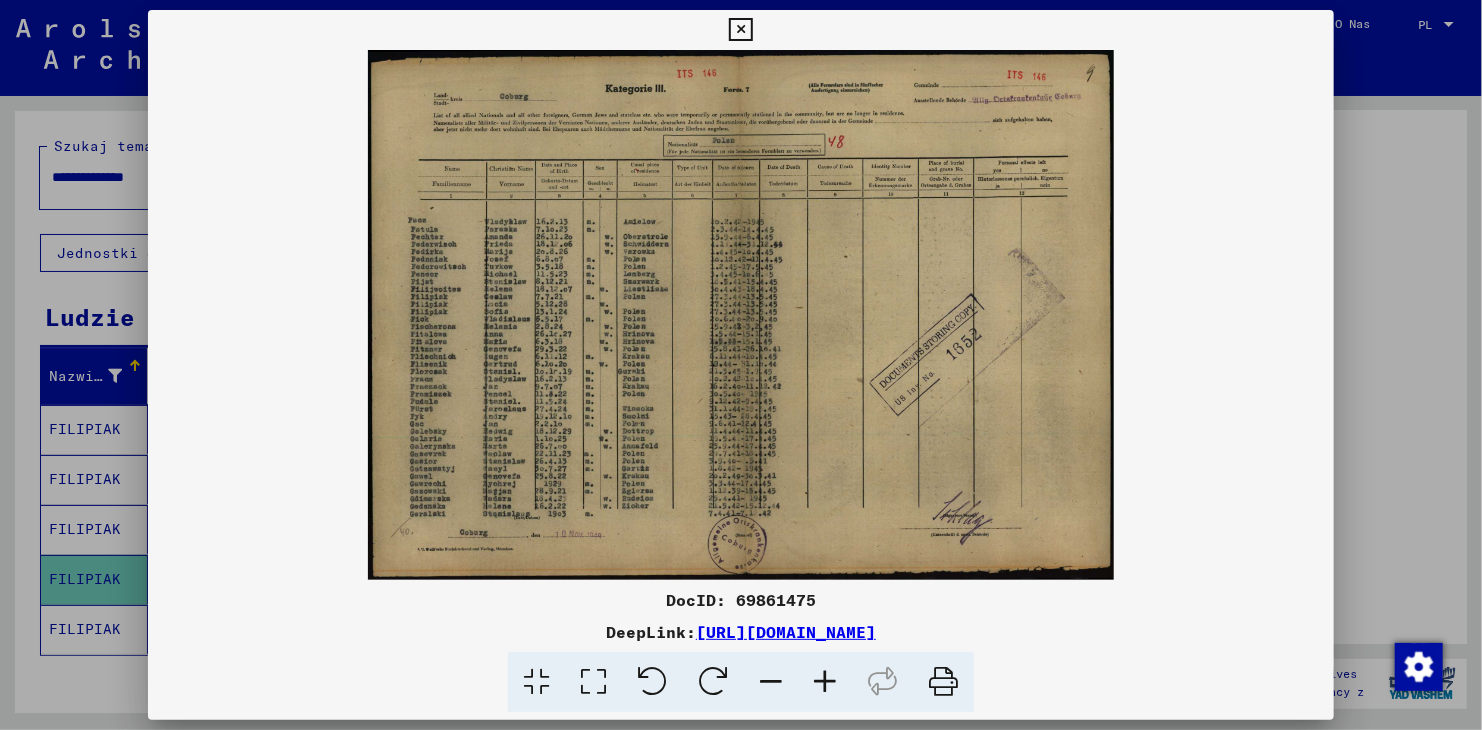 click at bounding box center [825, 682] 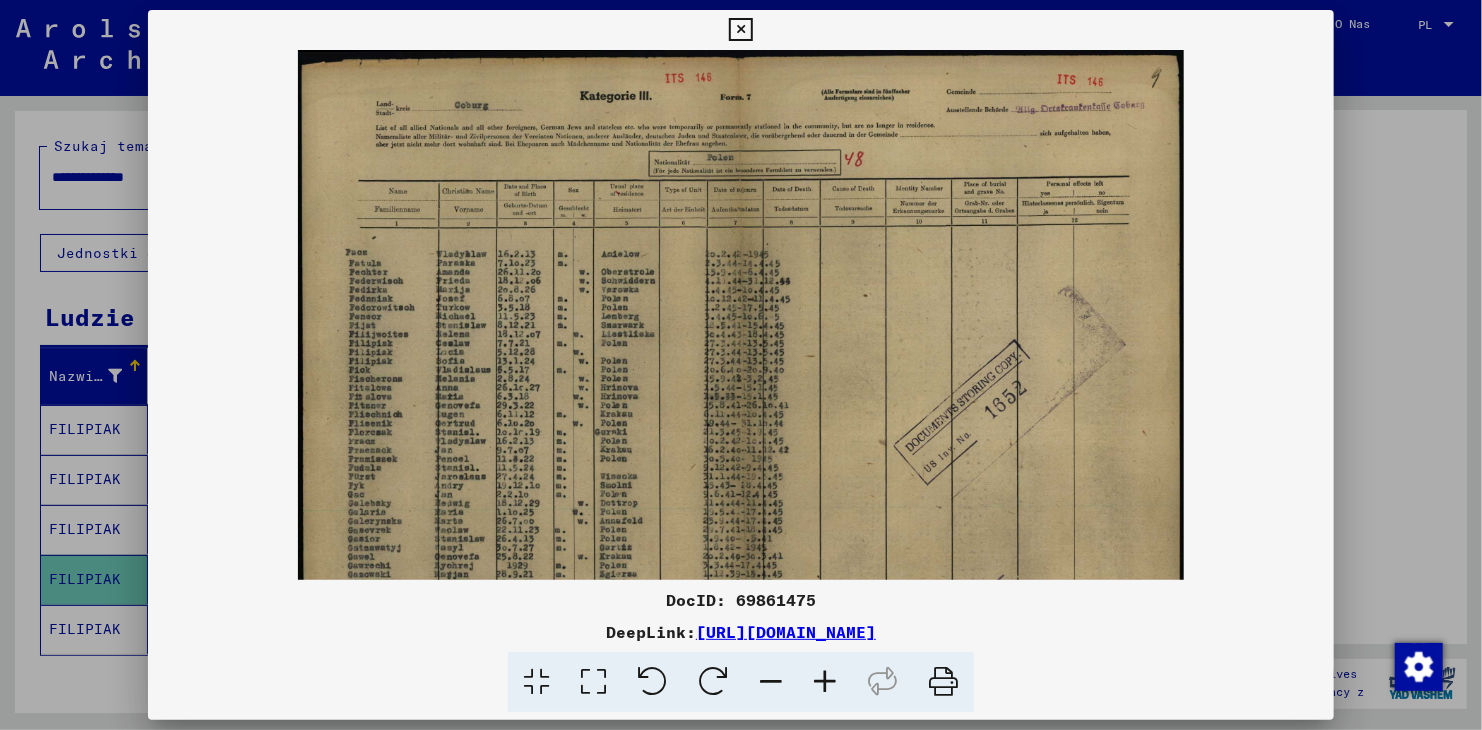 click at bounding box center [825, 682] 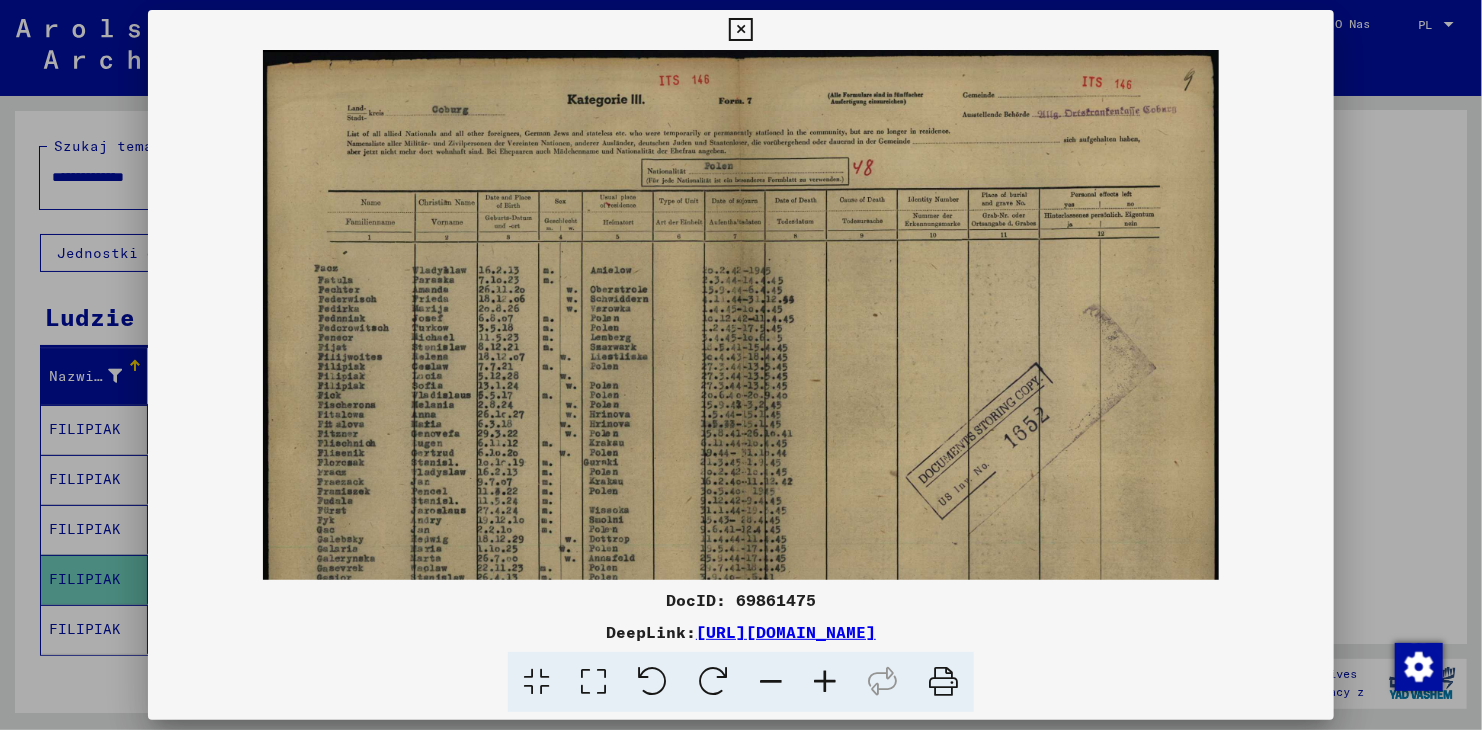click at bounding box center (825, 682) 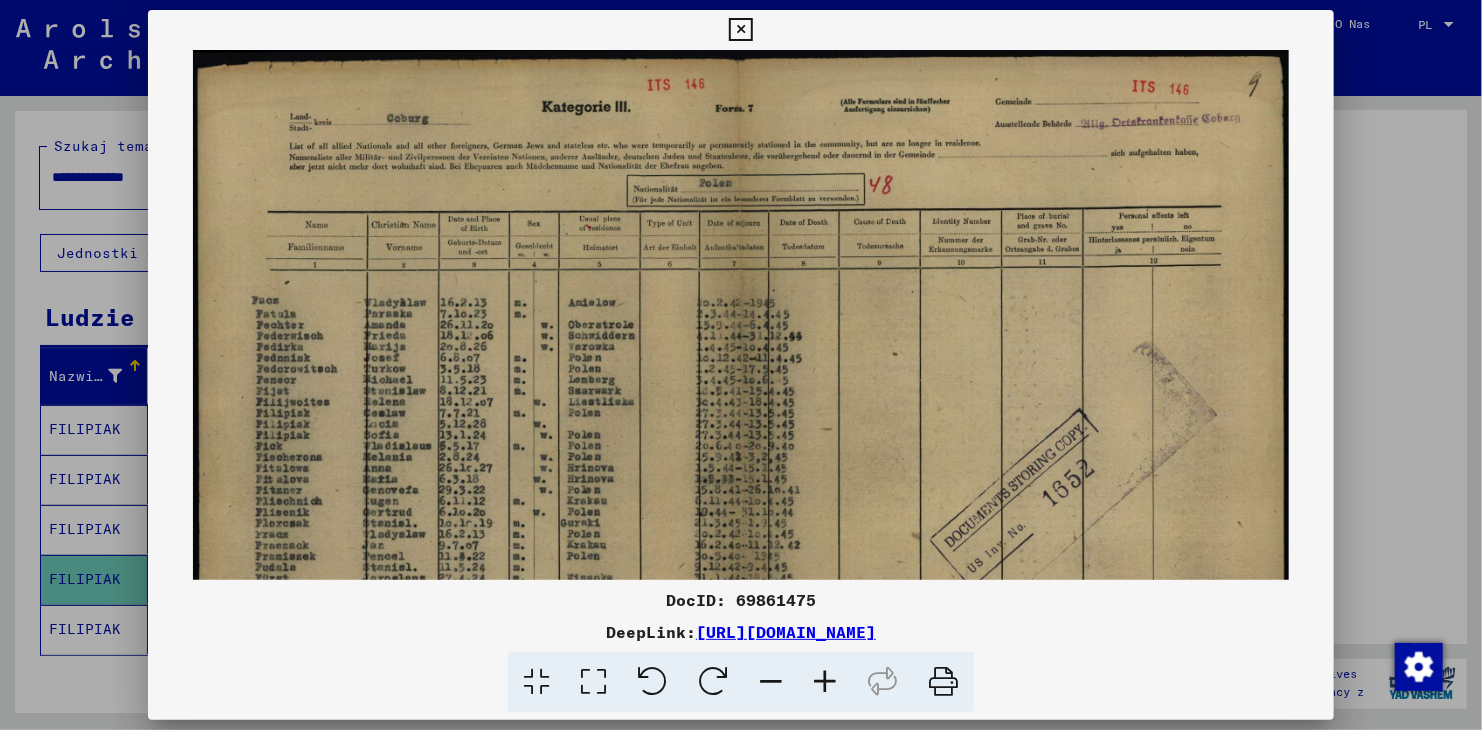 click at bounding box center (825, 682) 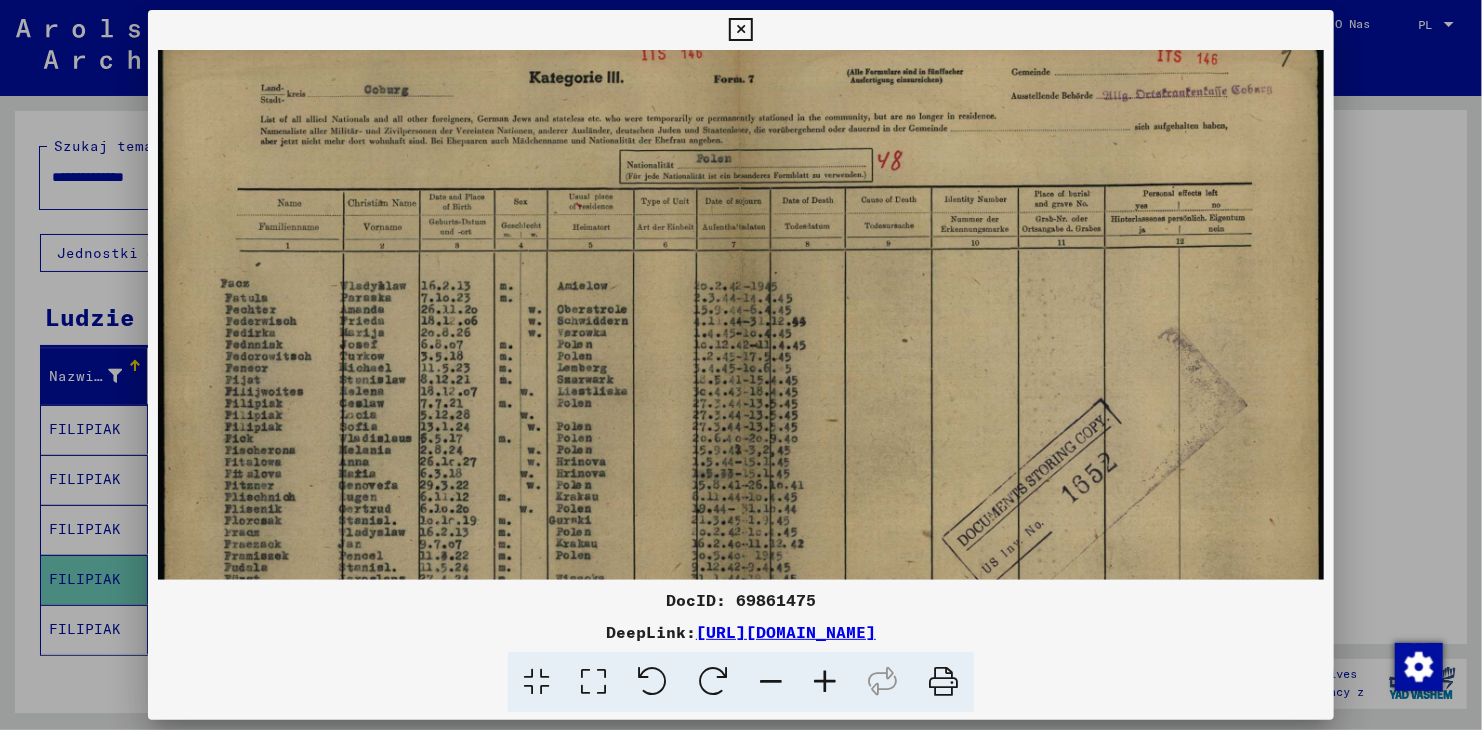 scroll, scrollTop: 34, scrollLeft: 0, axis: vertical 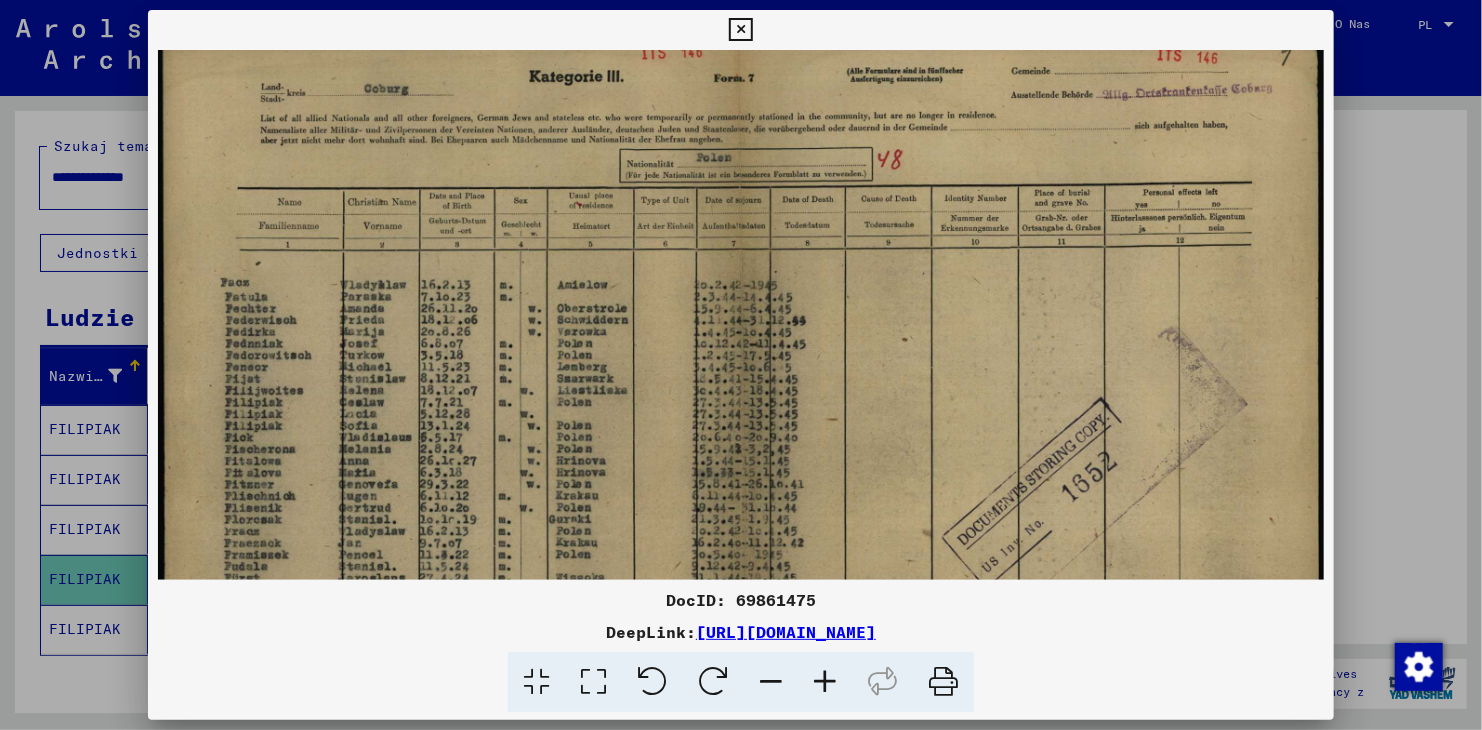 drag, startPoint x: 535, startPoint y: 391, endPoint x: 701, endPoint y: 349, distance: 171.23083 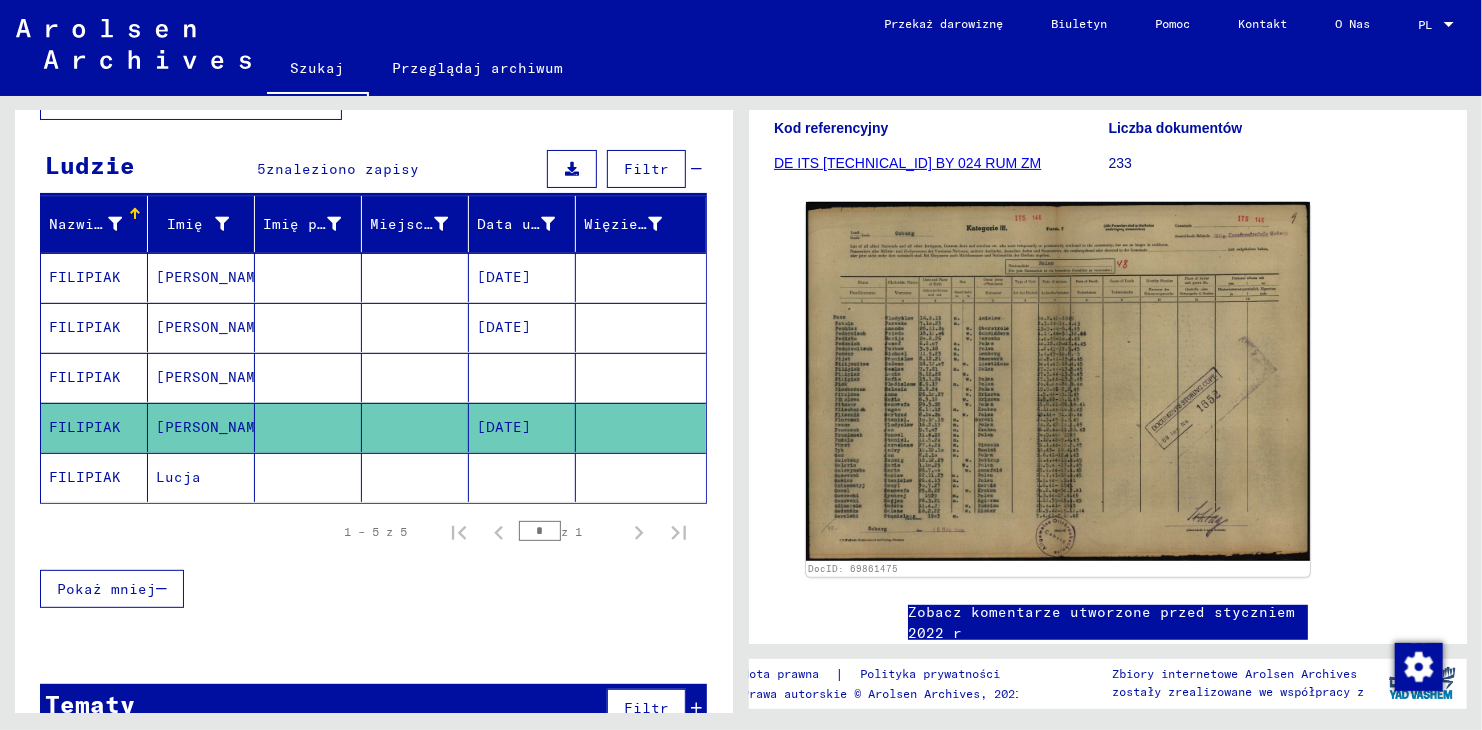 scroll, scrollTop: 188, scrollLeft: 0, axis: vertical 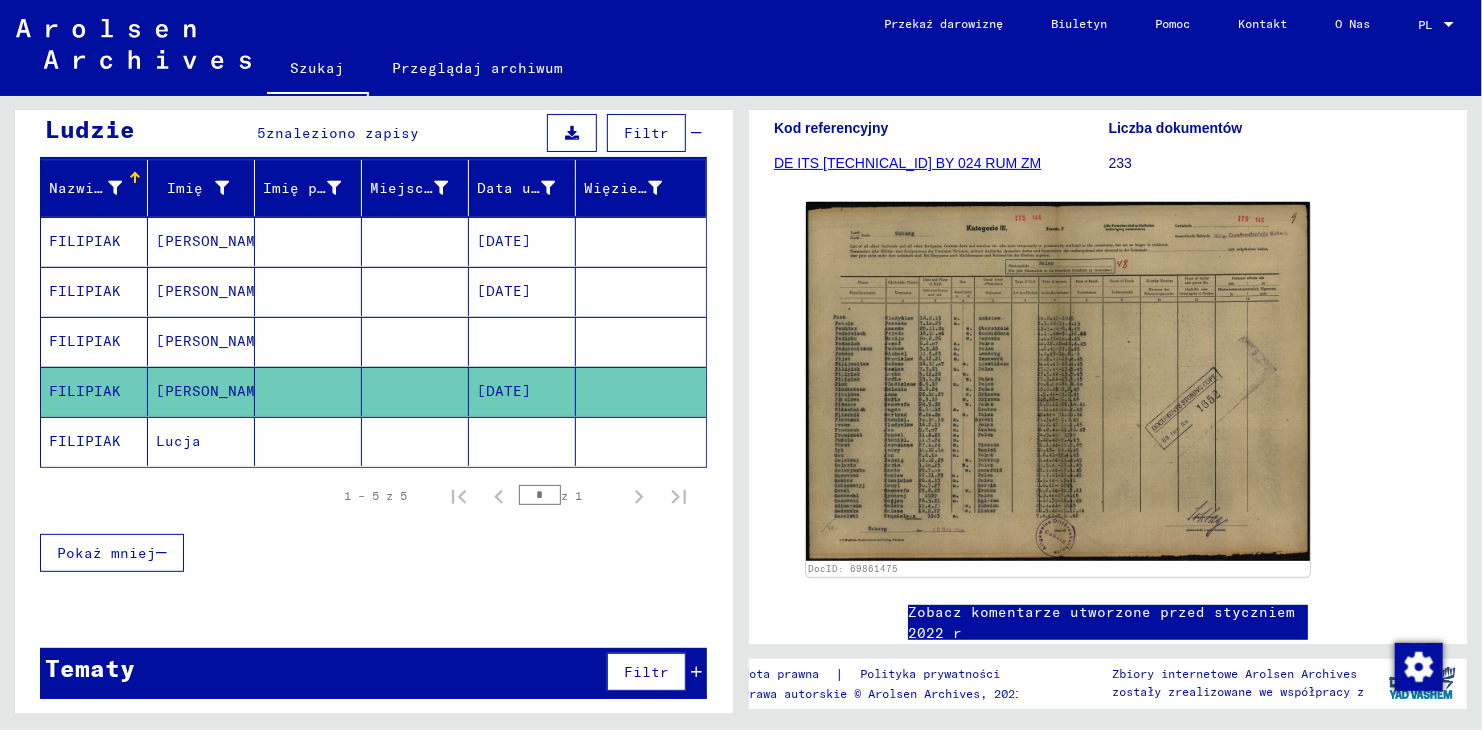 click on "Tematy  Filtr" at bounding box center (373, 673) 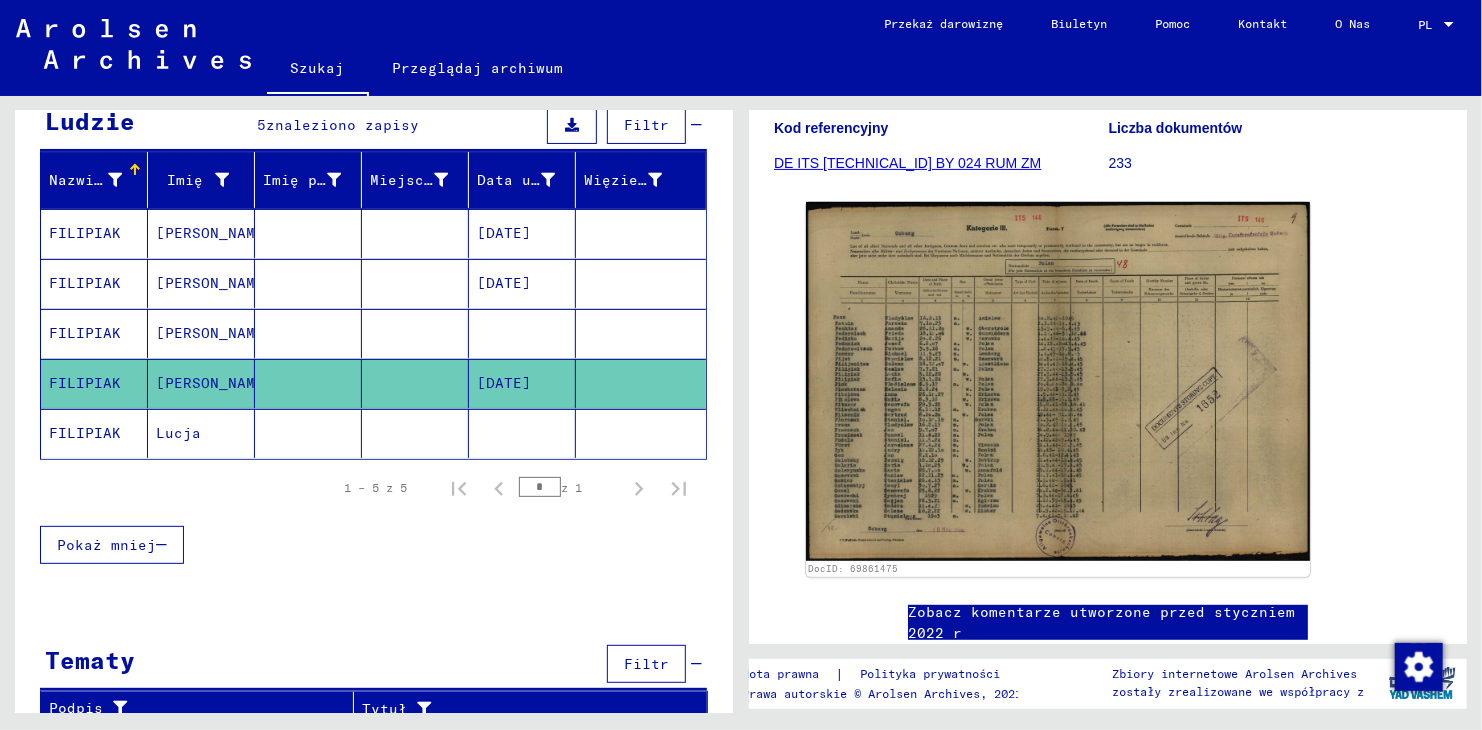 scroll, scrollTop: 204, scrollLeft: 0, axis: vertical 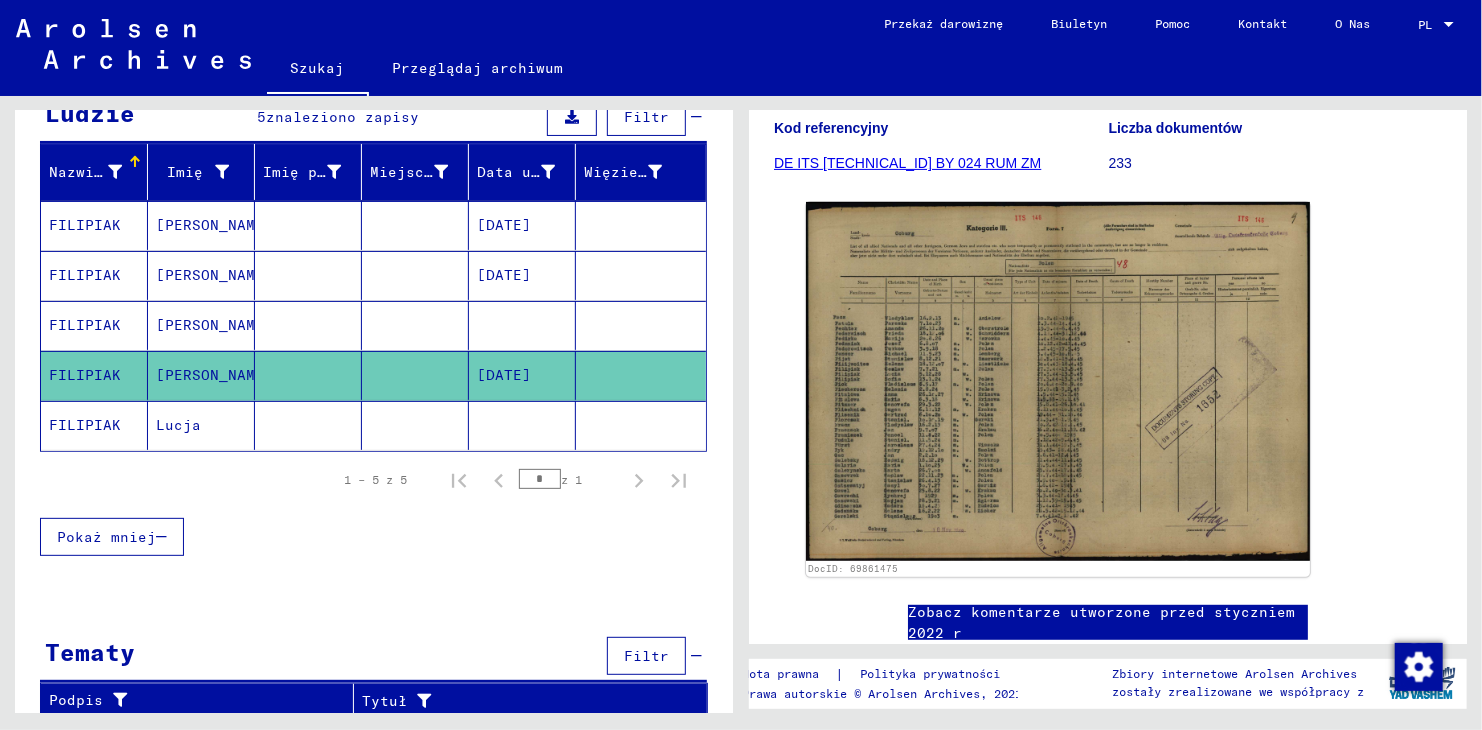 click on "Tematy  Filtr" at bounding box center (373, 657) 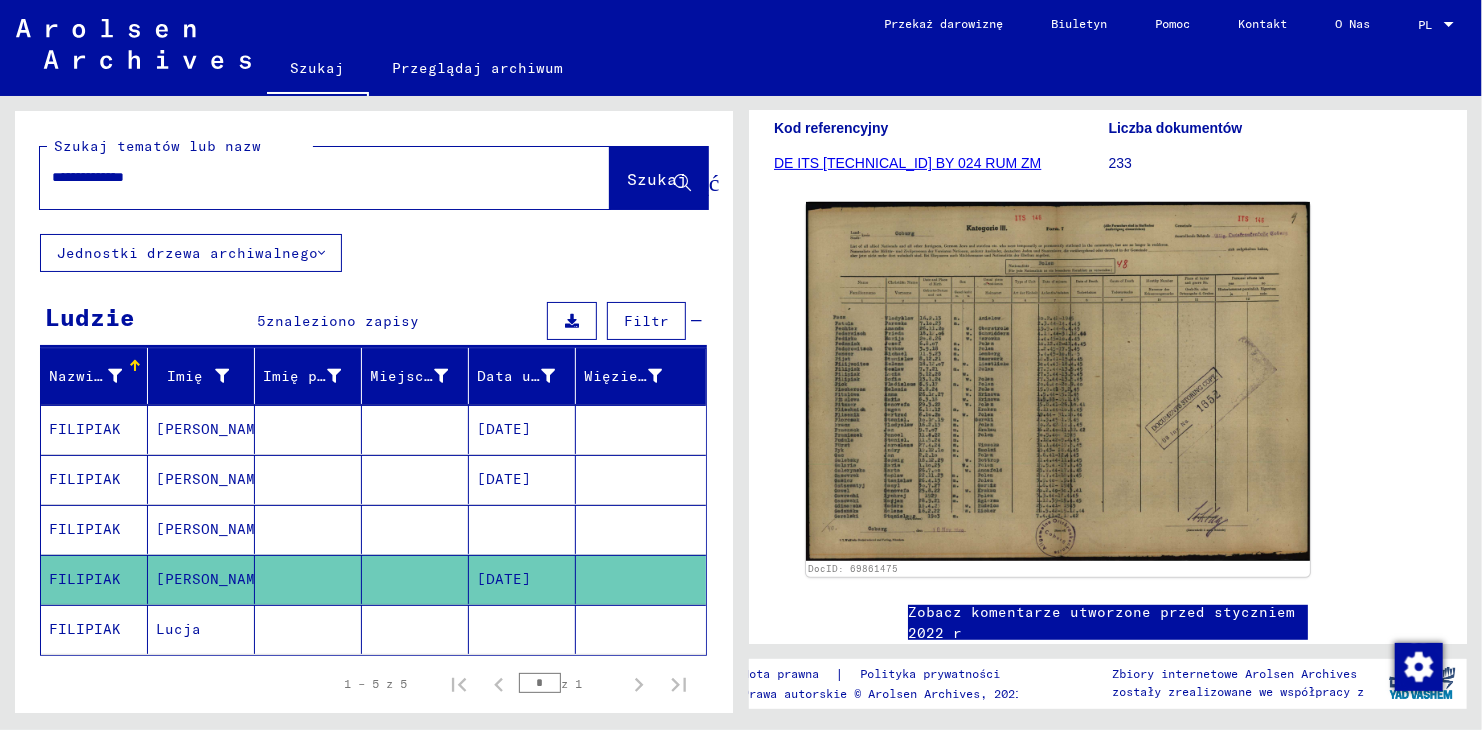 scroll, scrollTop: 188, scrollLeft: 0, axis: vertical 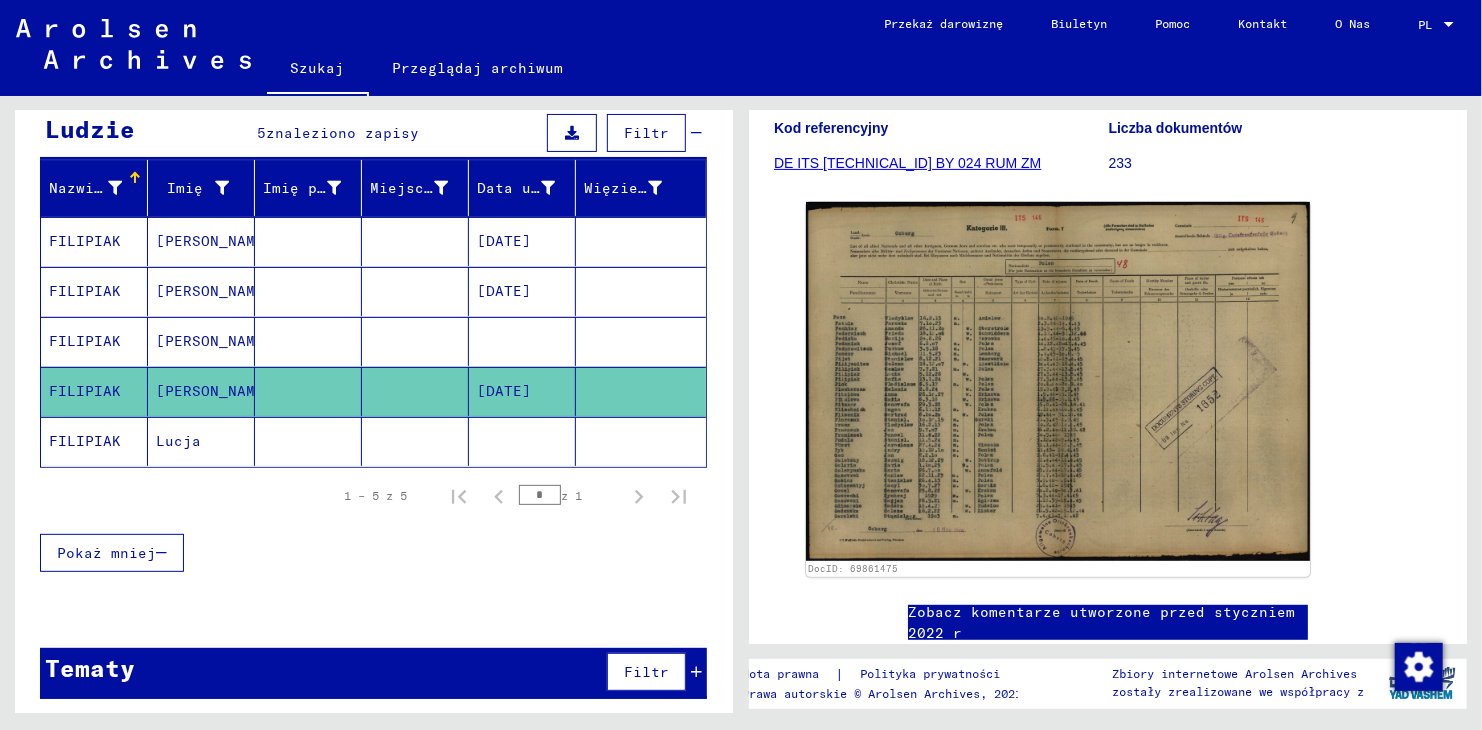 click on "[DATE]" at bounding box center (522, 341) 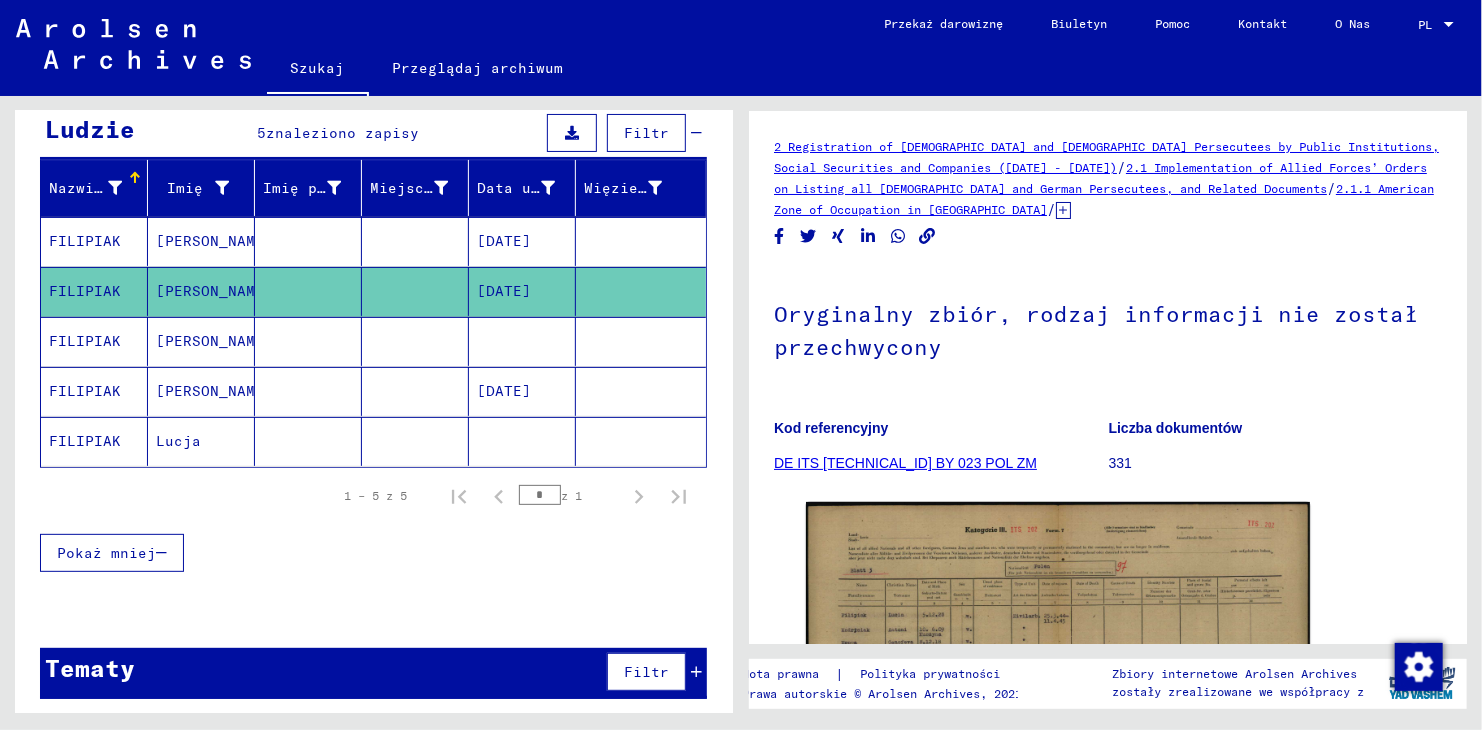 scroll, scrollTop: 400, scrollLeft: 0, axis: vertical 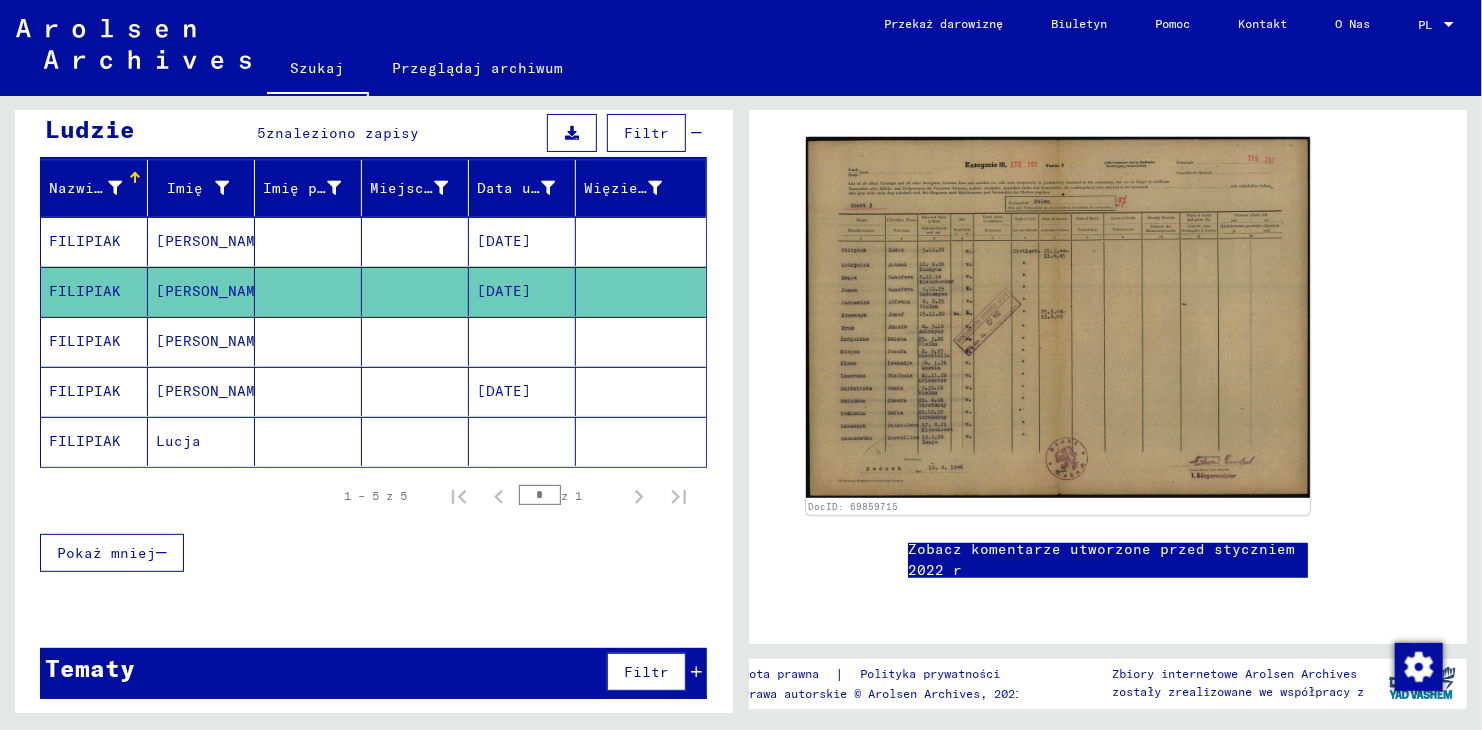 click on "Pokaż mniej" at bounding box center (373, 553) 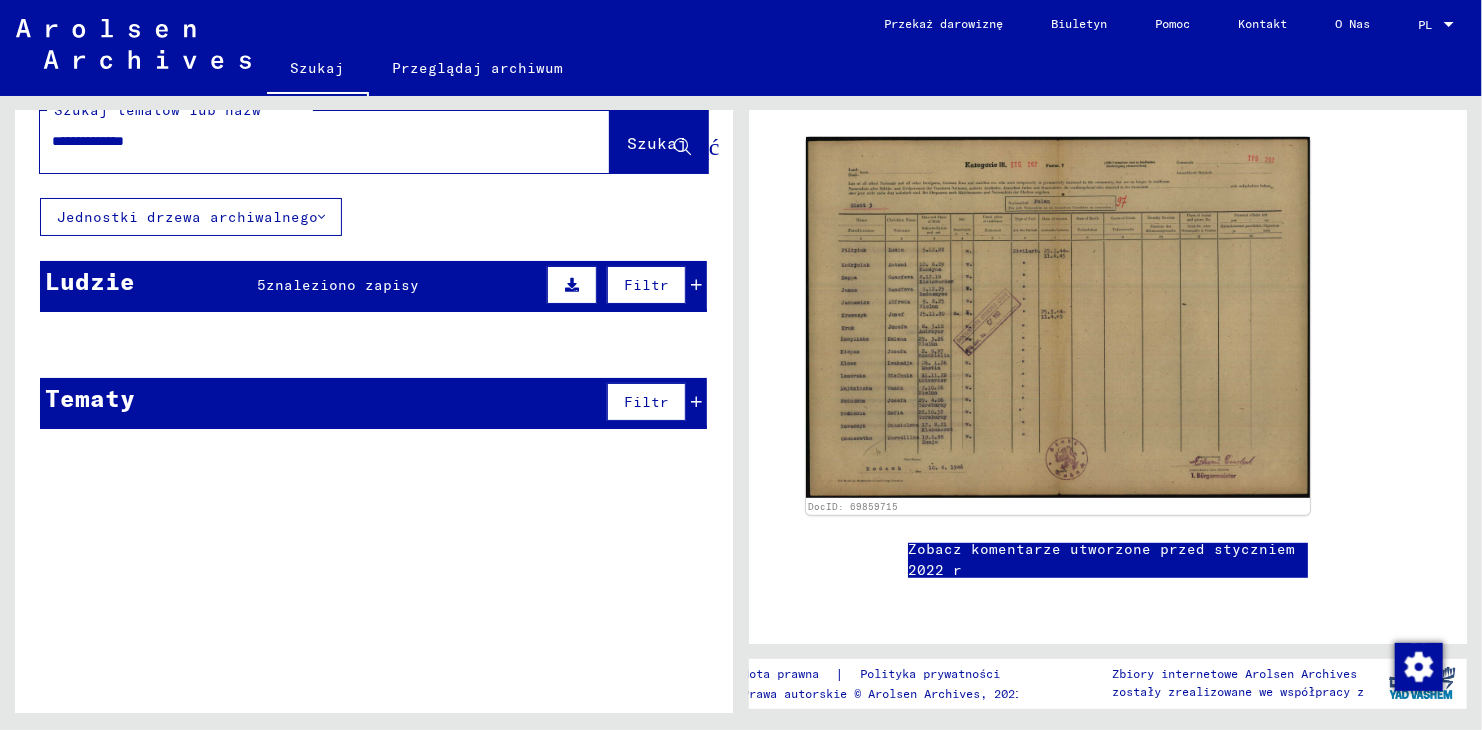 click at bounding box center [641, 443] 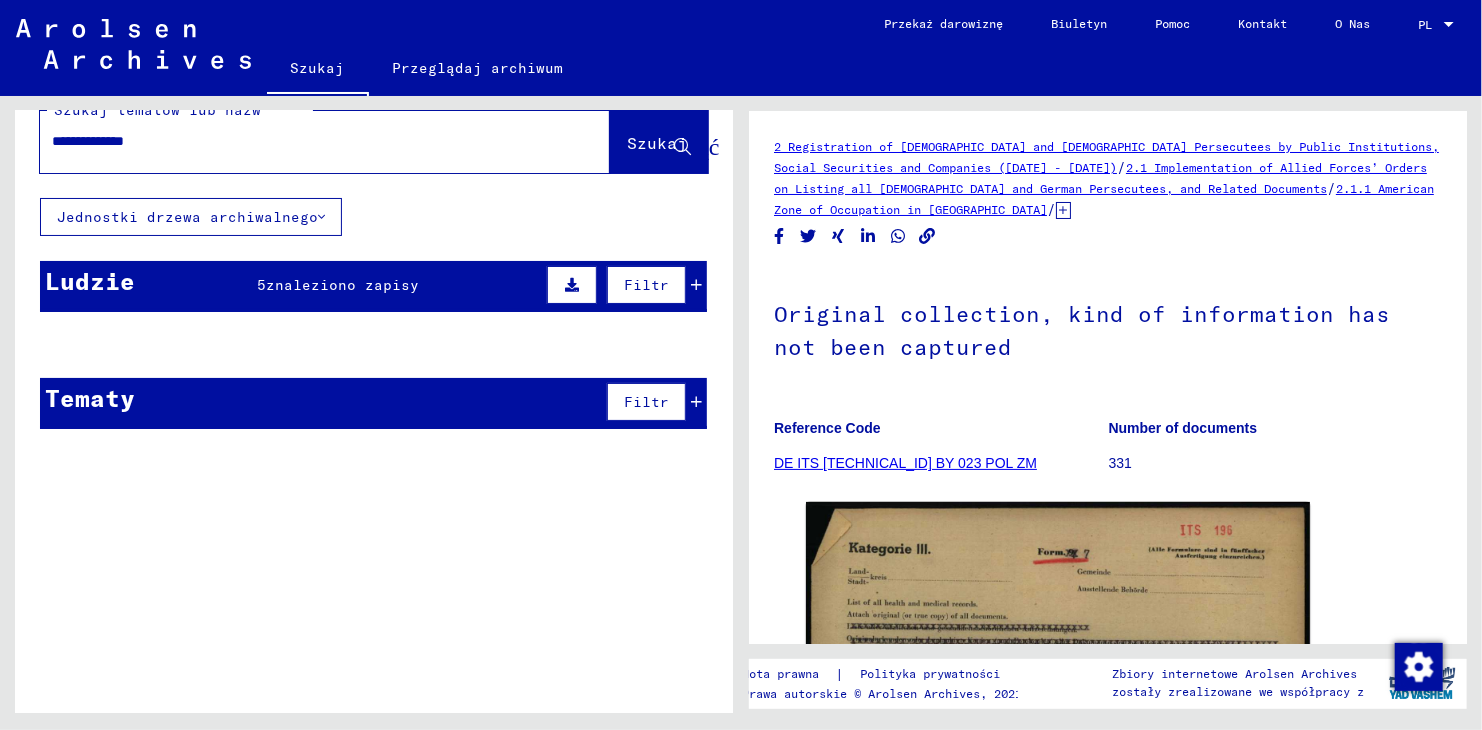 click 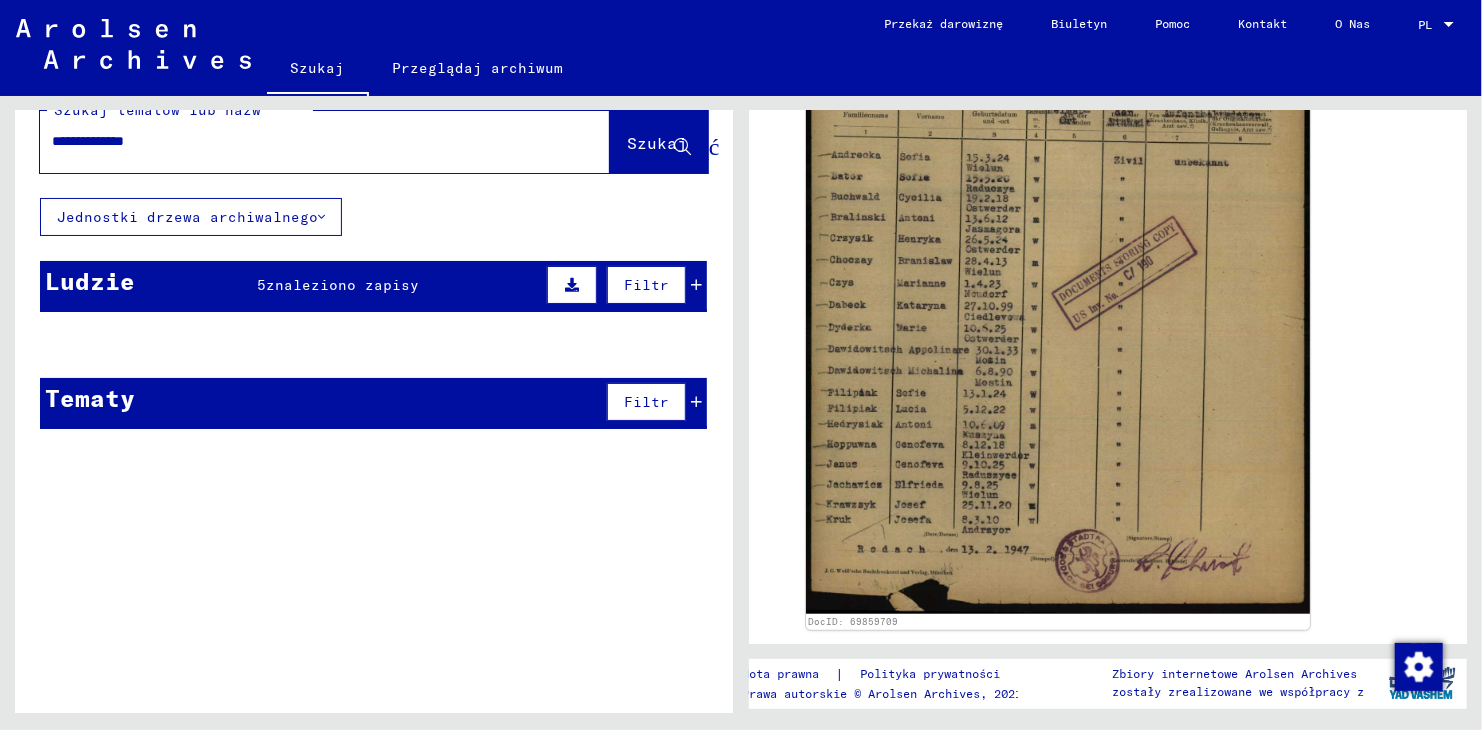 click 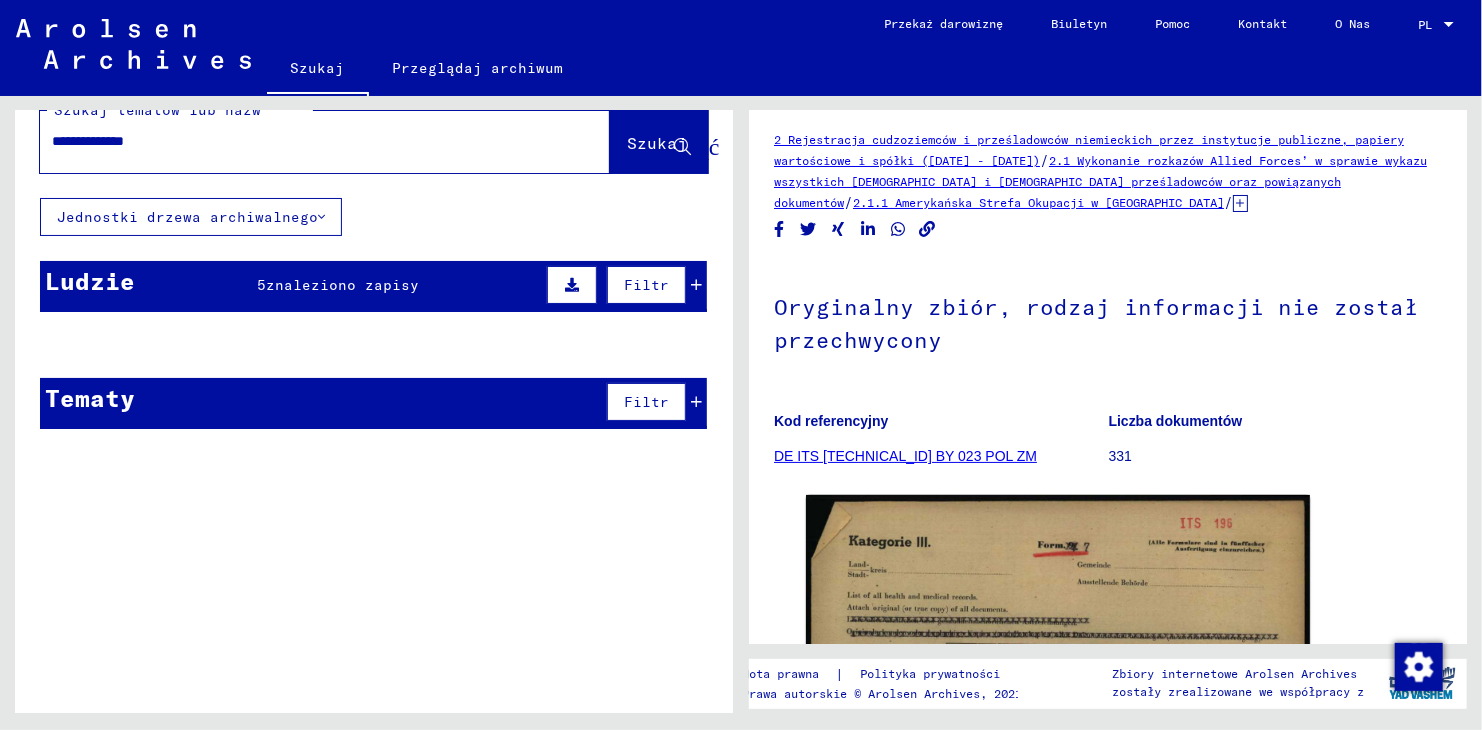 scroll, scrollTop: 0, scrollLeft: 0, axis: both 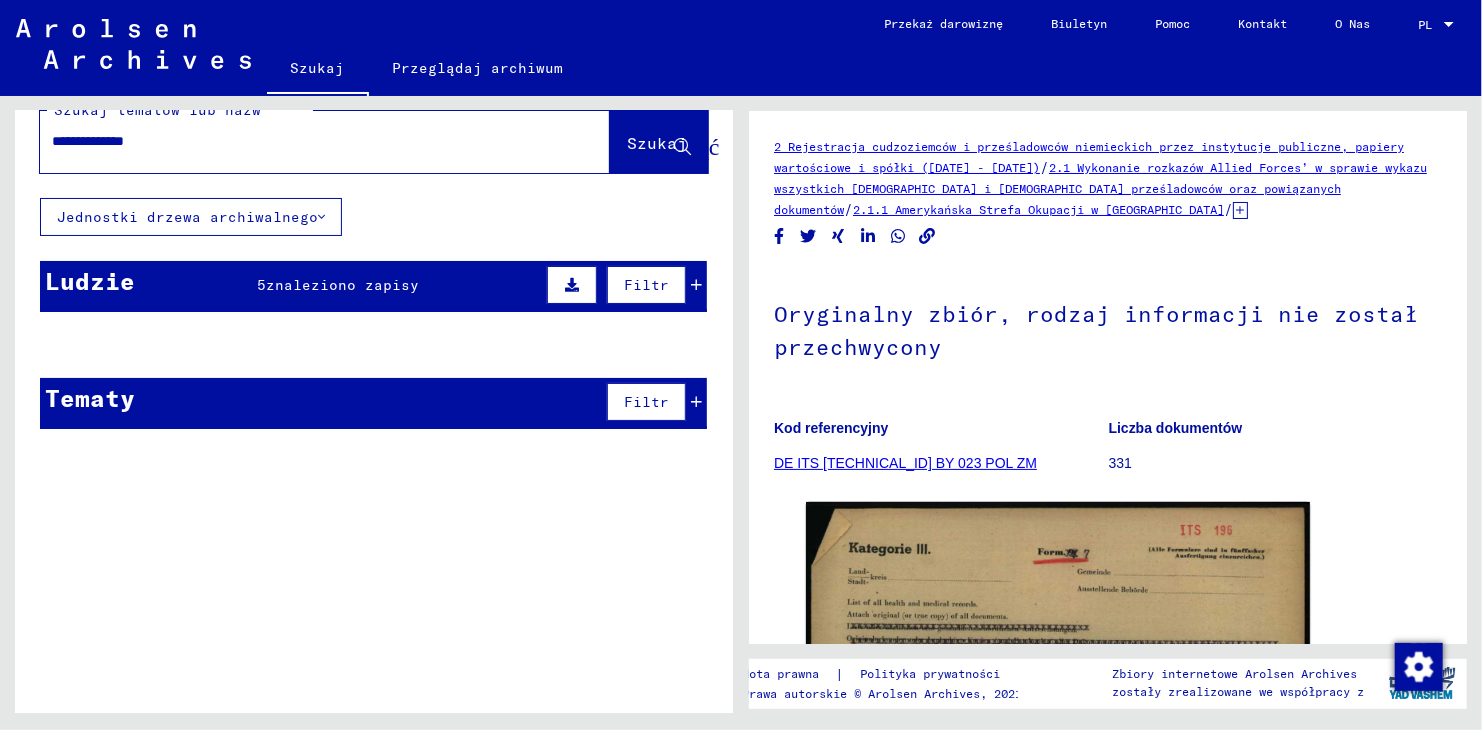 drag, startPoint x: 93, startPoint y: 143, endPoint x: -40, endPoint y: 143, distance: 133 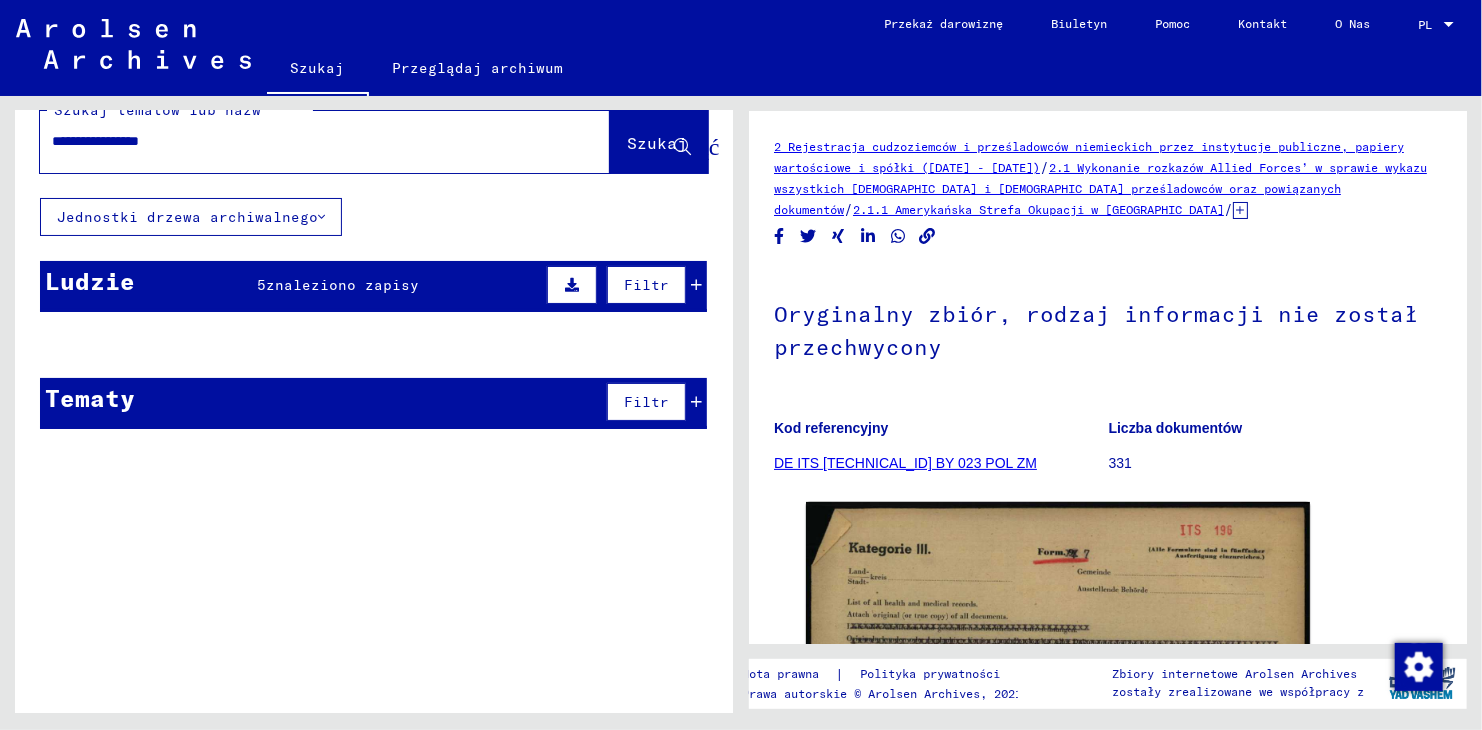 type on "**********" 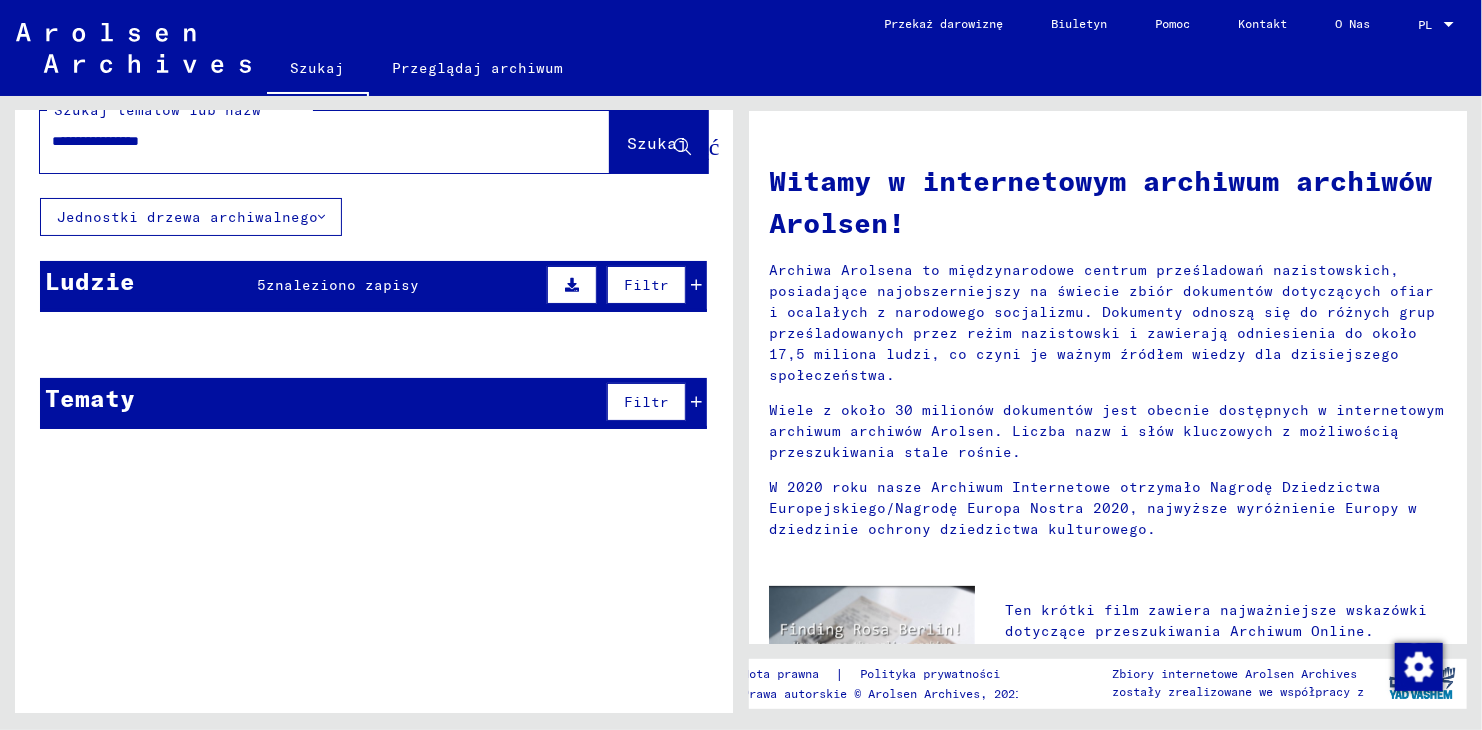 scroll, scrollTop: 0, scrollLeft: 0, axis: both 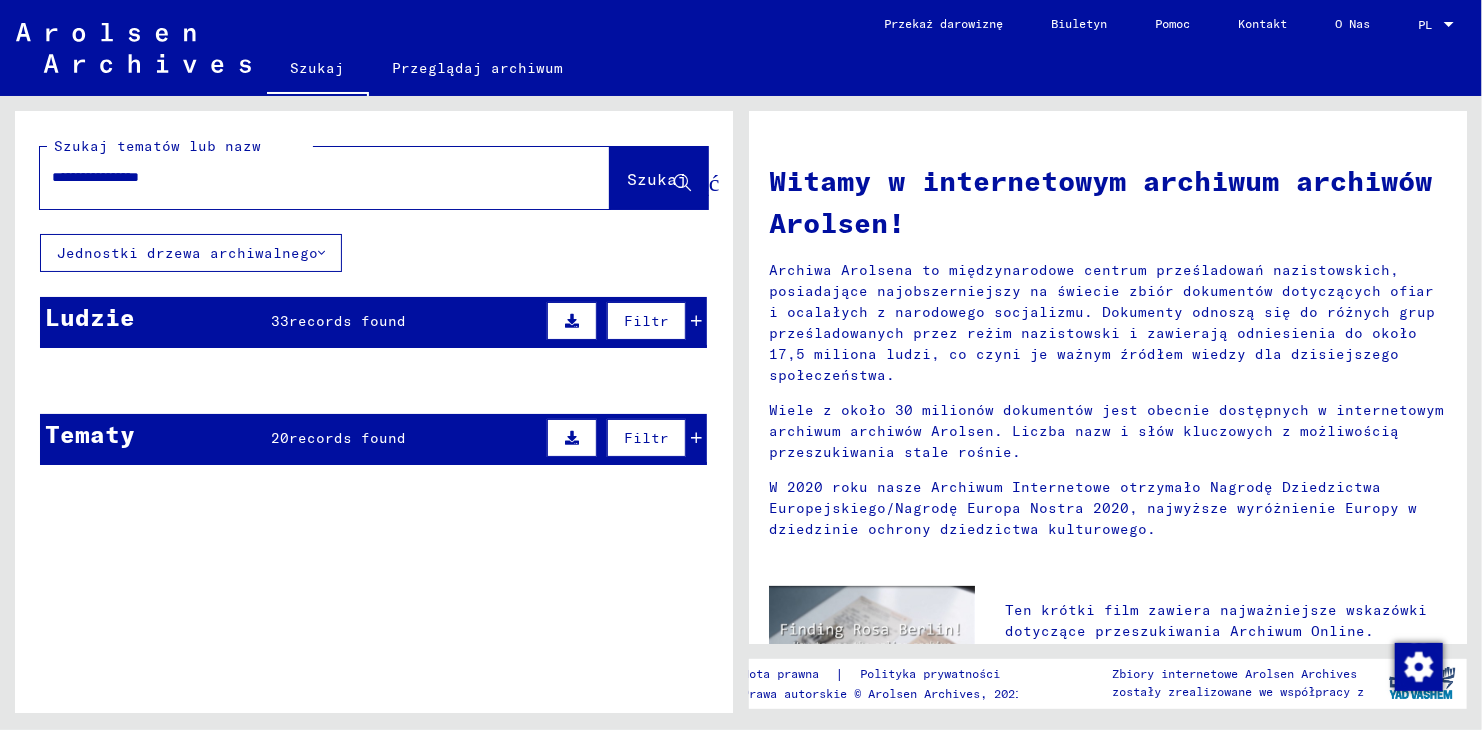 click 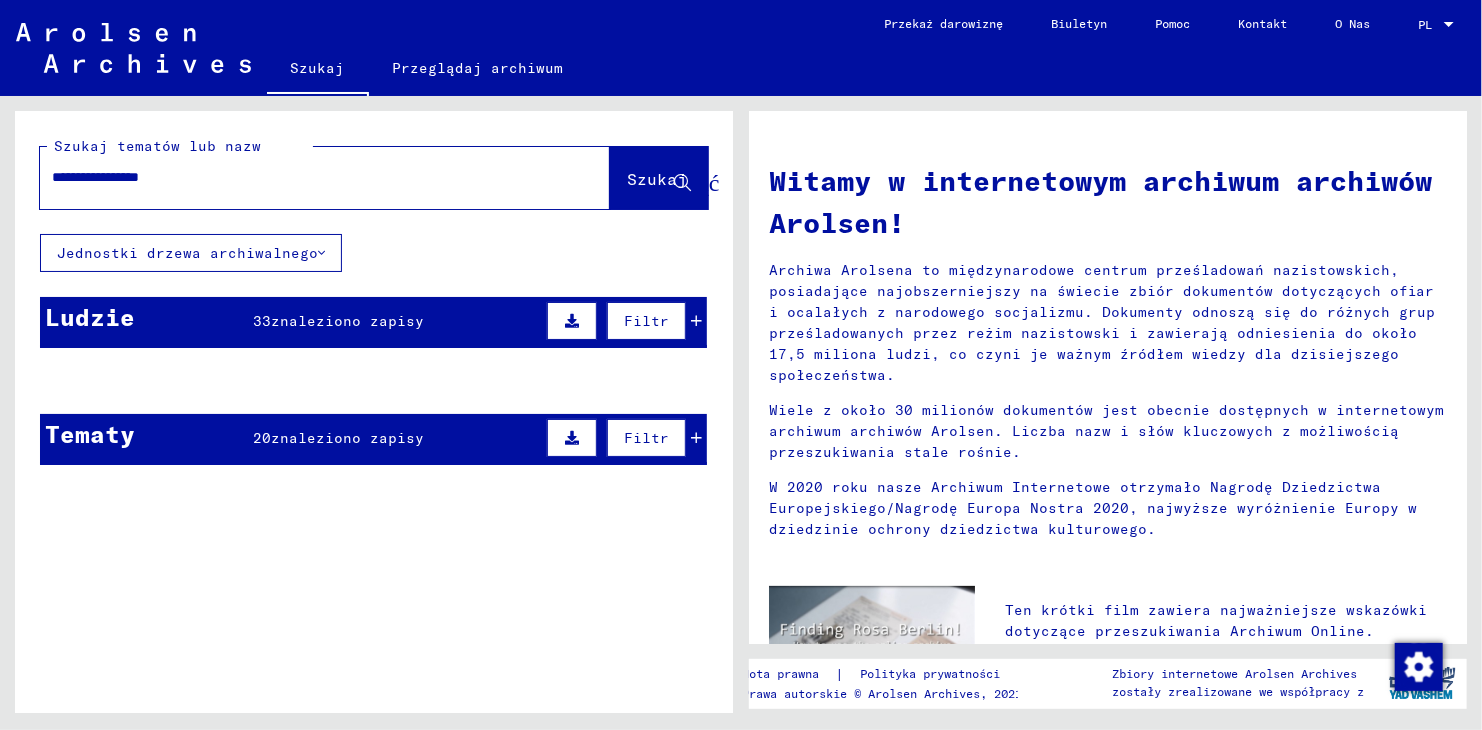 click on "znaleziono zapisy" at bounding box center (347, 321) 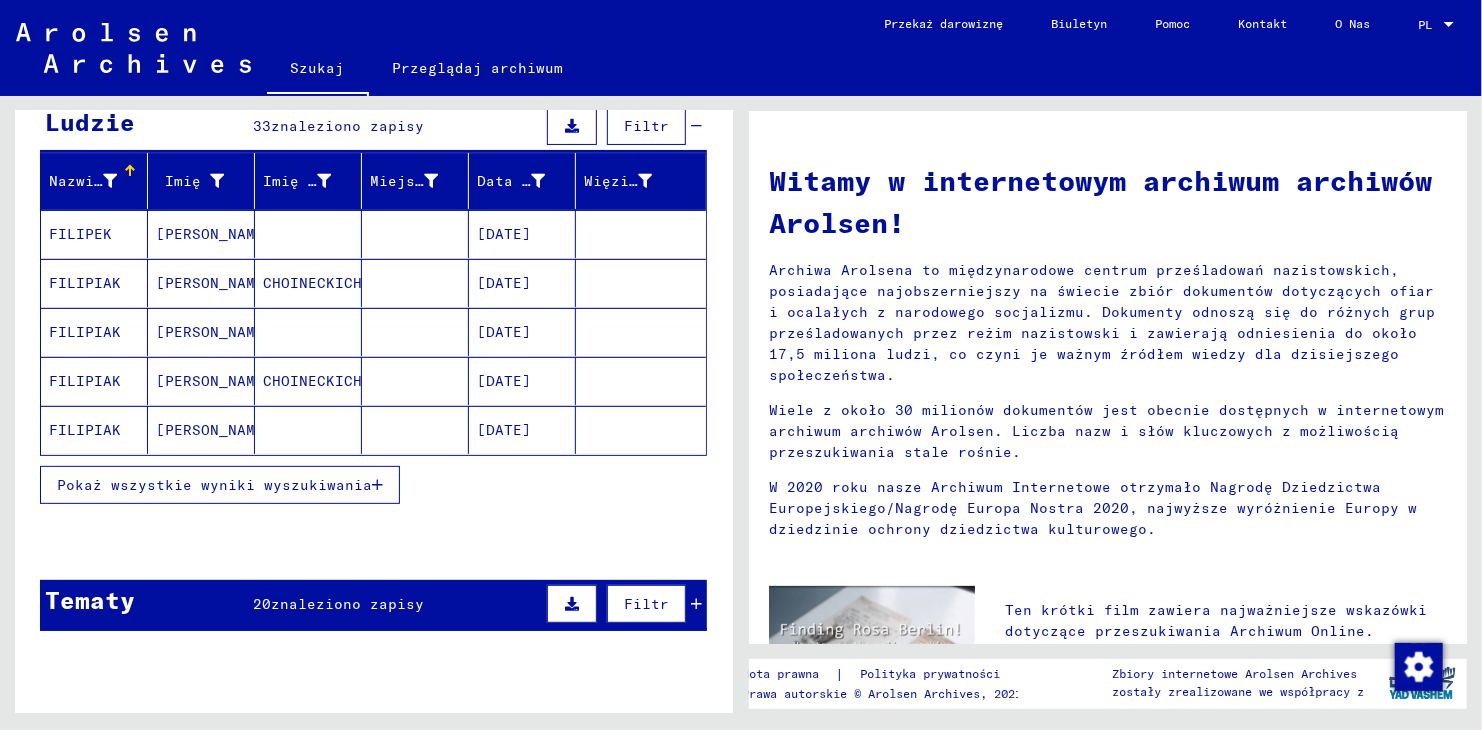 scroll, scrollTop: 200, scrollLeft: 0, axis: vertical 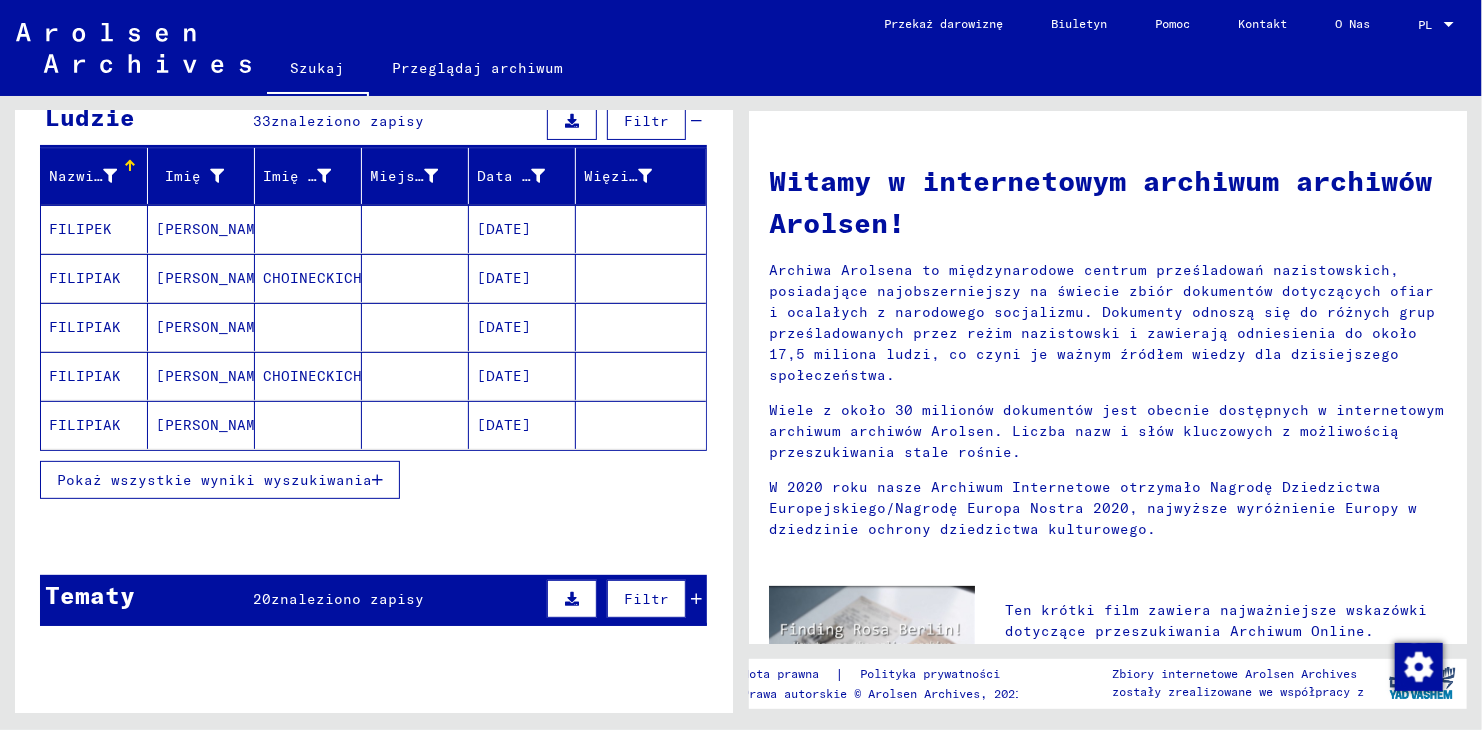 click on "Pokaż wszystkie wyniki wyszukiwania" at bounding box center [220, 480] 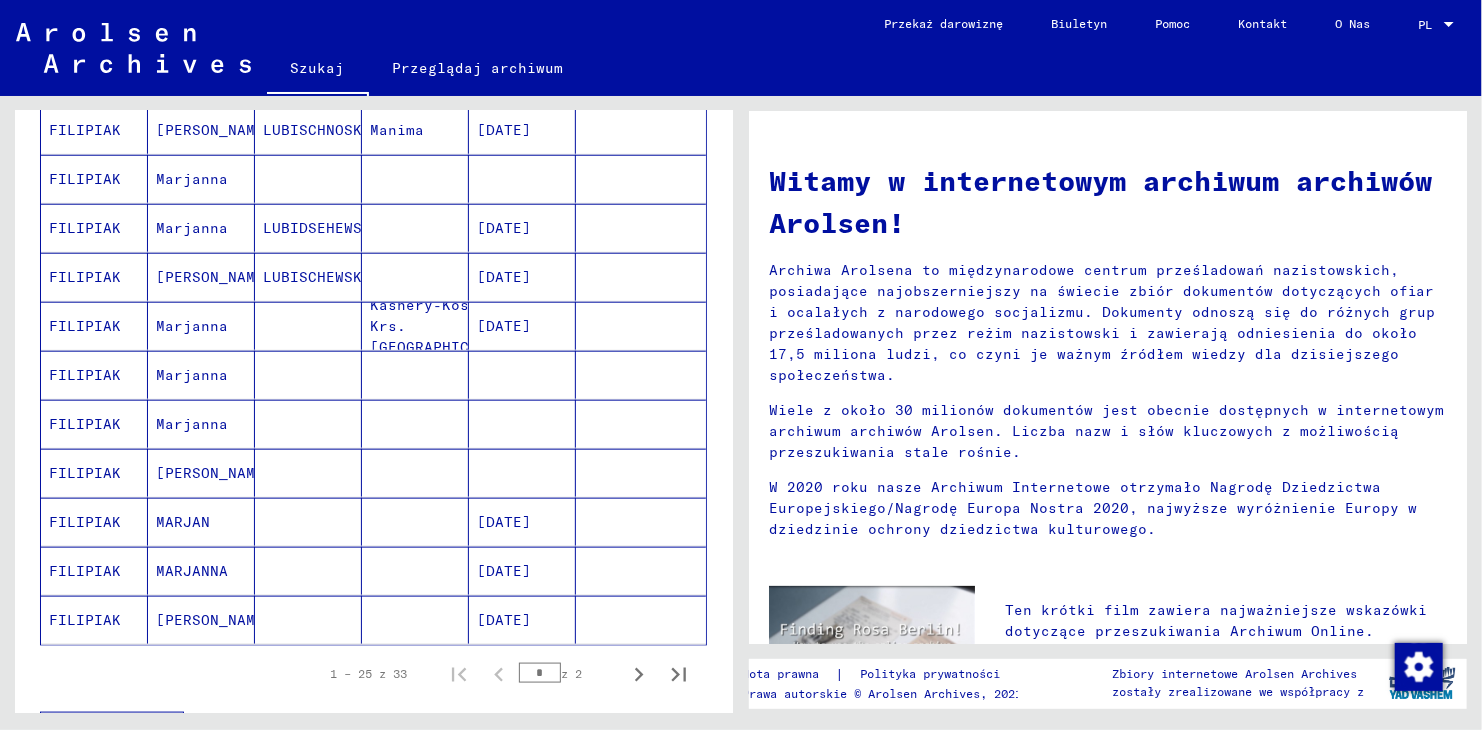 scroll, scrollTop: 1000, scrollLeft: 0, axis: vertical 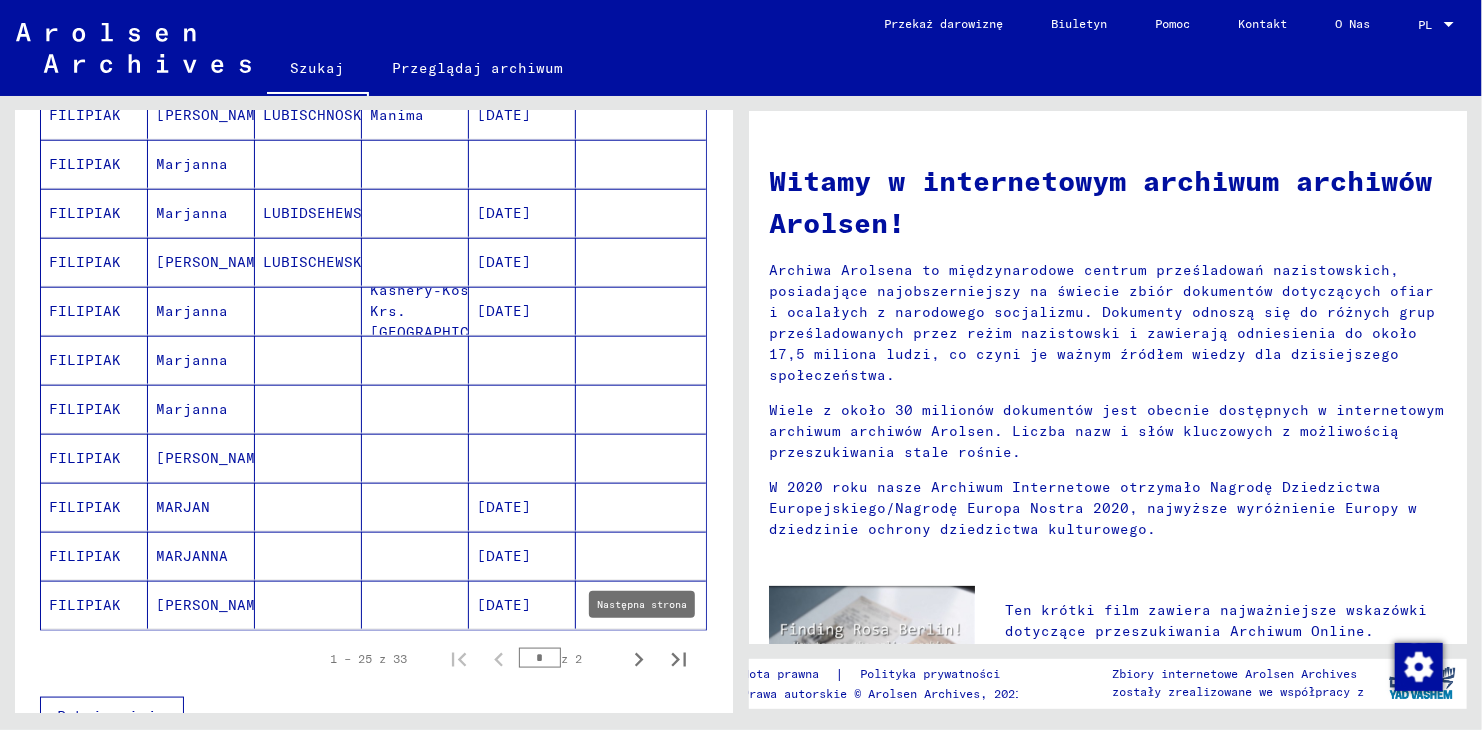 click 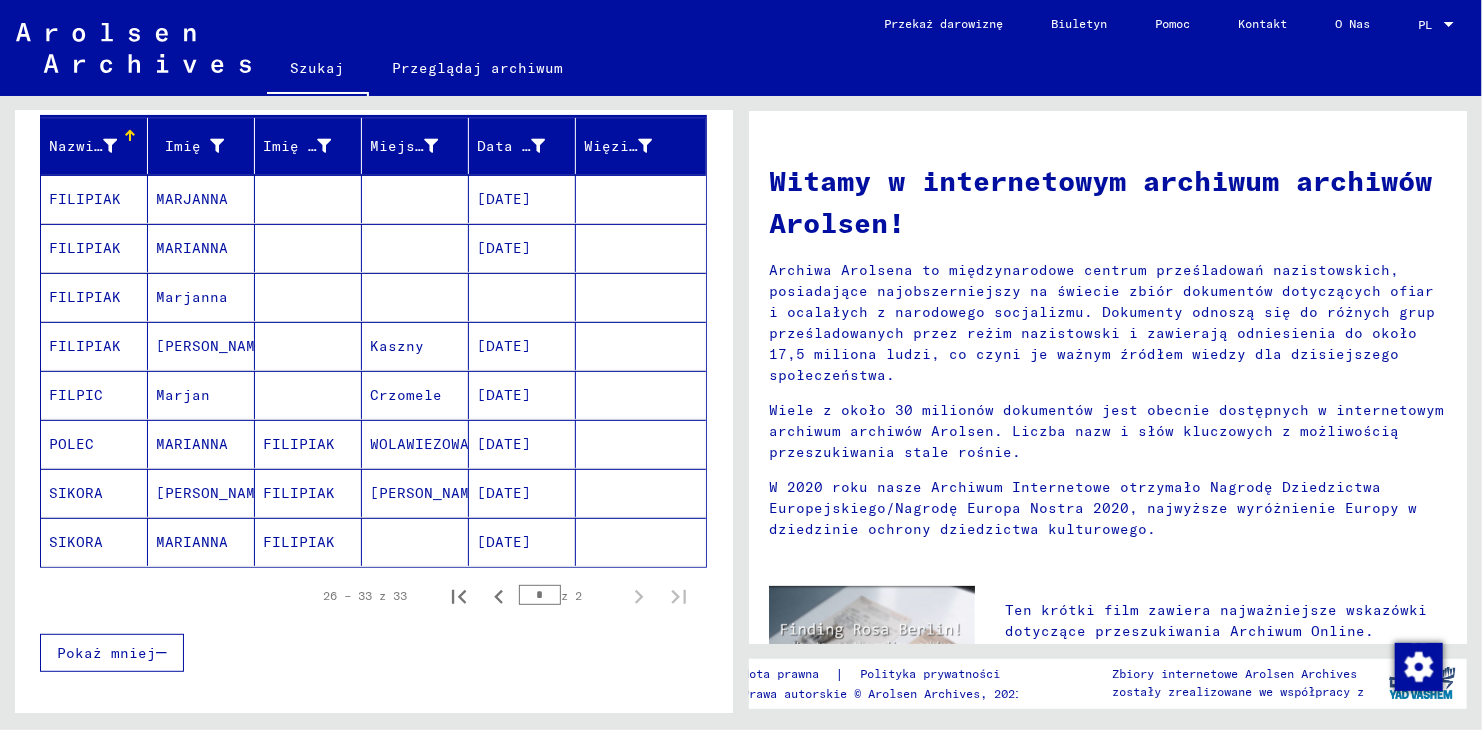 scroll, scrollTop: 248, scrollLeft: 0, axis: vertical 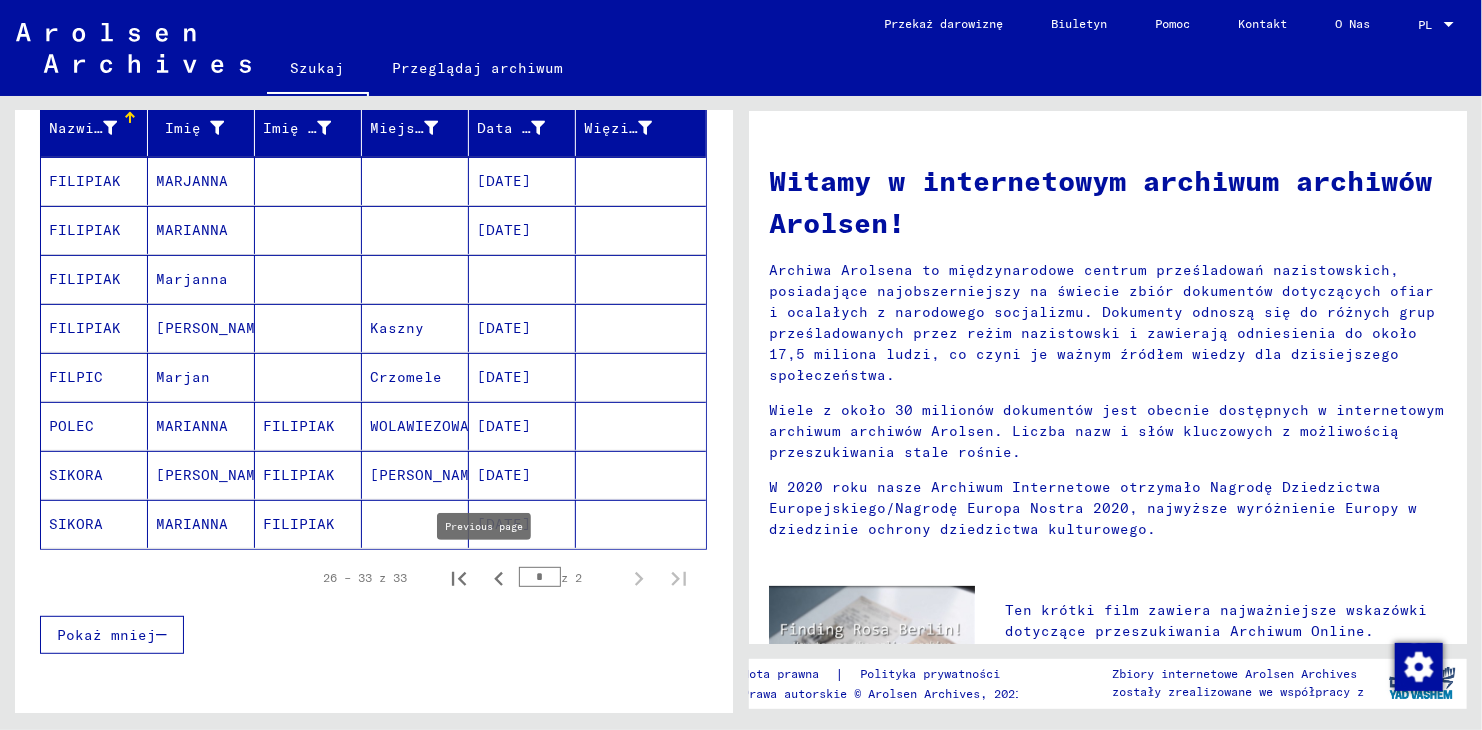click 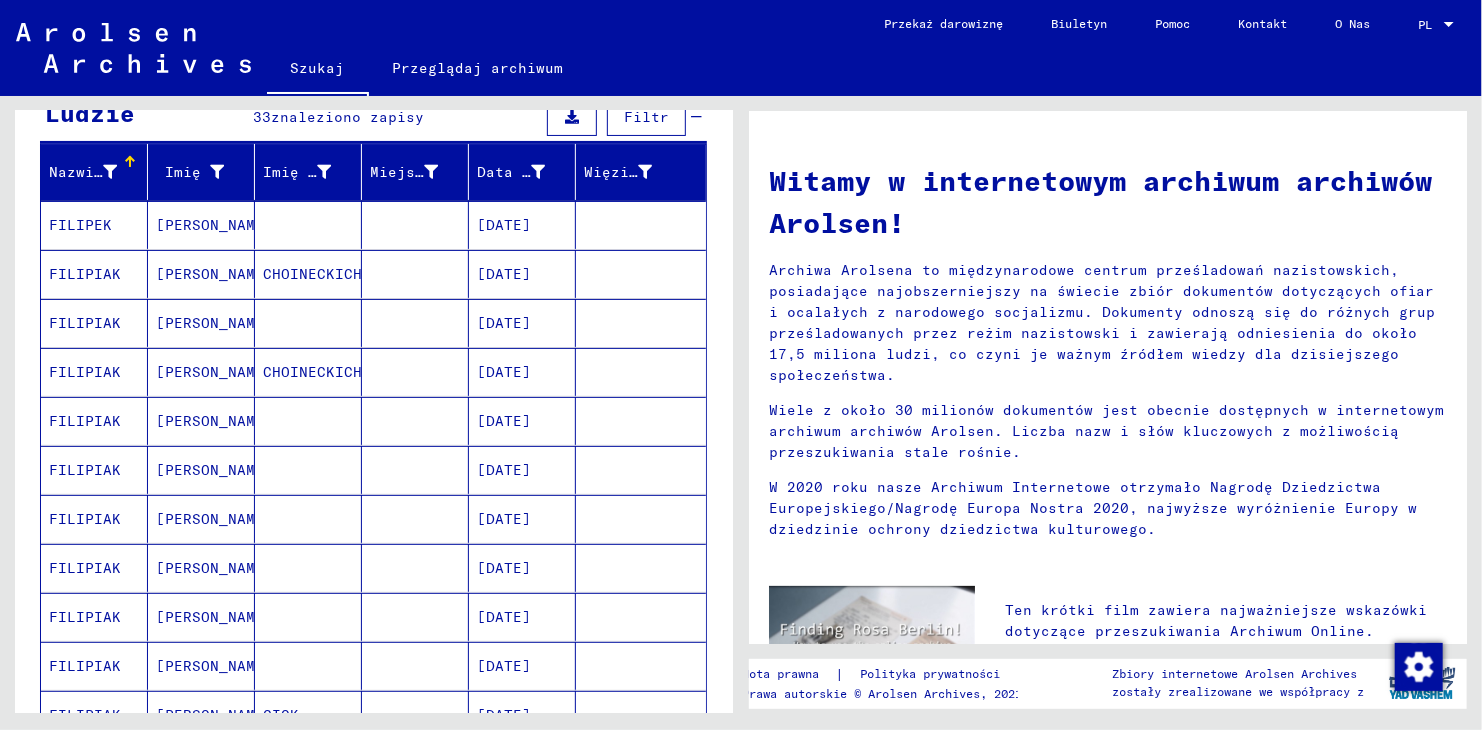 scroll, scrollTop: 148, scrollLeft: 0, axis: vertical 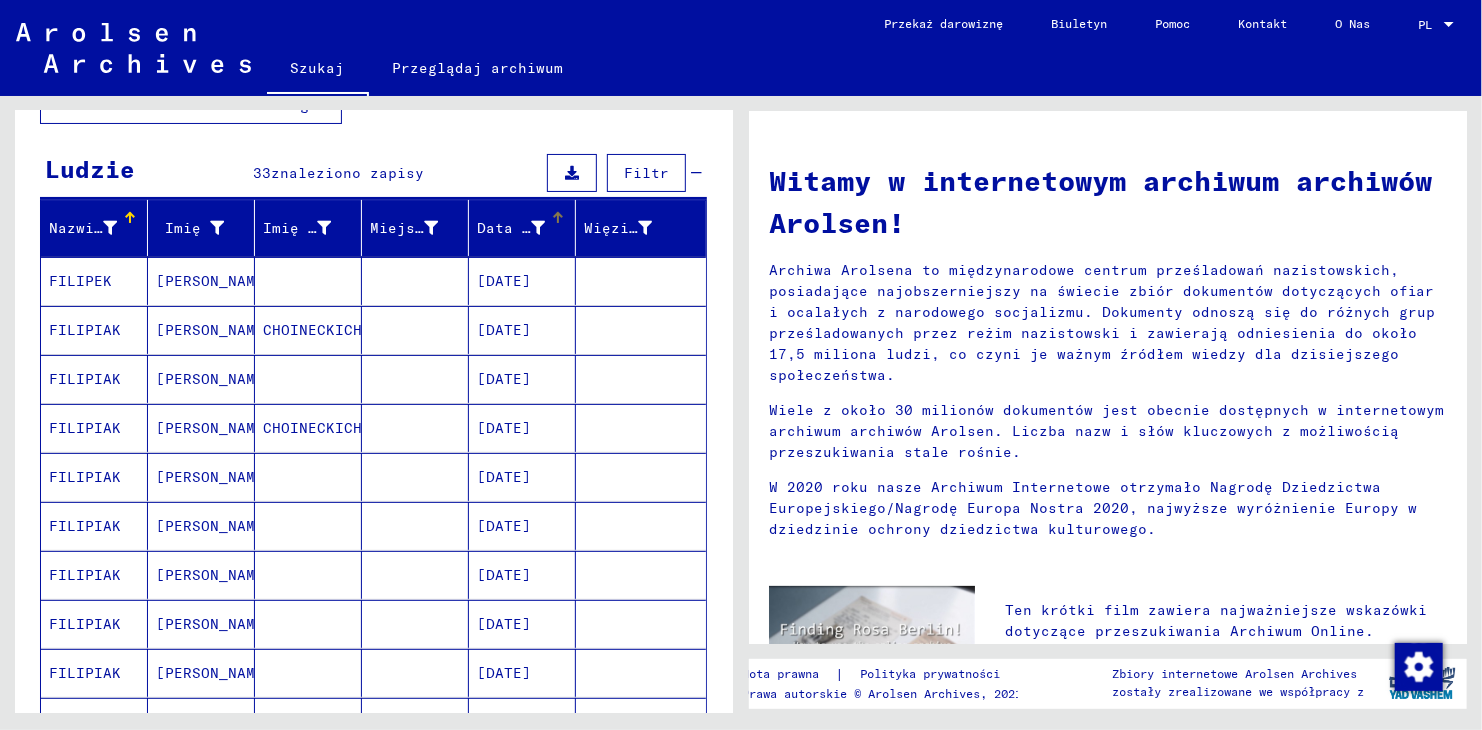 click at bounding box center [538, 228] 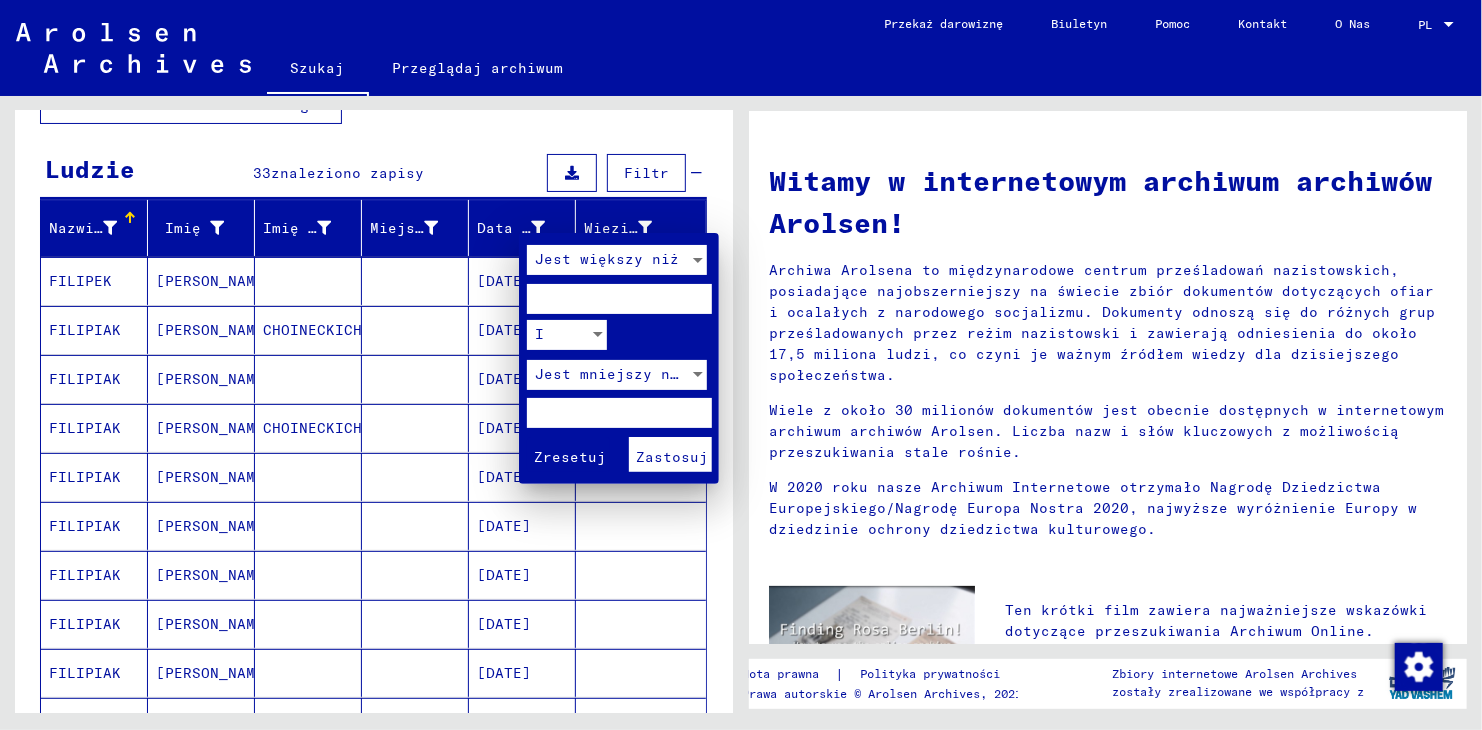 drag, startPoint x: 478, startPoint y: 207, endPoint x: 487, endPoint y: 219, distance: 15 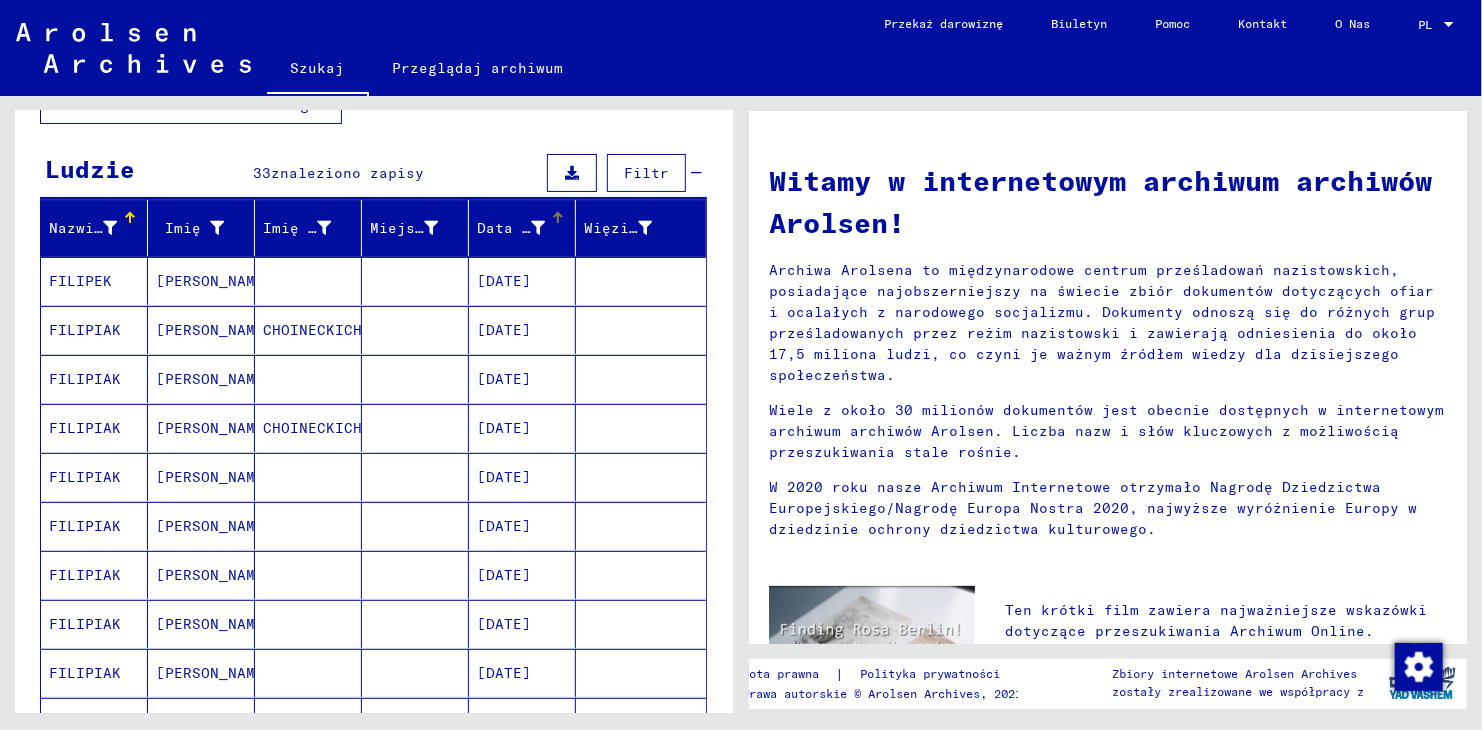 click on "Data urodzenia" at bounding box center (511, 228) 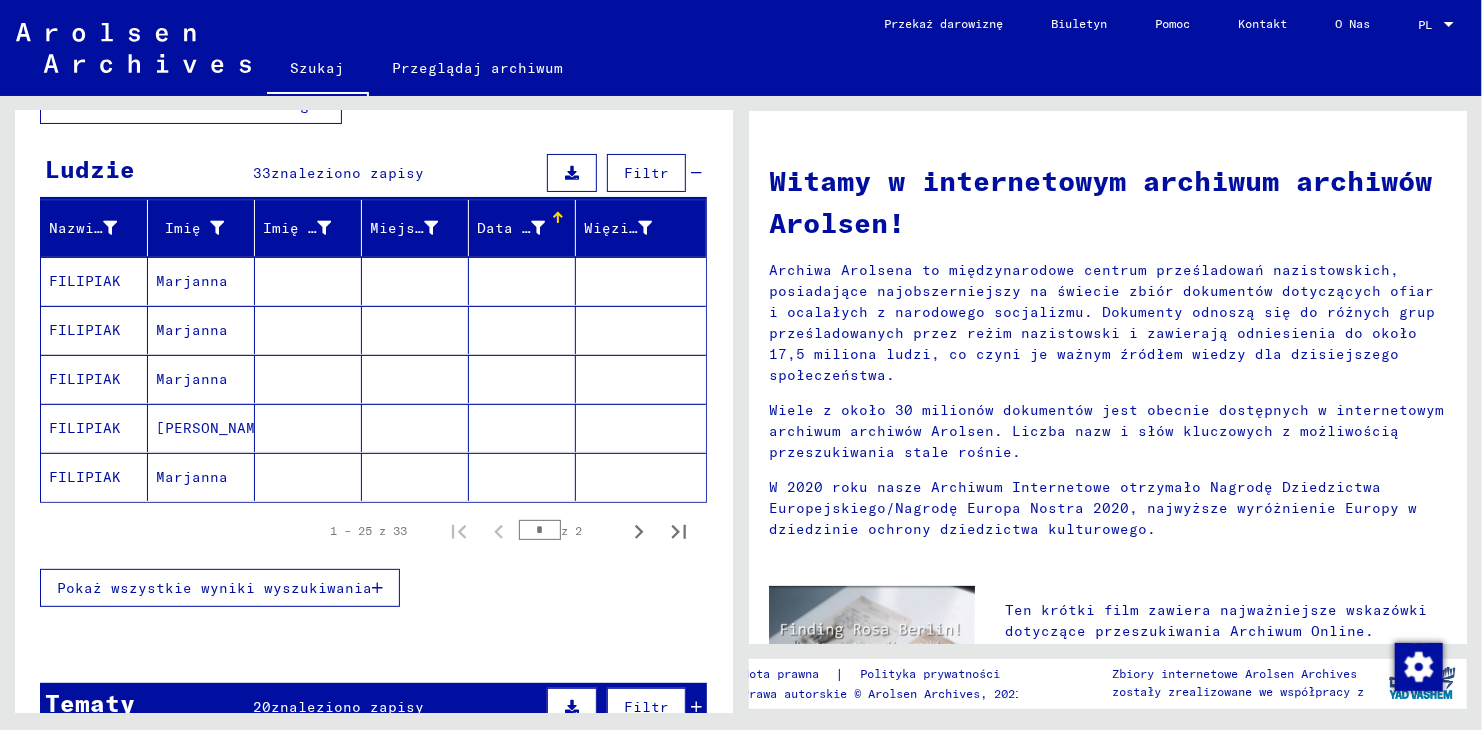 click 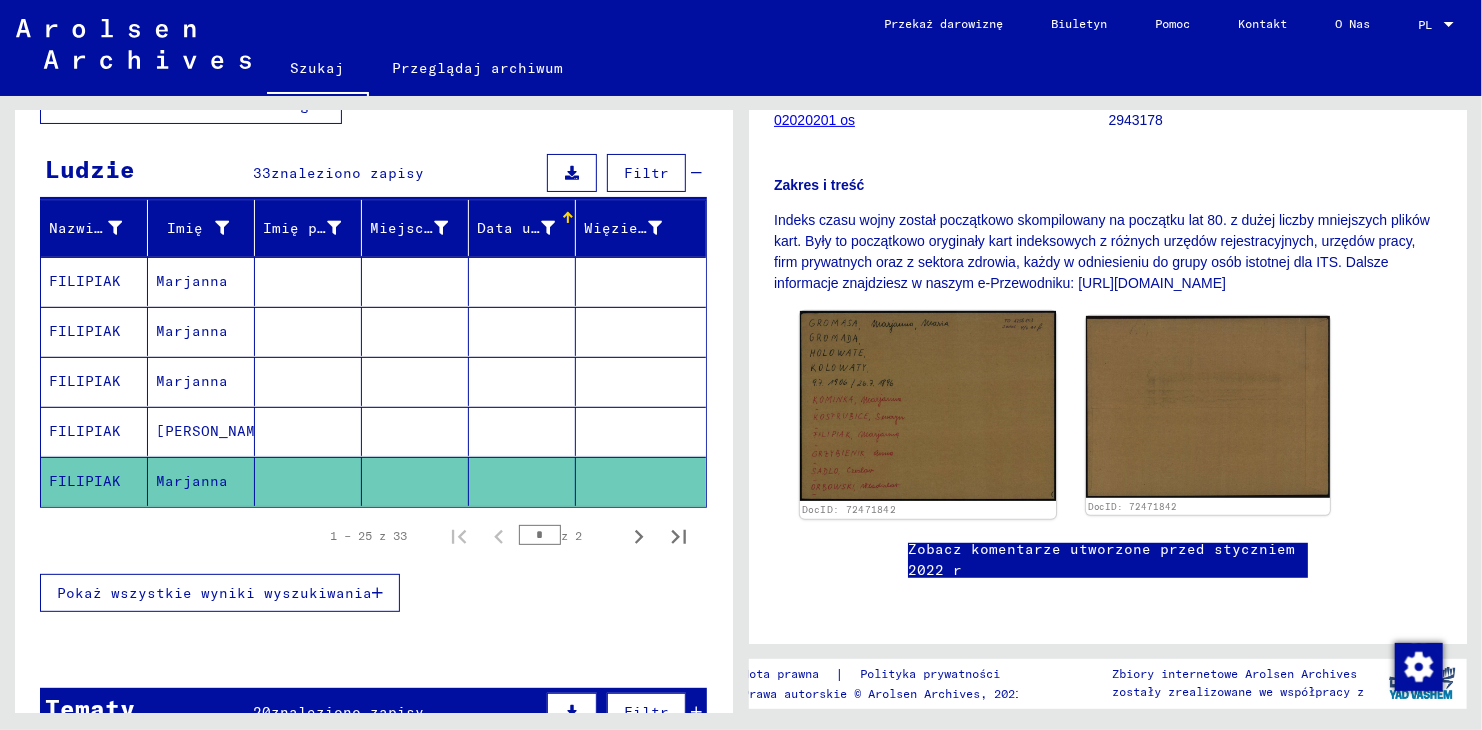 scroll, scrollTop: 402, scrollLeft: 0, axis: vertical 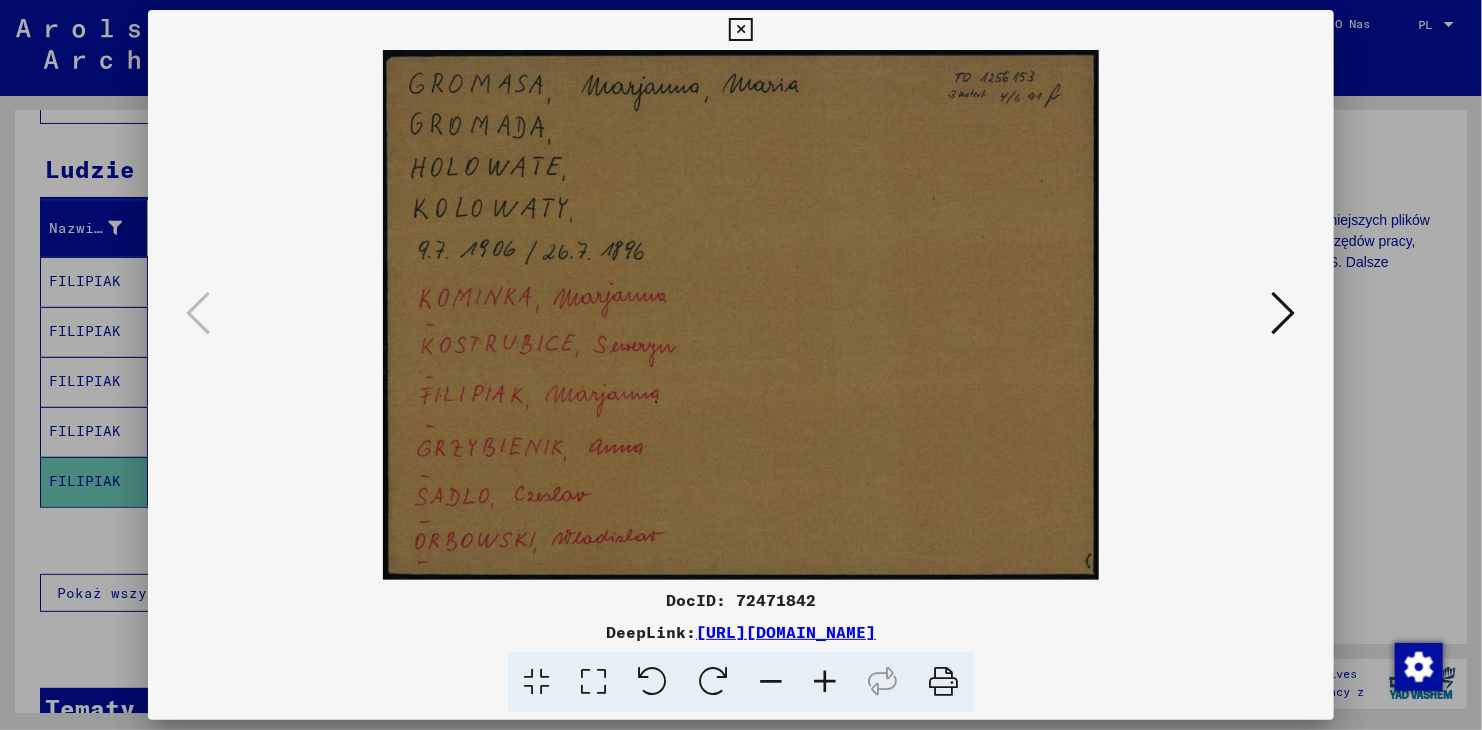 click at bounding box center [741, 315] 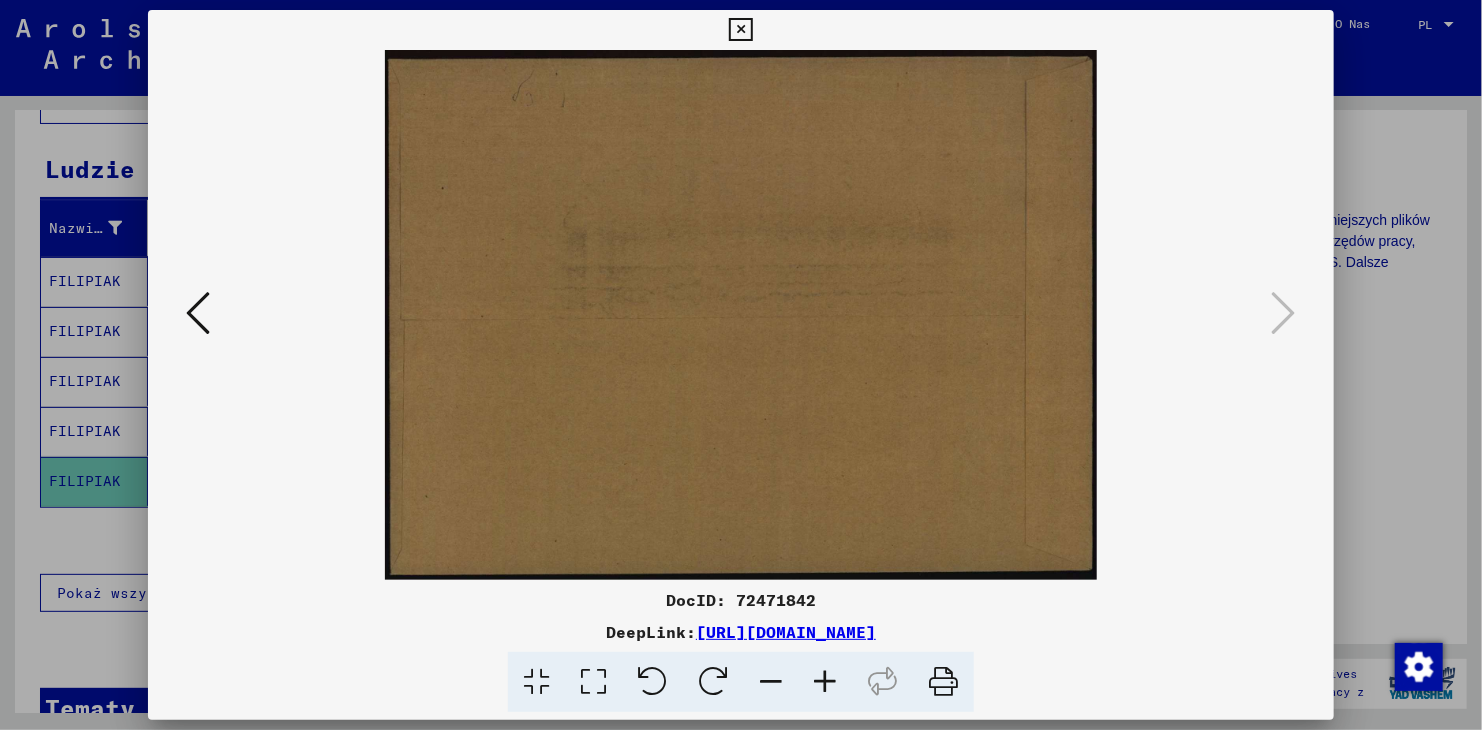 click at bounding box center [198, 313] 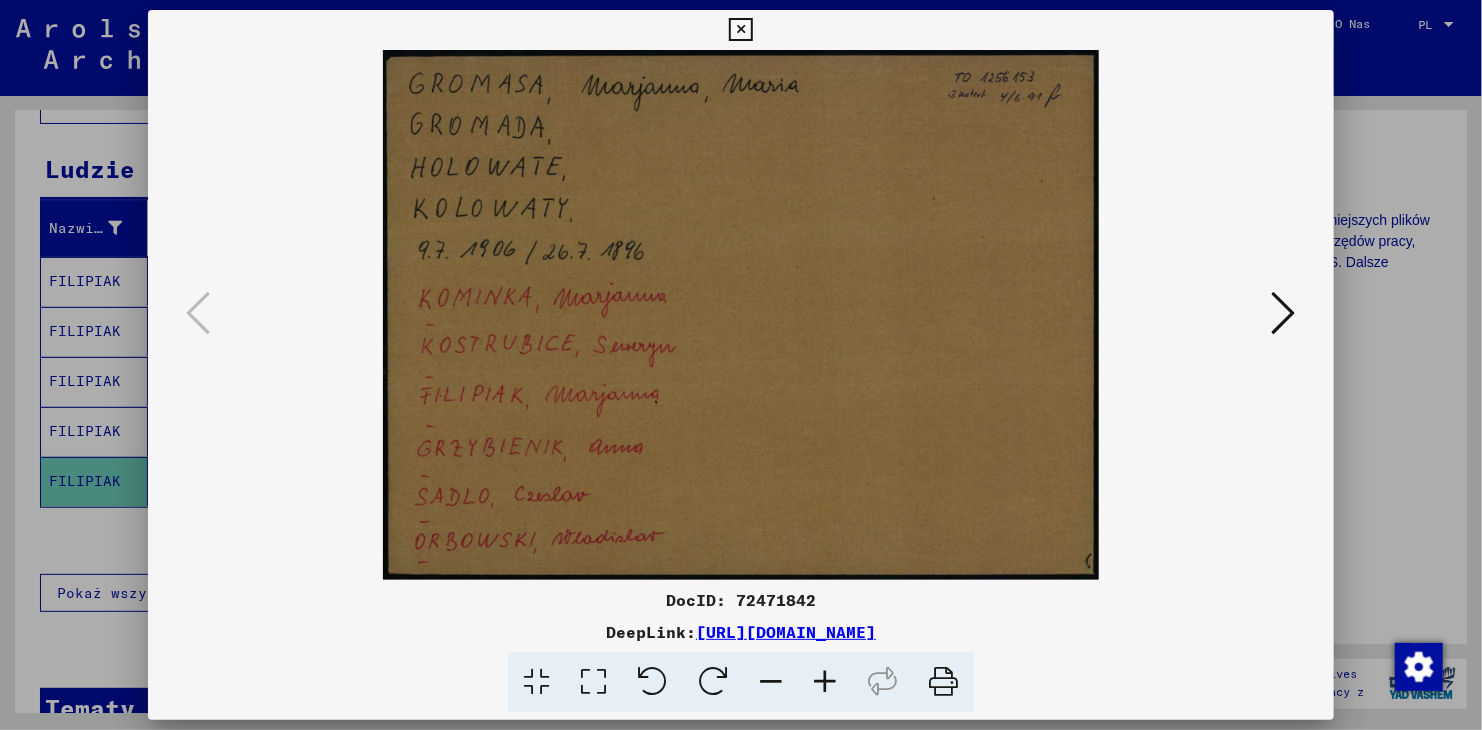 click at bounding box center (741, 365) 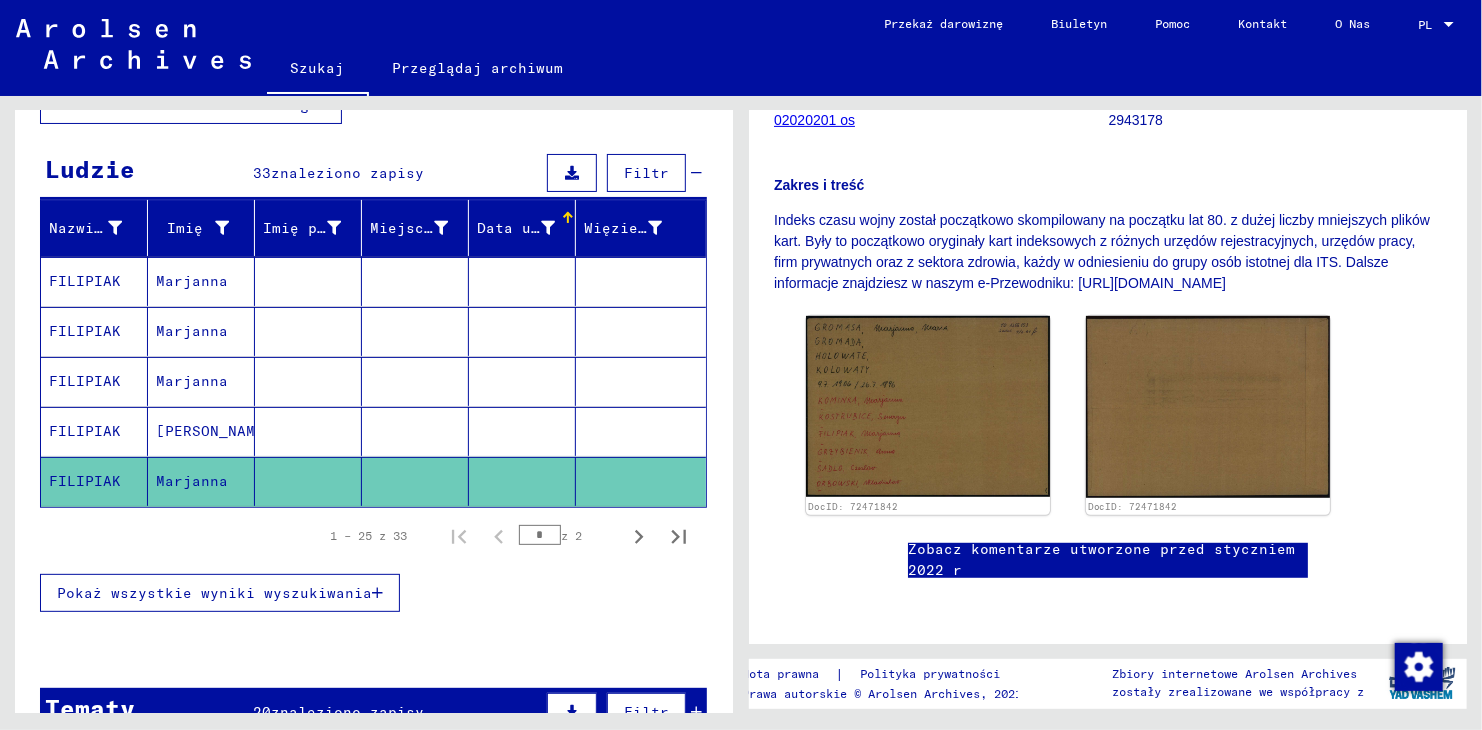click at bounding box center [522, 481] 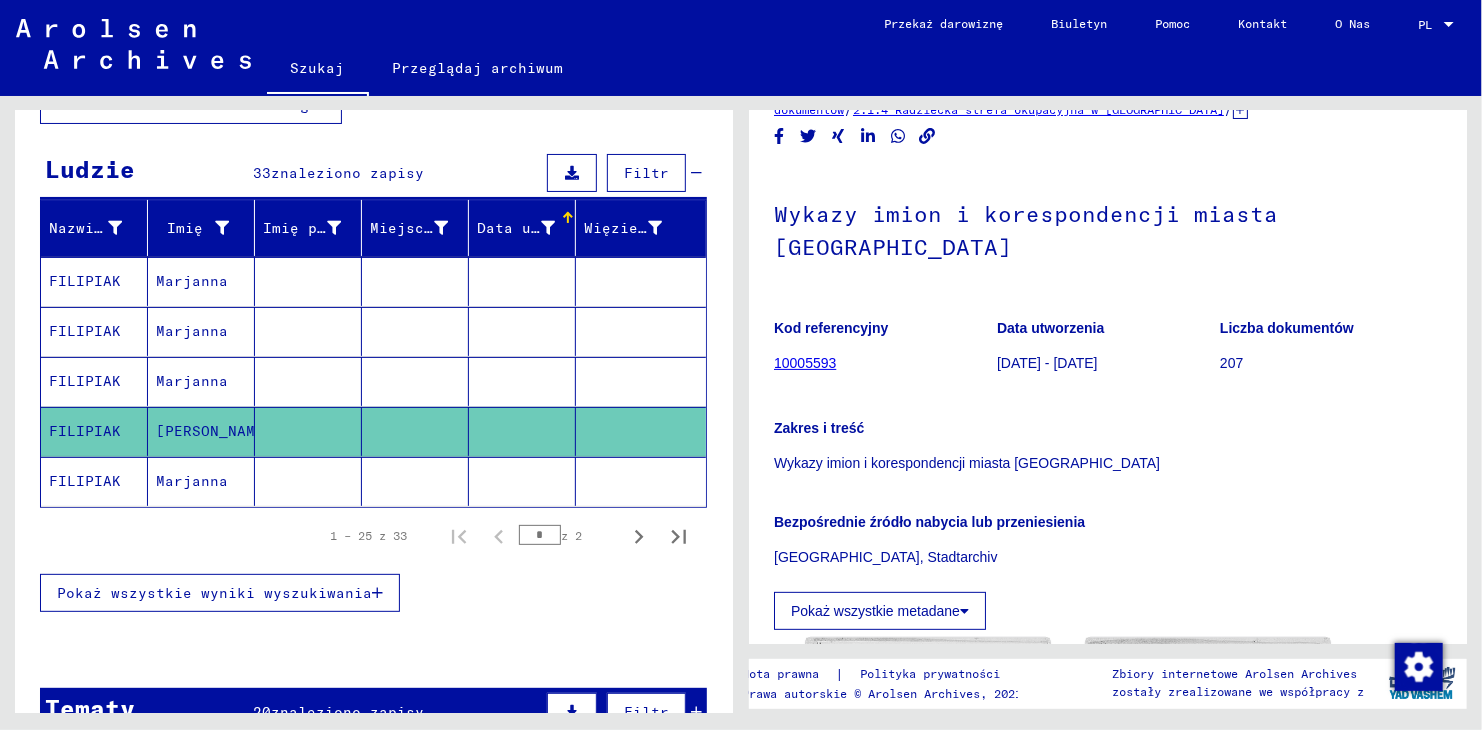 scroll, scrollTop: 500, scrollLeft: 0, axis: vertical 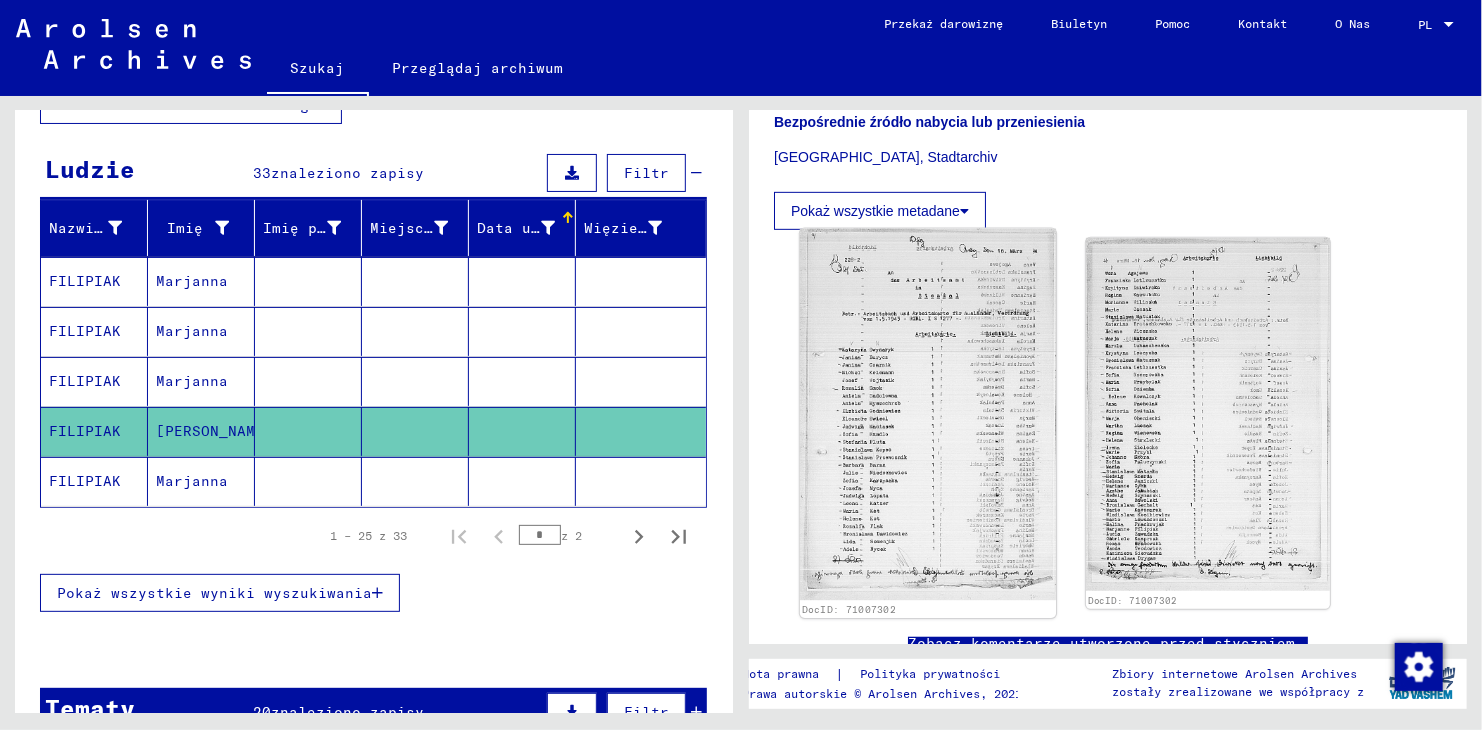 click 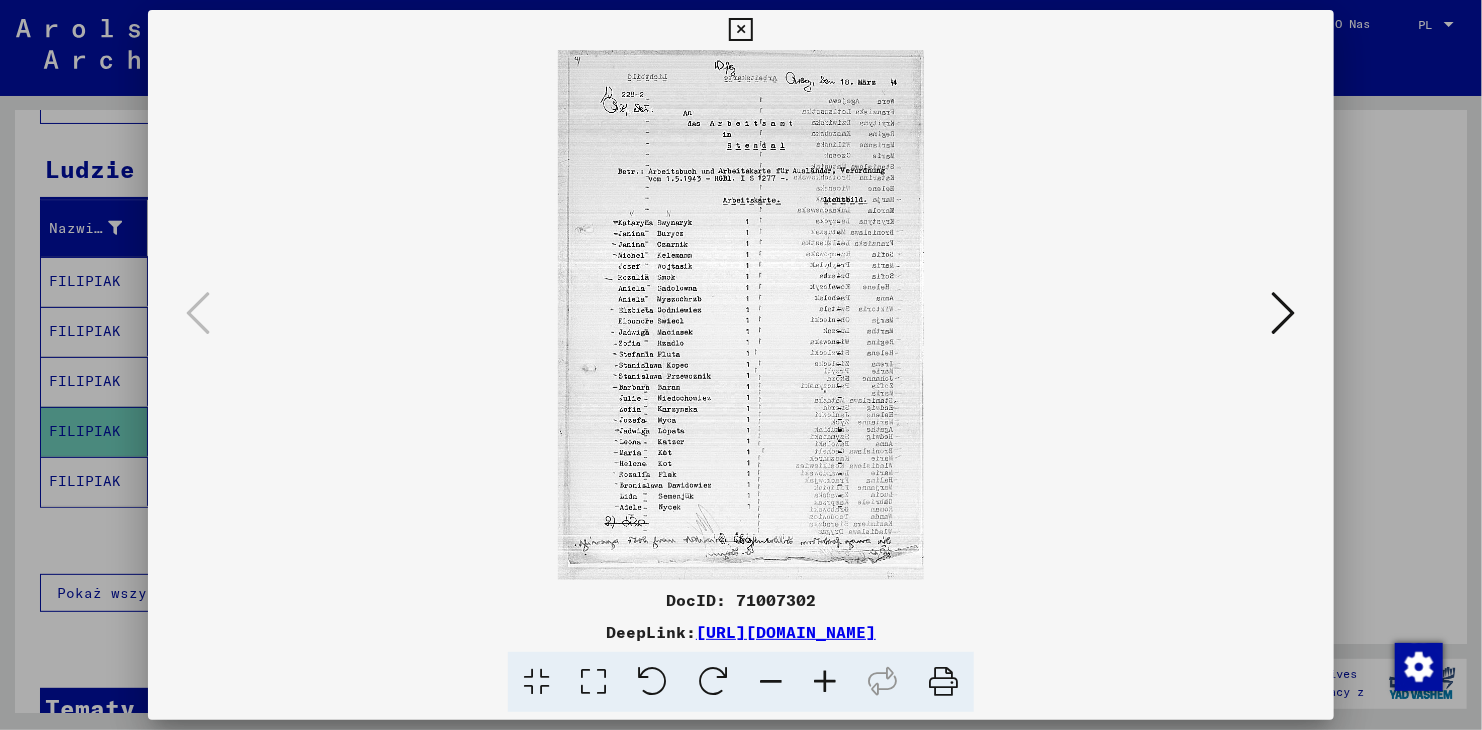 click at bounding box center (1284, 313) 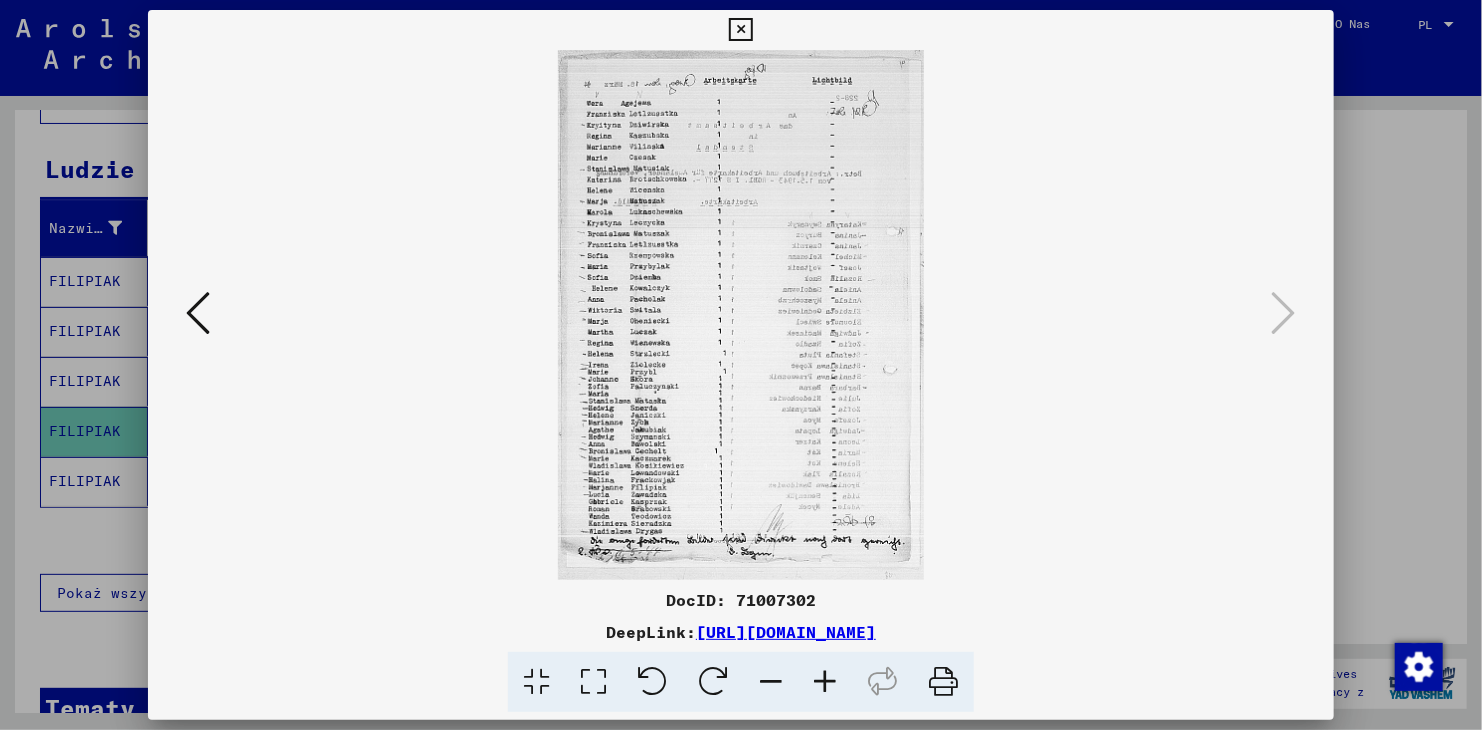 click at bounding box center (825, 682) 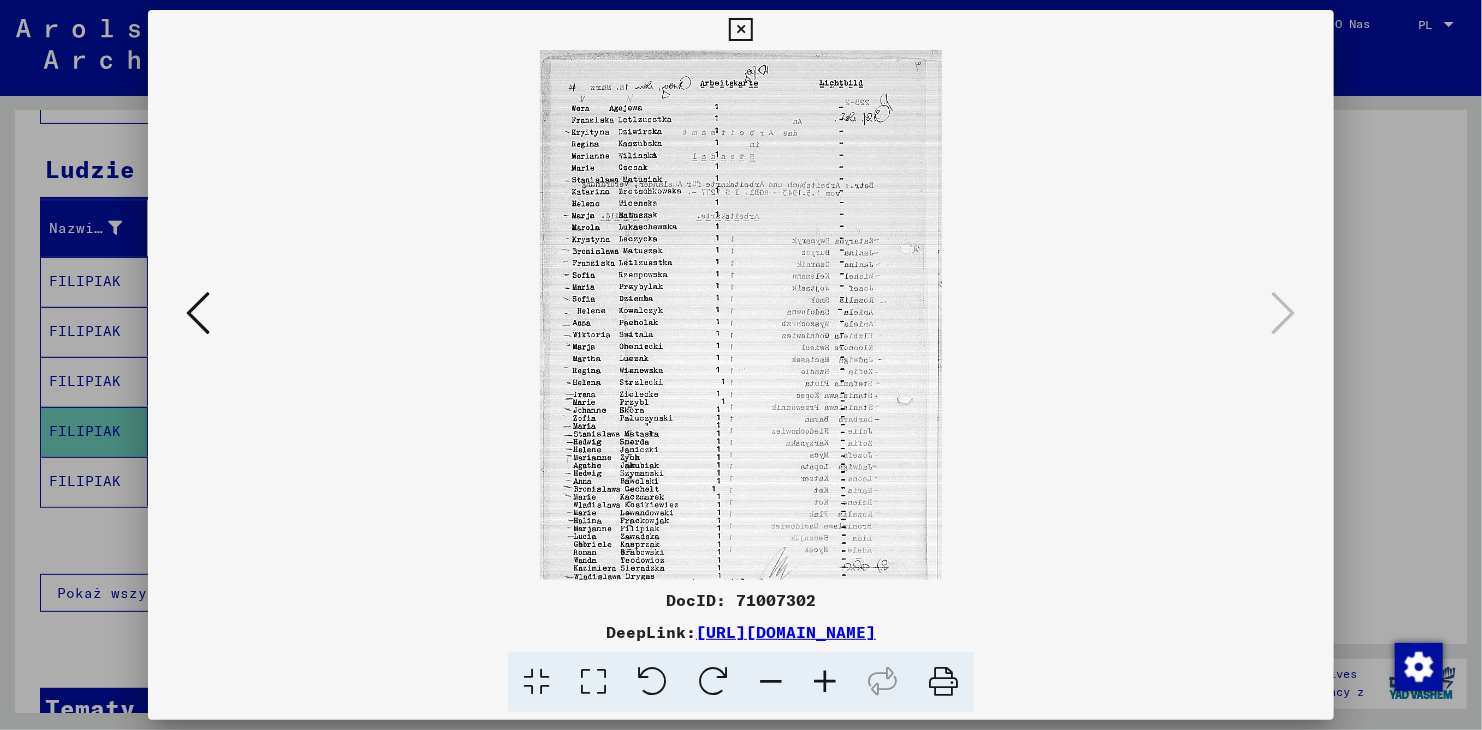 click at bounding box center [825, 682] 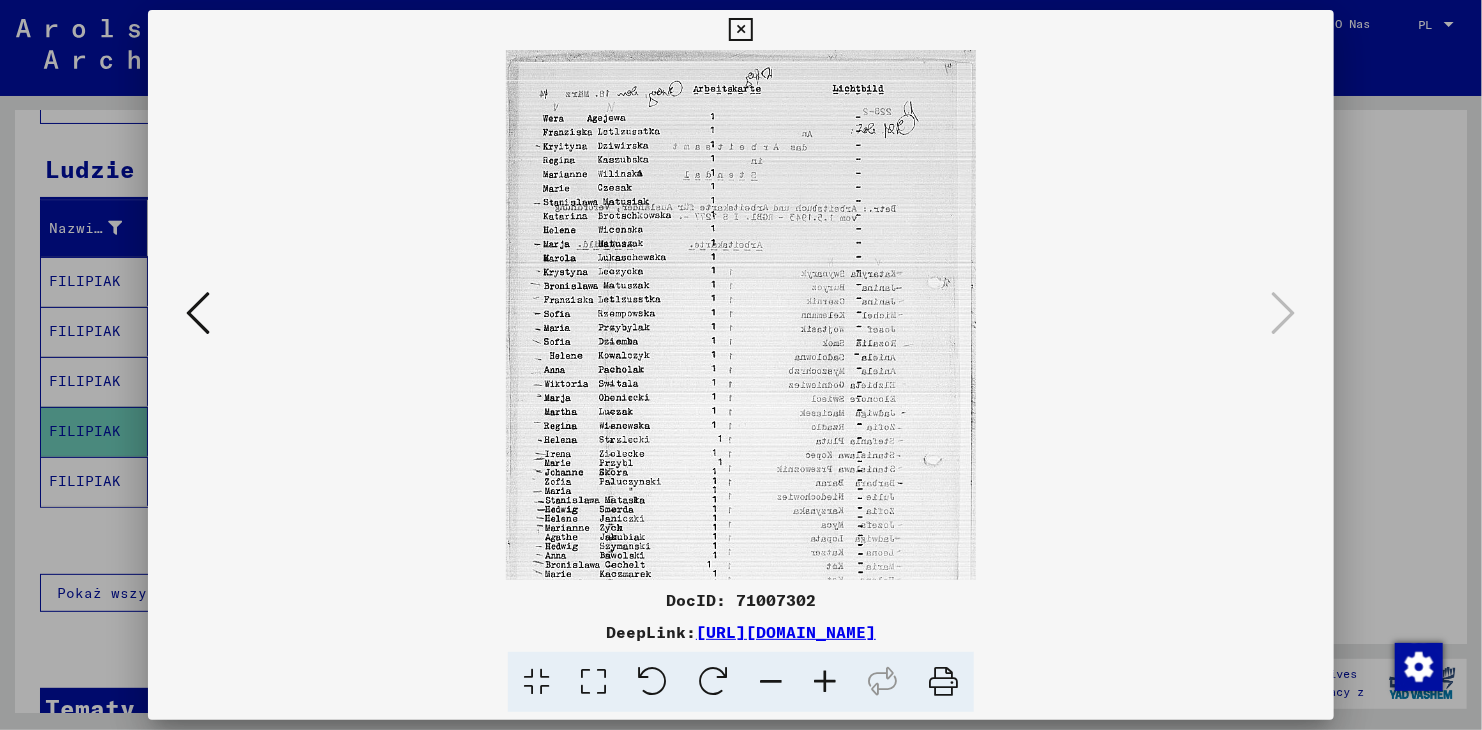 click at bounding box center (825, 682) 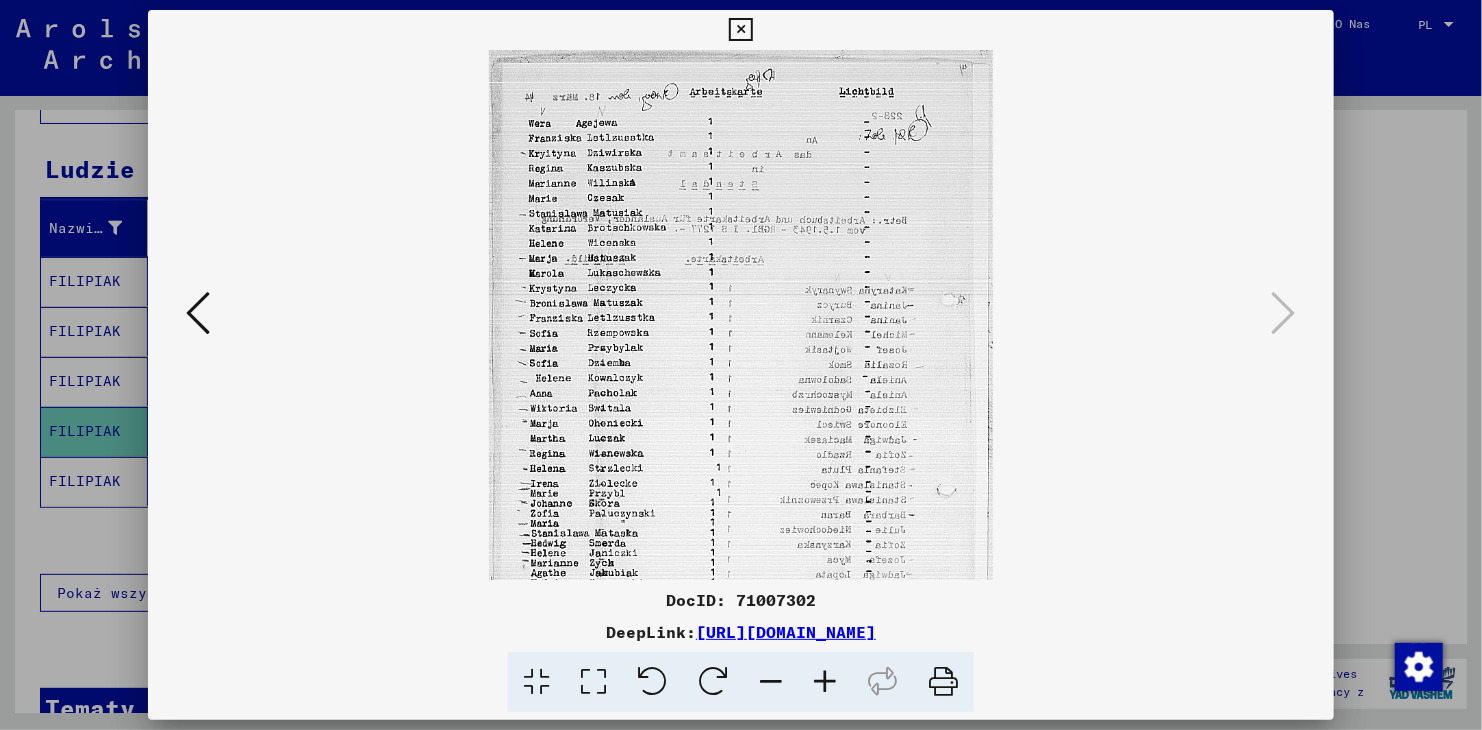 click at bounding box center (825, 682) 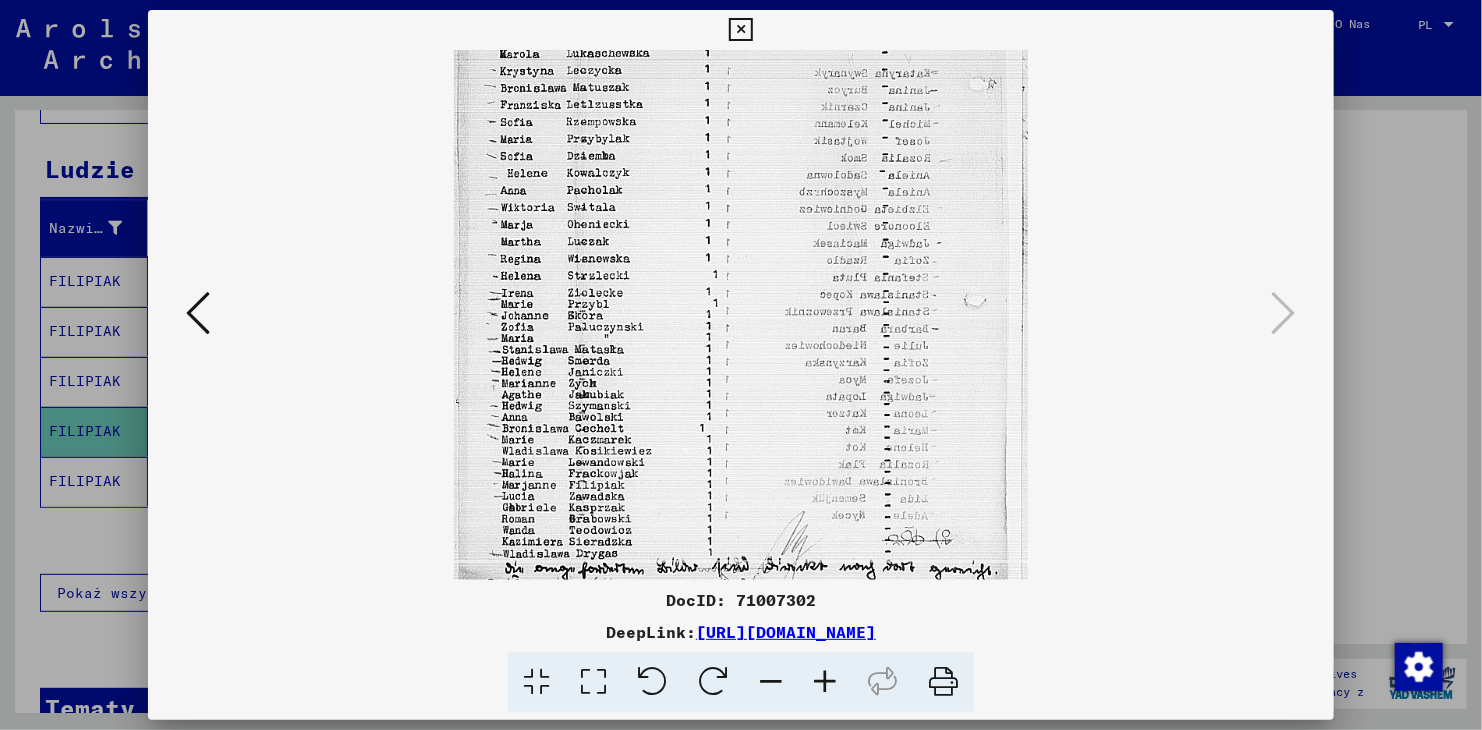 drag, startPoint x: 744, startPoint y: 401, endPoint x: 743, endPoint y: 233, distance: 168.00298 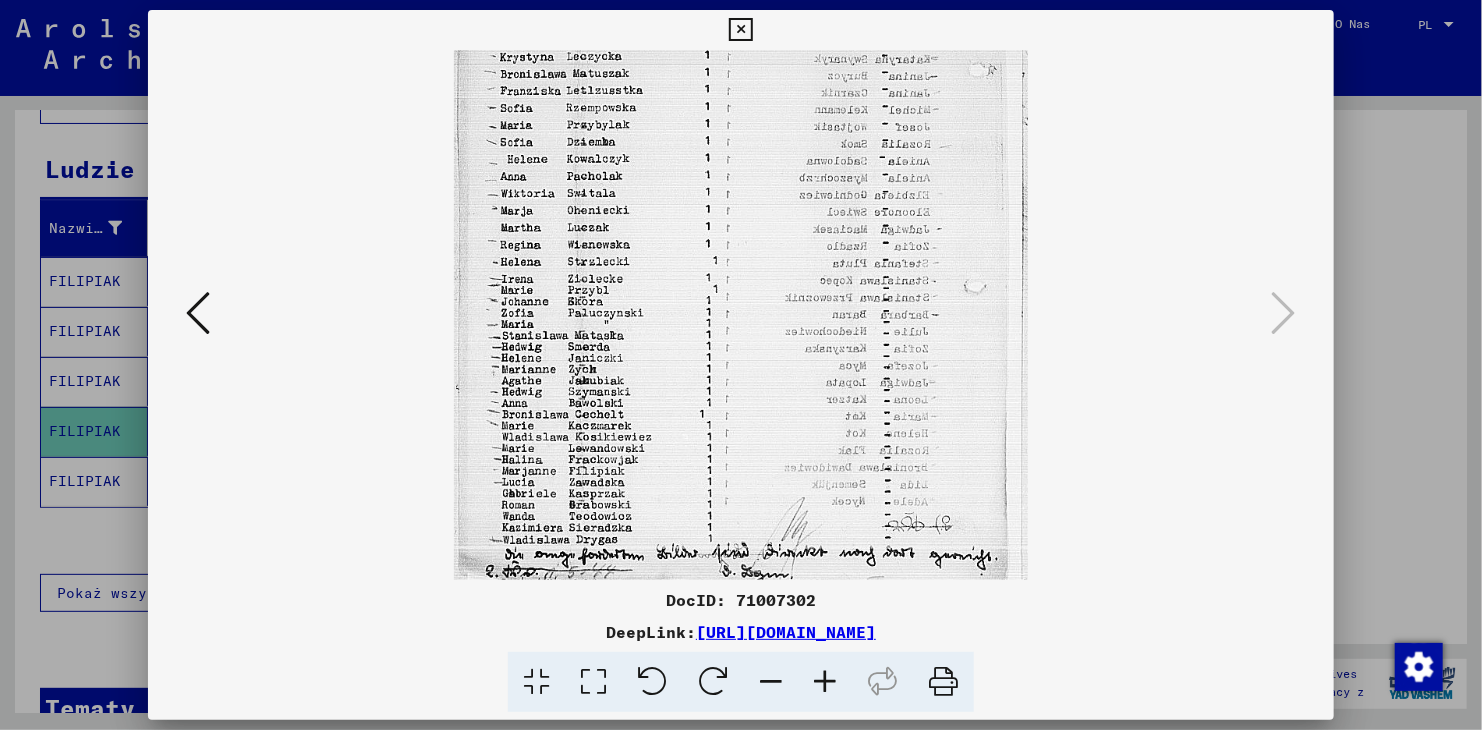 scroll, scrollTop: 272, scrollLeft: 0, axis: vertical 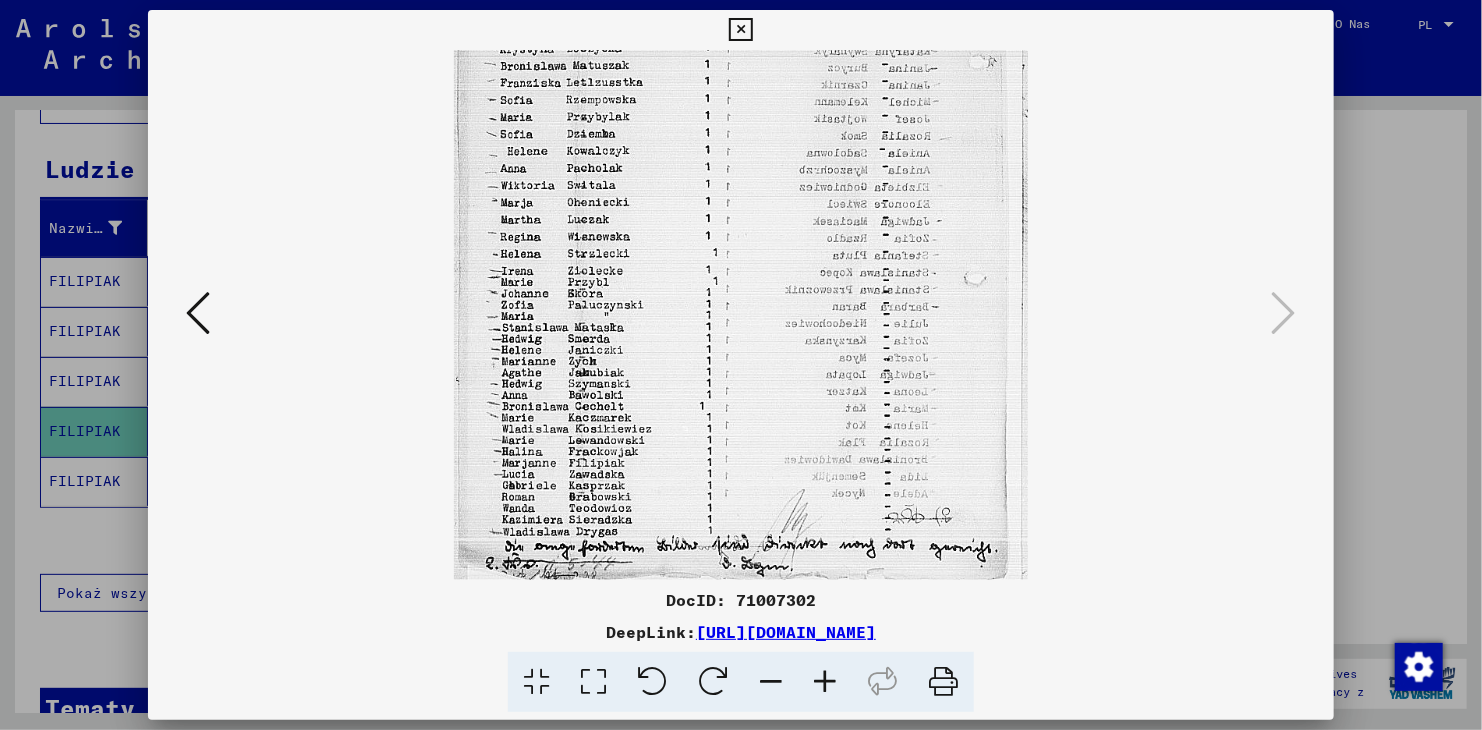 drag, startPoint x: 717, startPoint y: 444, endPoint x: 713, endPoint y: 419, distance: 25.317978 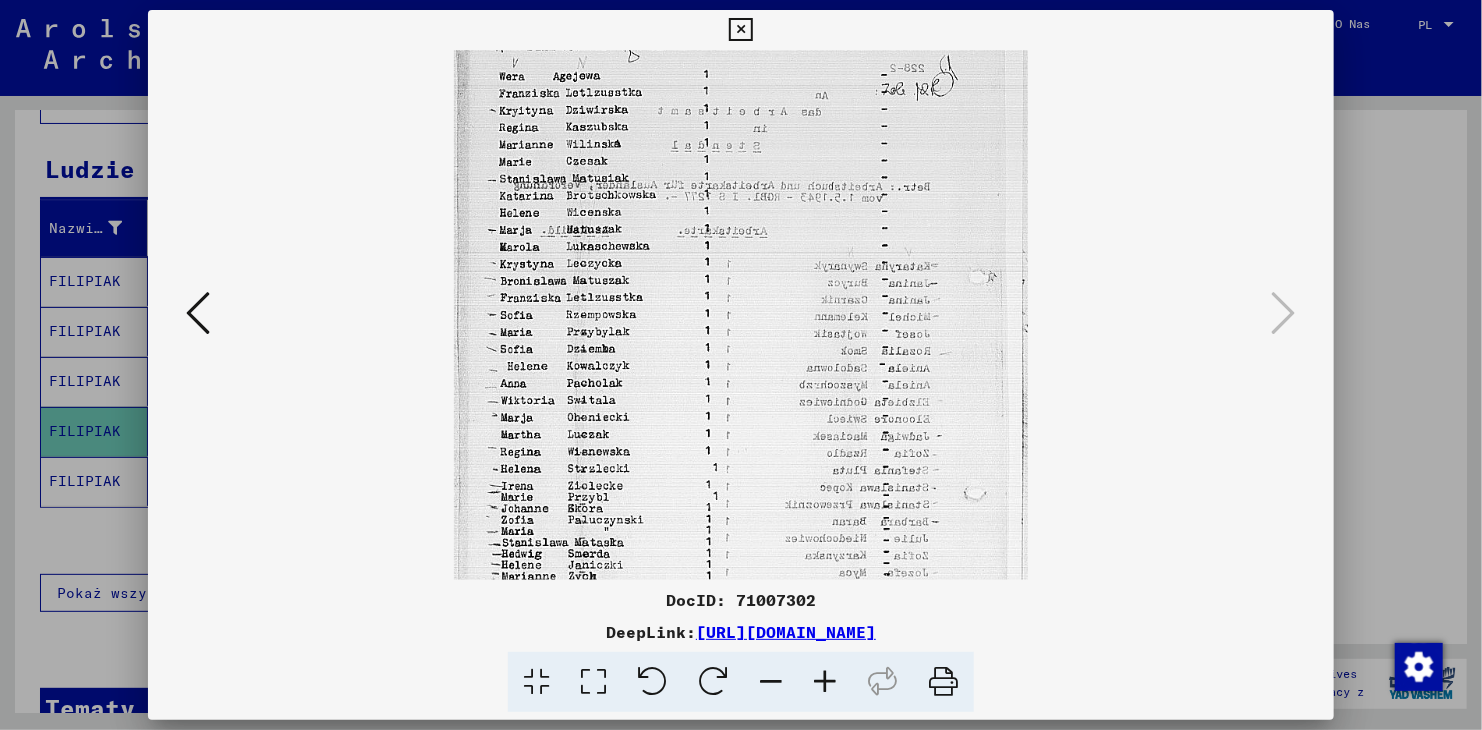 drag, startPoint x: 627, startPoint y: 269, endPoint x: 631, endPoint y: 466, distance: 197.0406 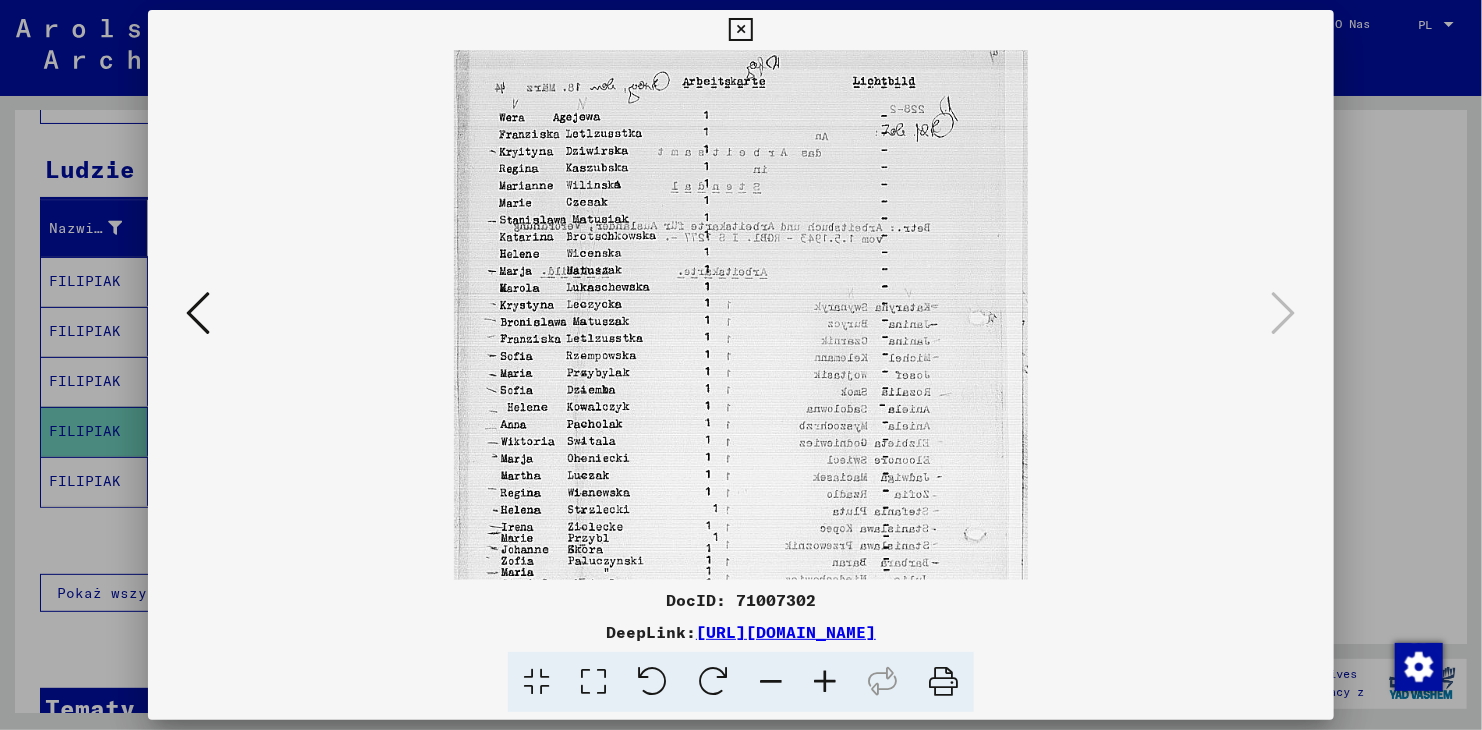 scroll, scrollTop: 0, scrollLeft: 0, axis: both 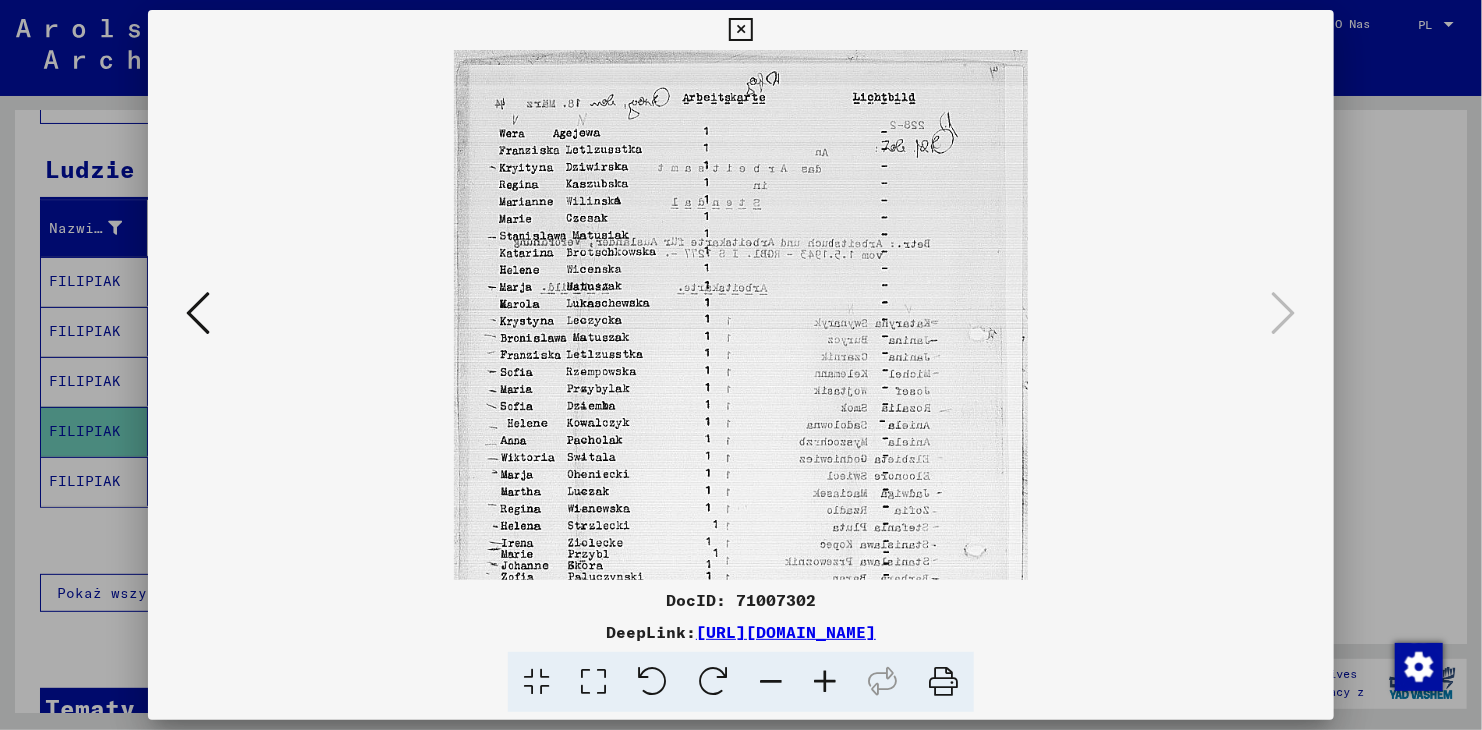 drag, startPoint x: 639, startPoint y: 267, endPoint x: 595, endPoint y: 331, distance: 77.665955 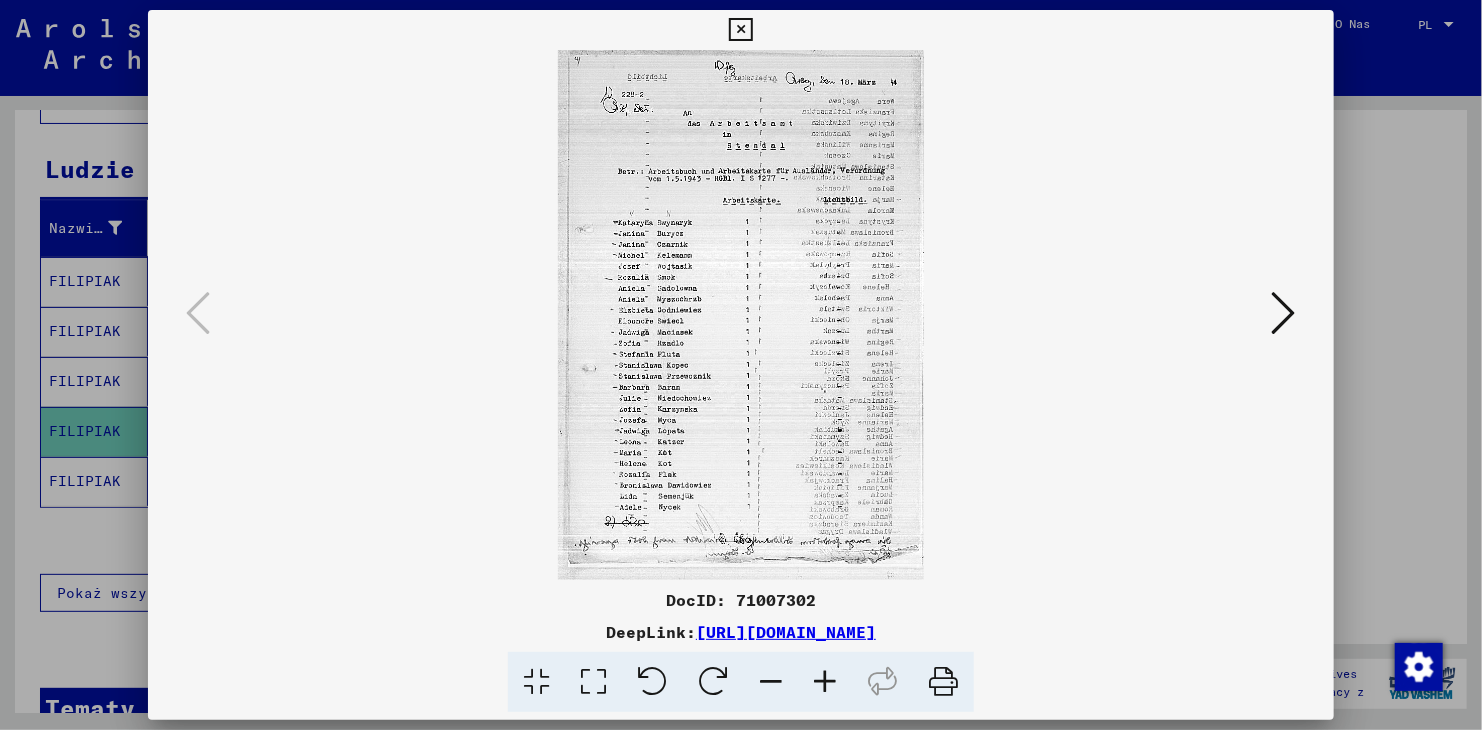 click at bounding box center (825, 682) 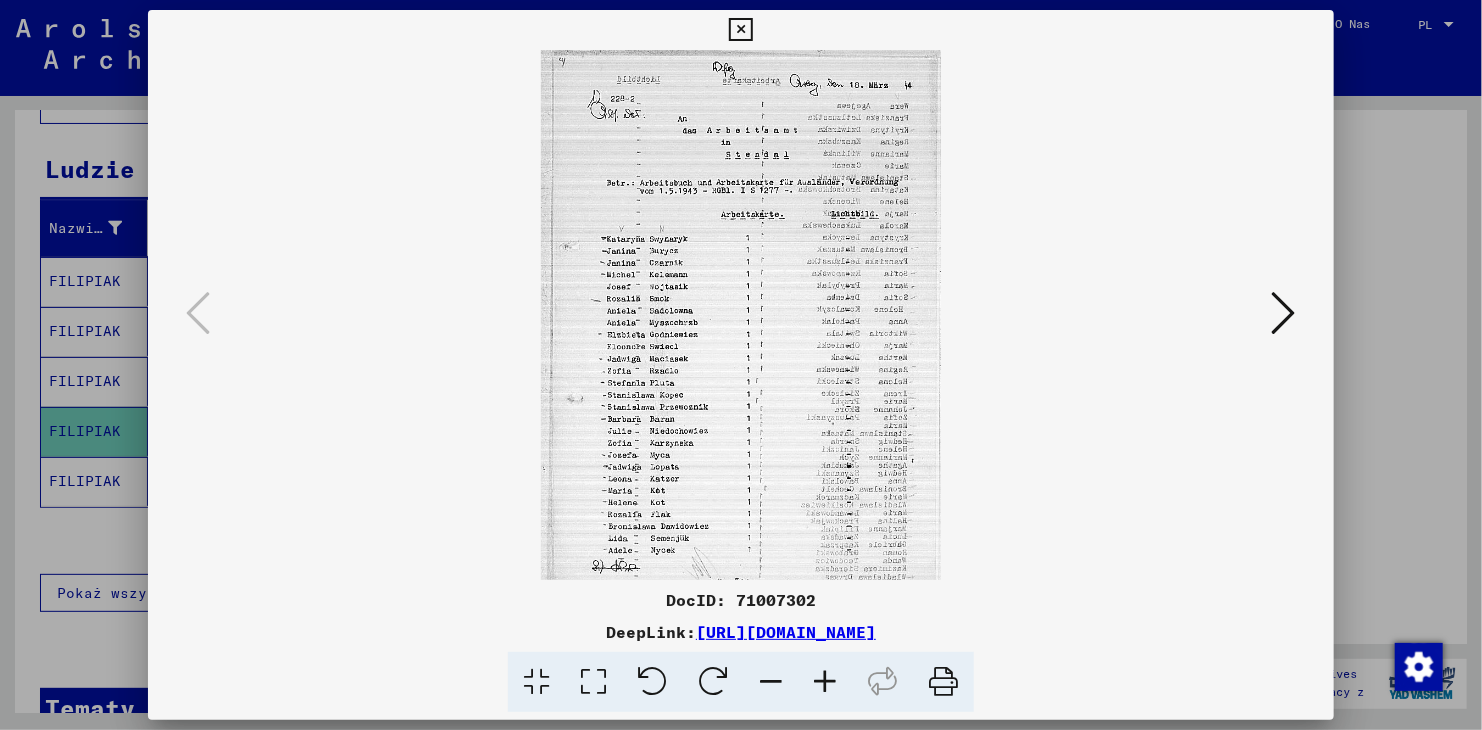 click at bounding box center [825, 682] 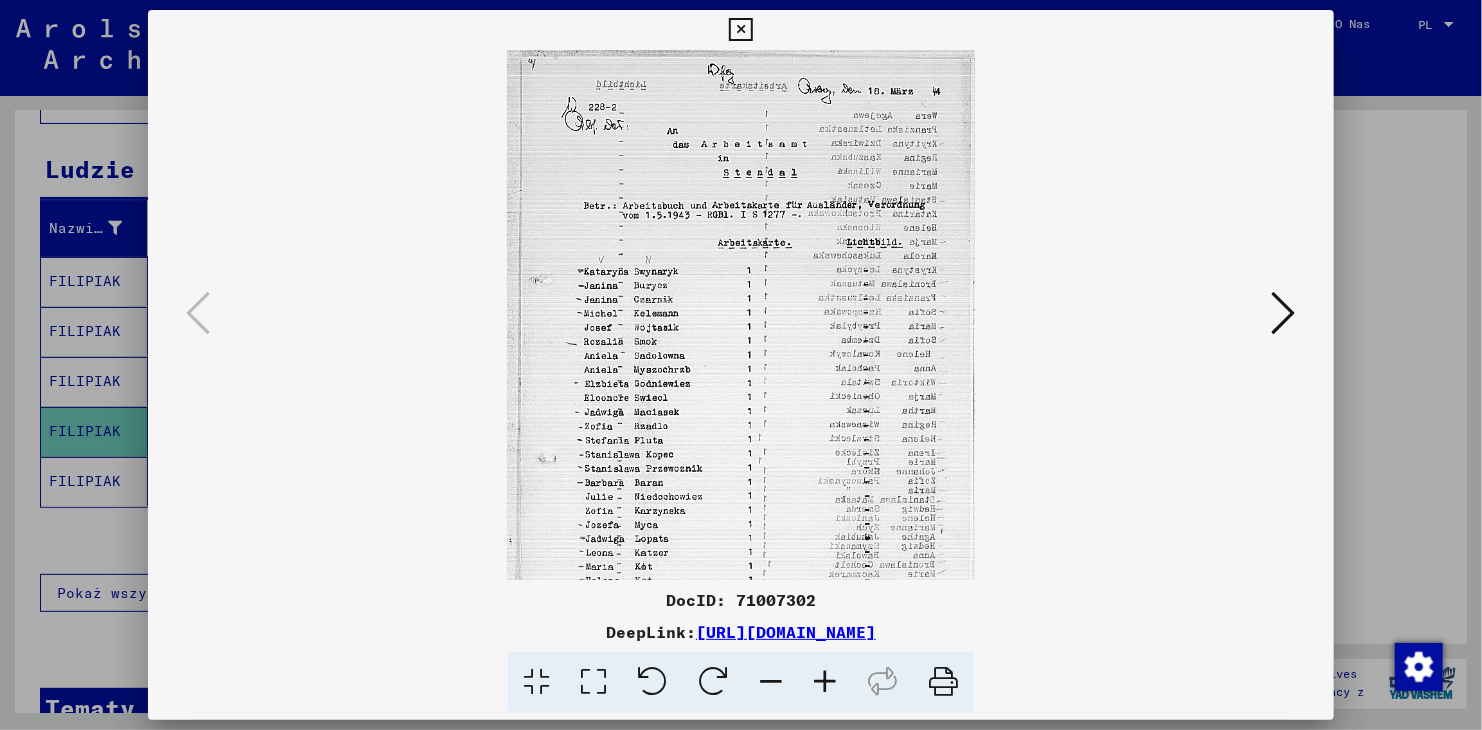 click at bounding box center [825, 682] 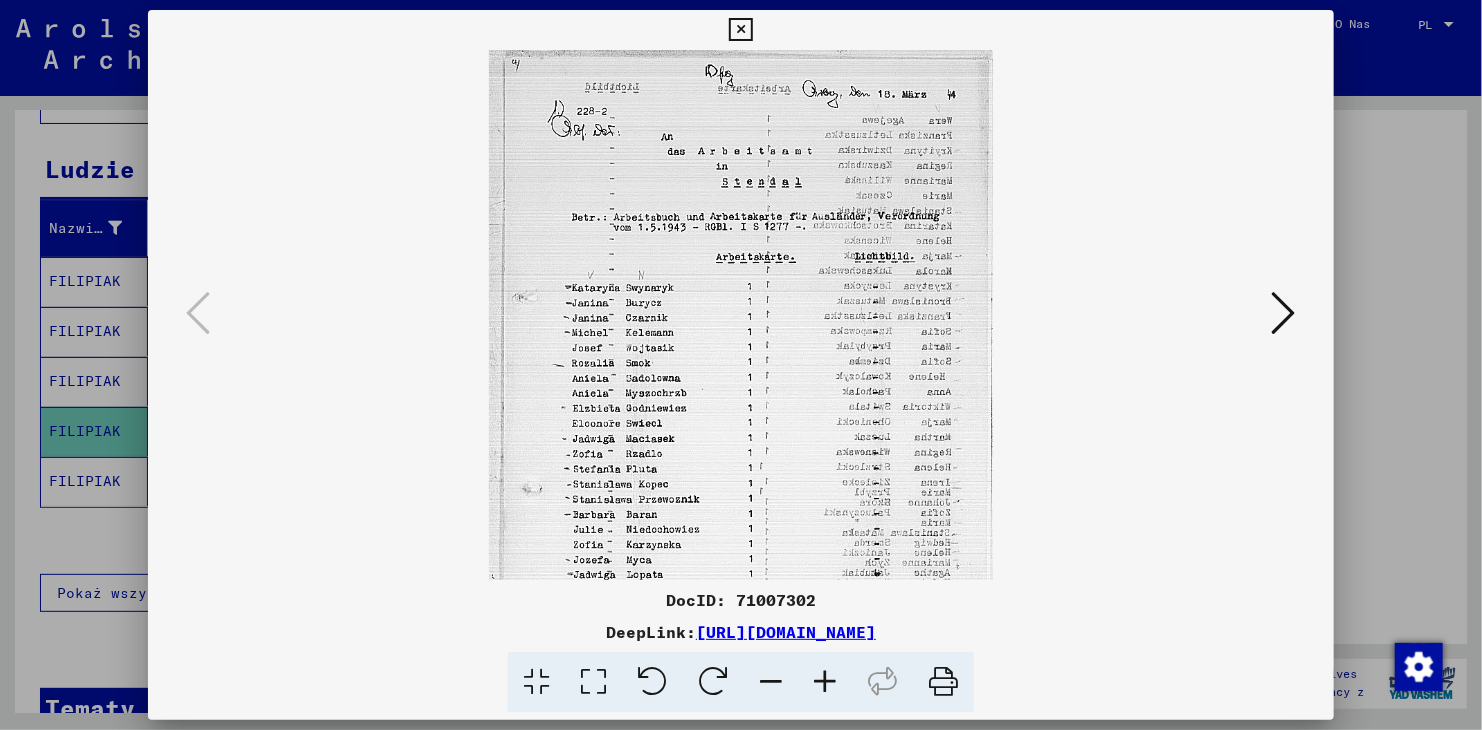 click at bounding box center (825, 682) 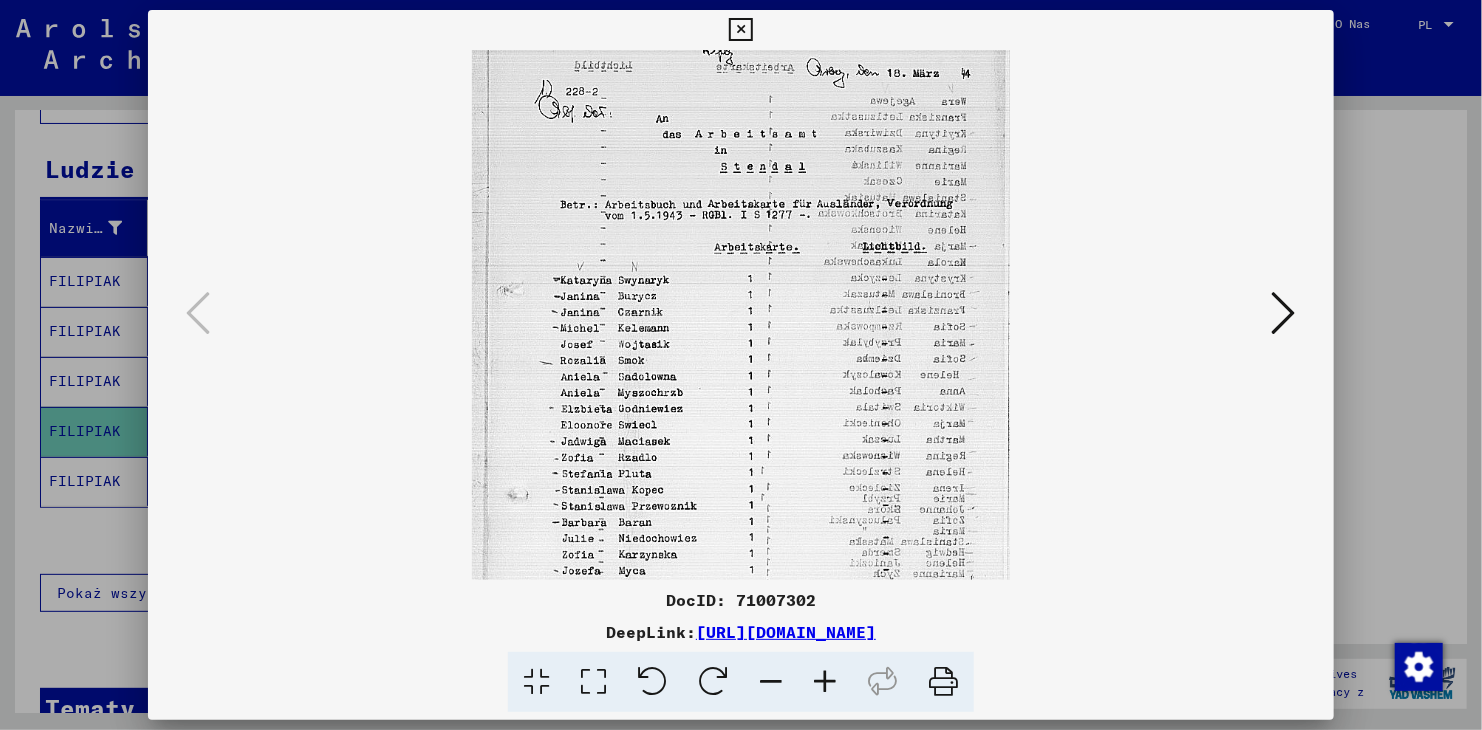 scroll, scrollTop: 45, scrollLeft: 0, axis: vertical 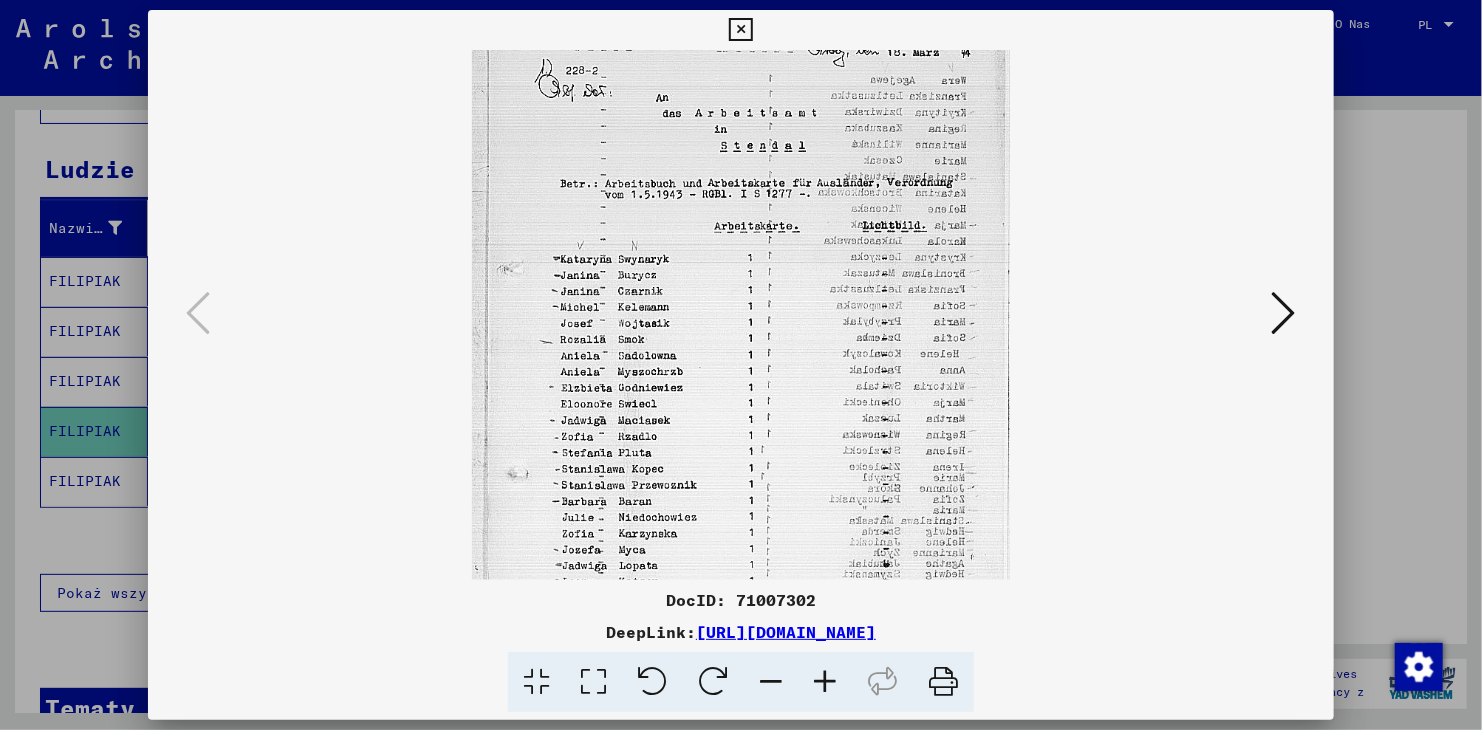 drag, startPoint x: 789, startPoint y: 539, endPoint x: 786, endPoint y: 486, distance: 53.08484 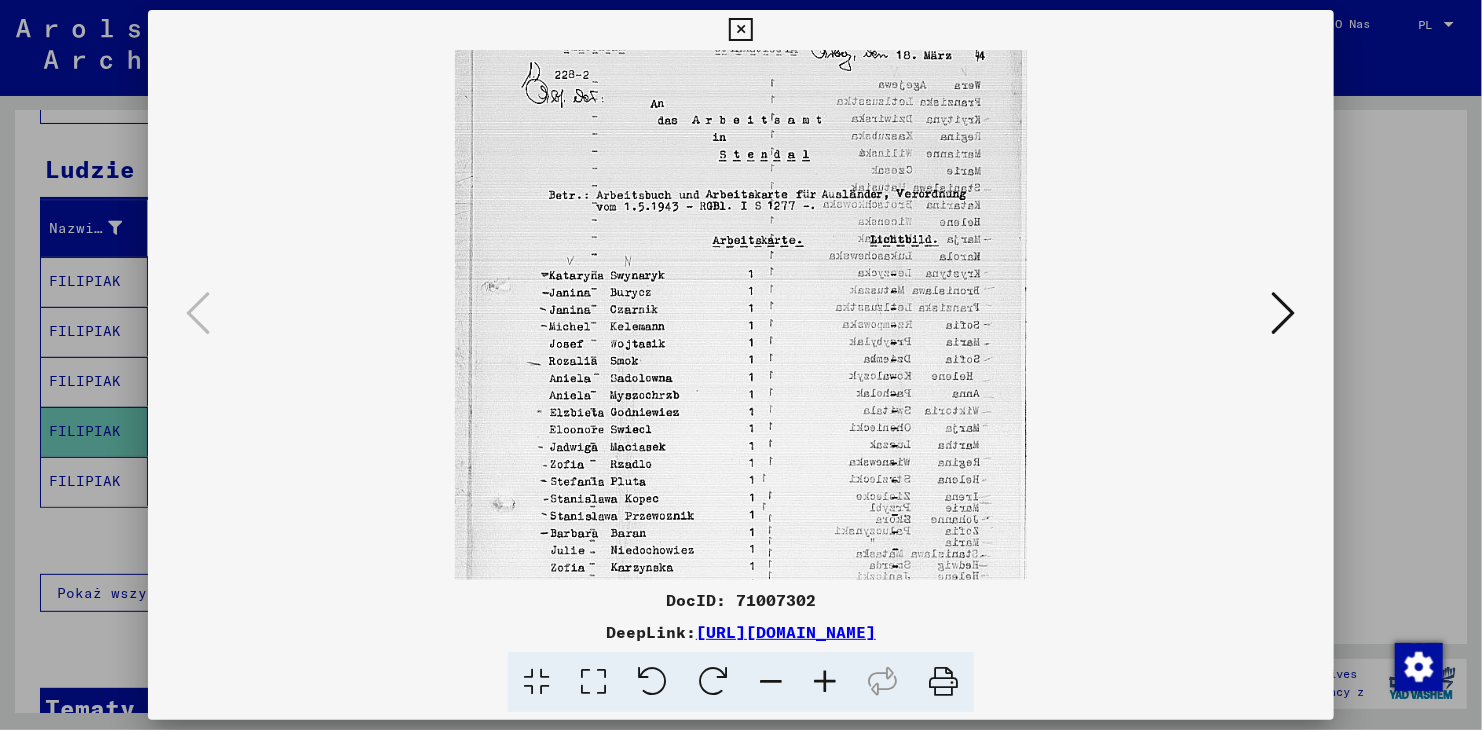 click at bounding box center (825, 682) 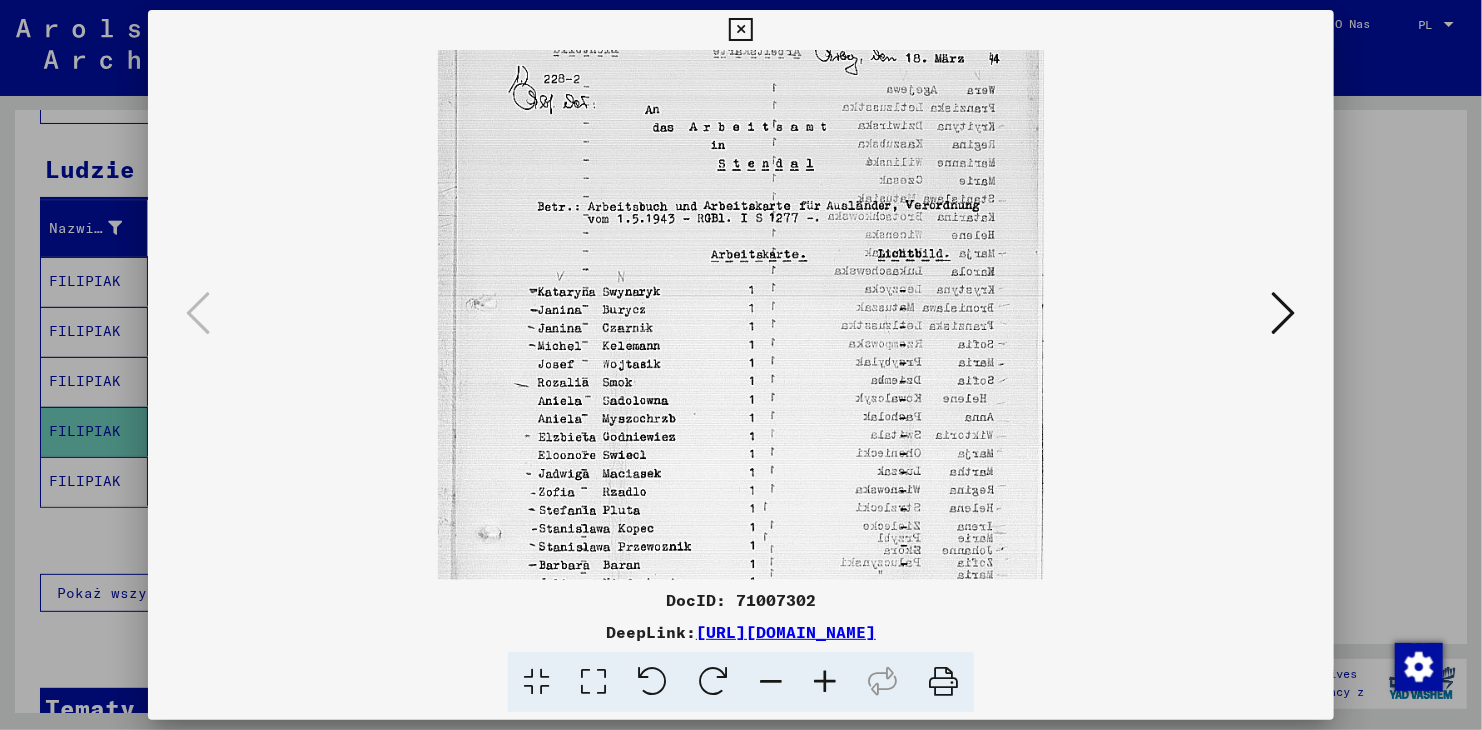 click at bounding box center (825, 682) 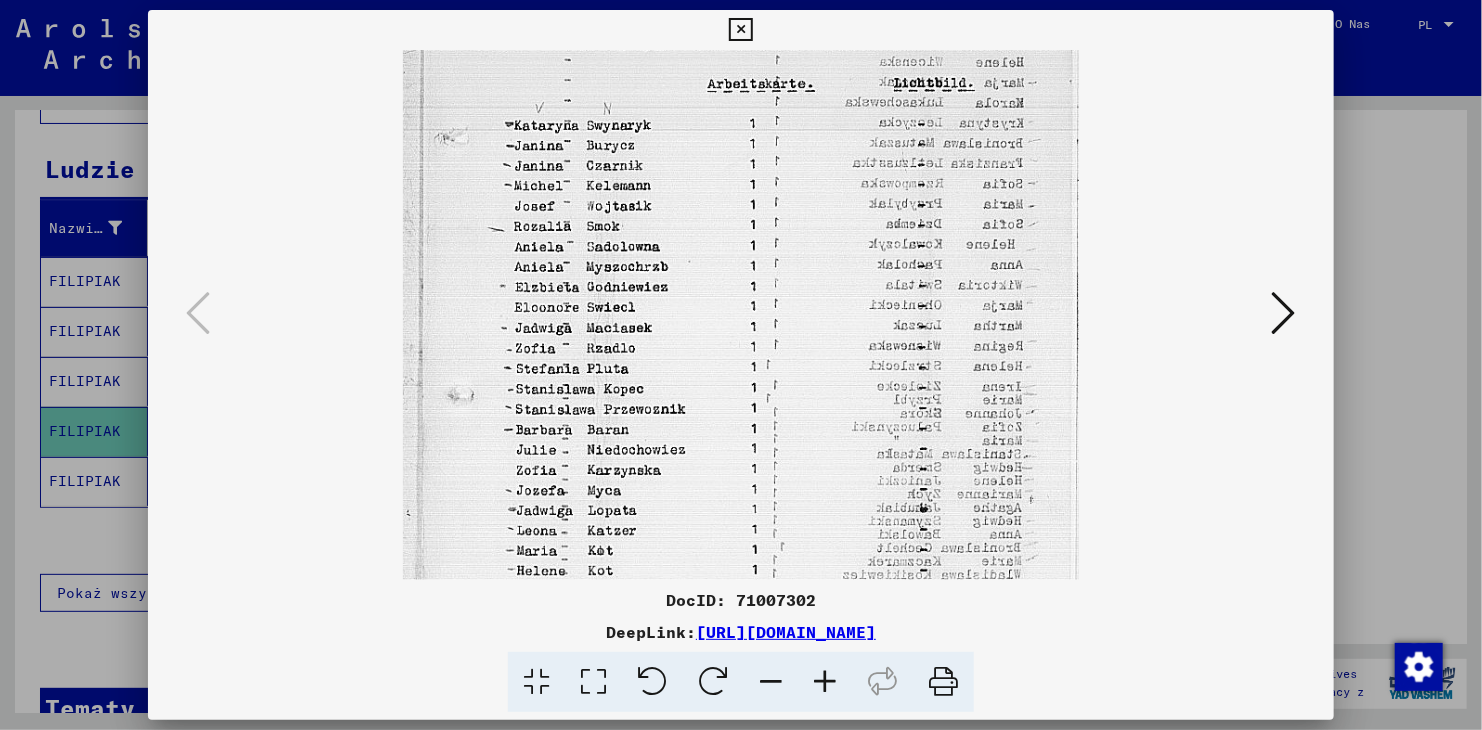 drag, startPoint x: 806, startPoint y: 494, endPoint x: 807, endPoint y: 284, distance: 210.00238 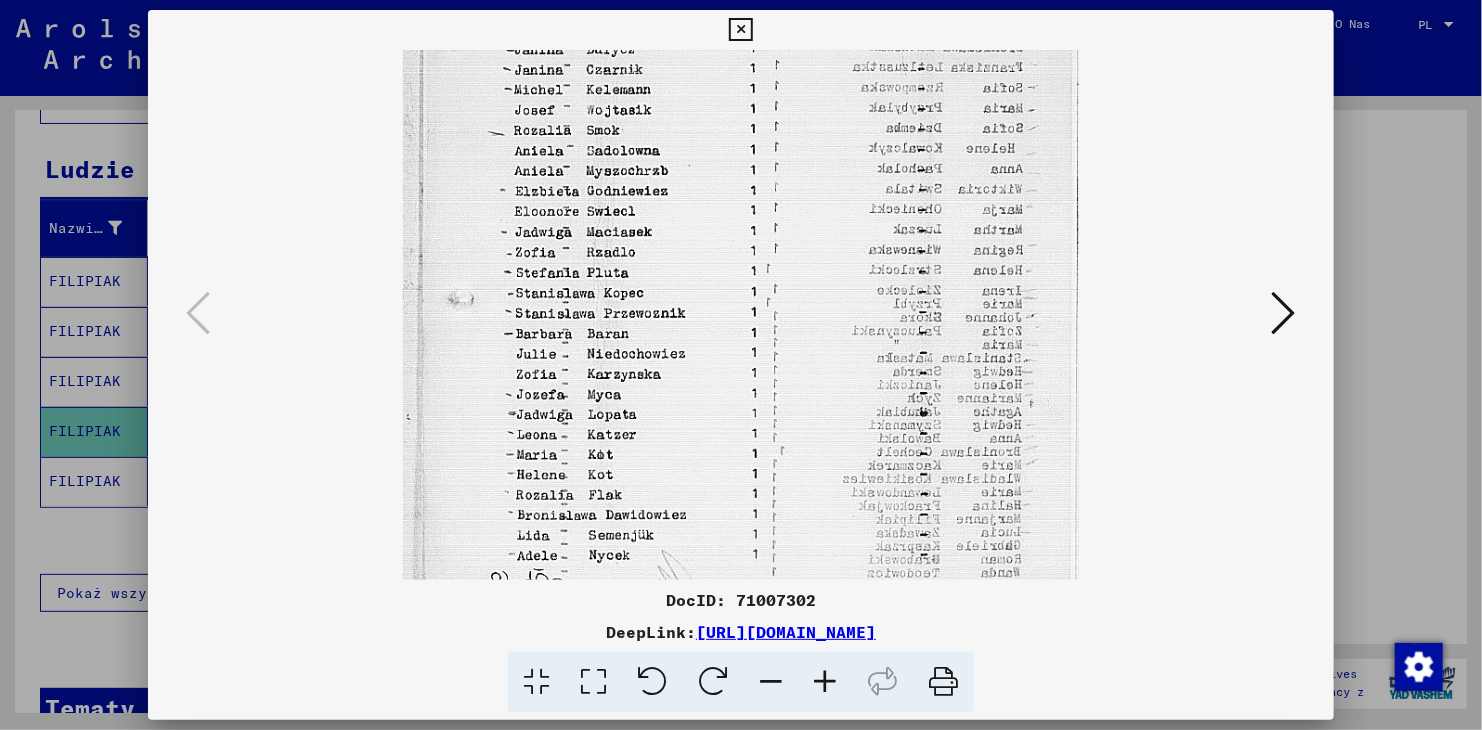 drag, startPoint x: 692, startPoint y: 395, endPoint x: 692, endPoint y: 291, distance: 104 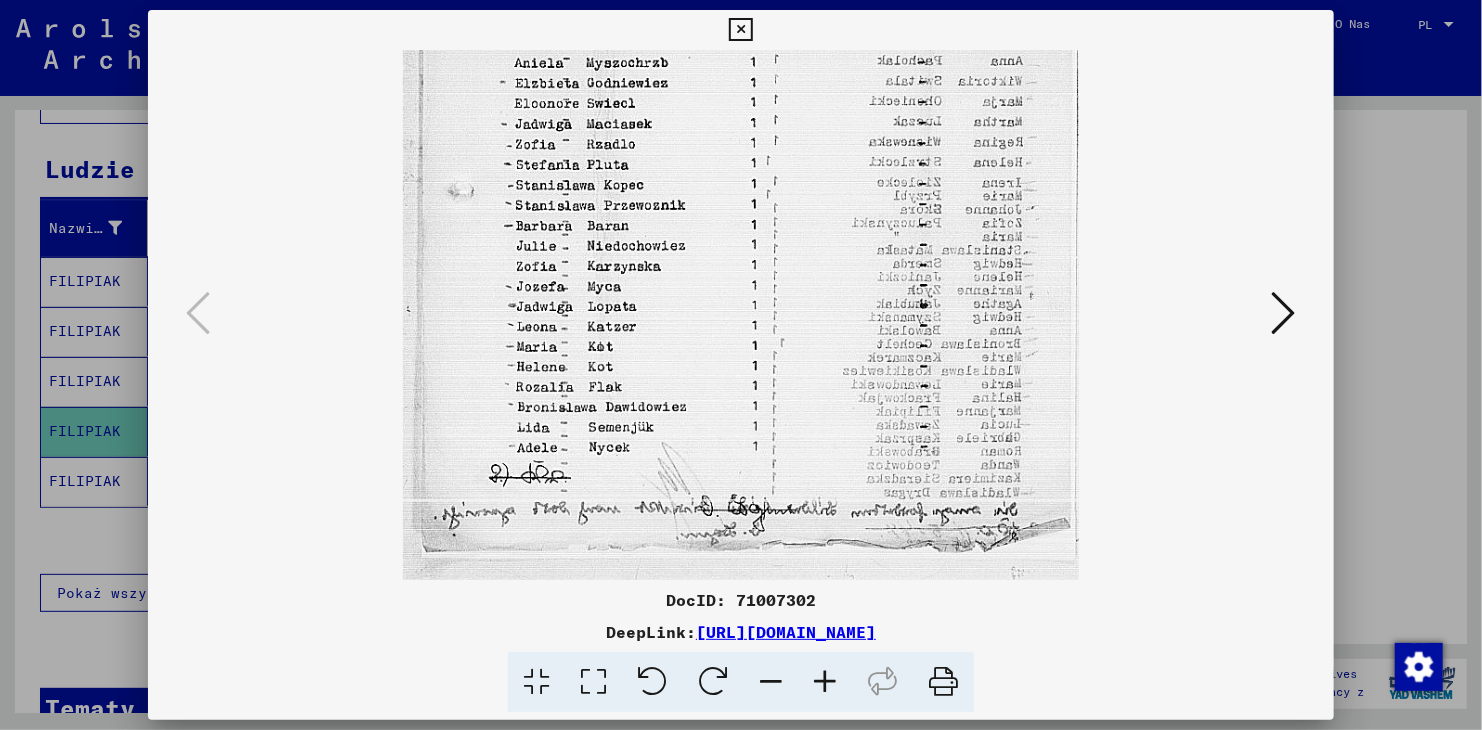 drag, startPoint x: 690, startPoint y: 448, endPoint x: 695, endPoint y: 319, distance: 129.09686 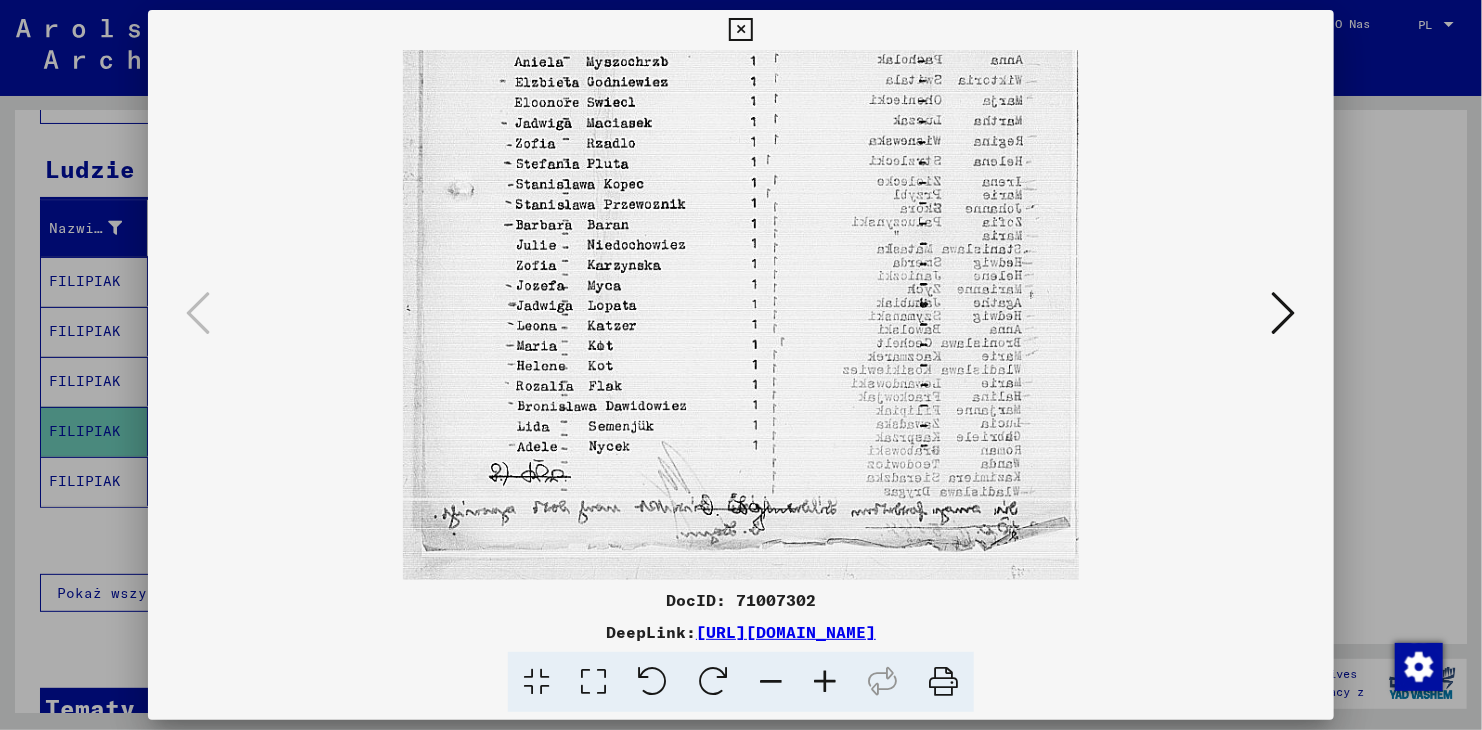 click at bounding box center (713, 682) 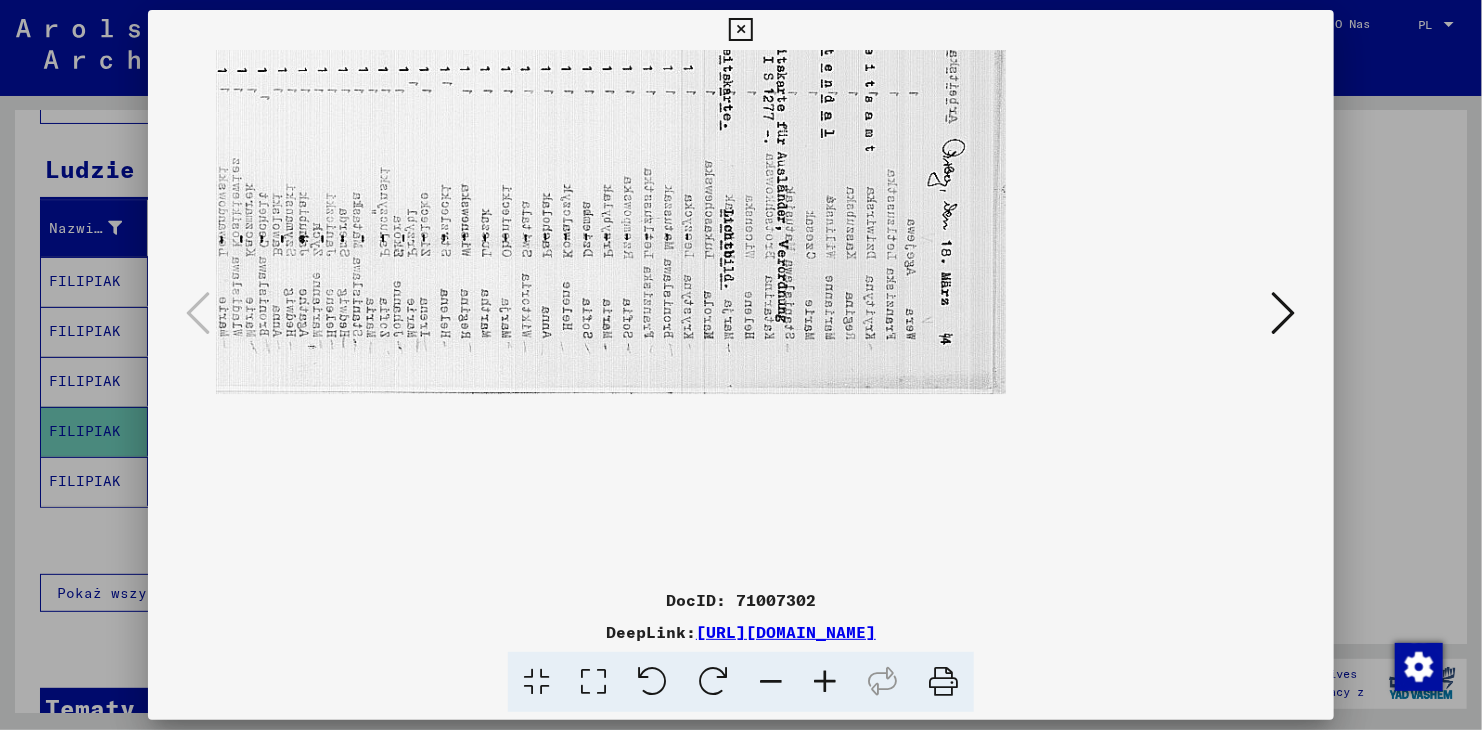 click at bounding box center (713, 682) 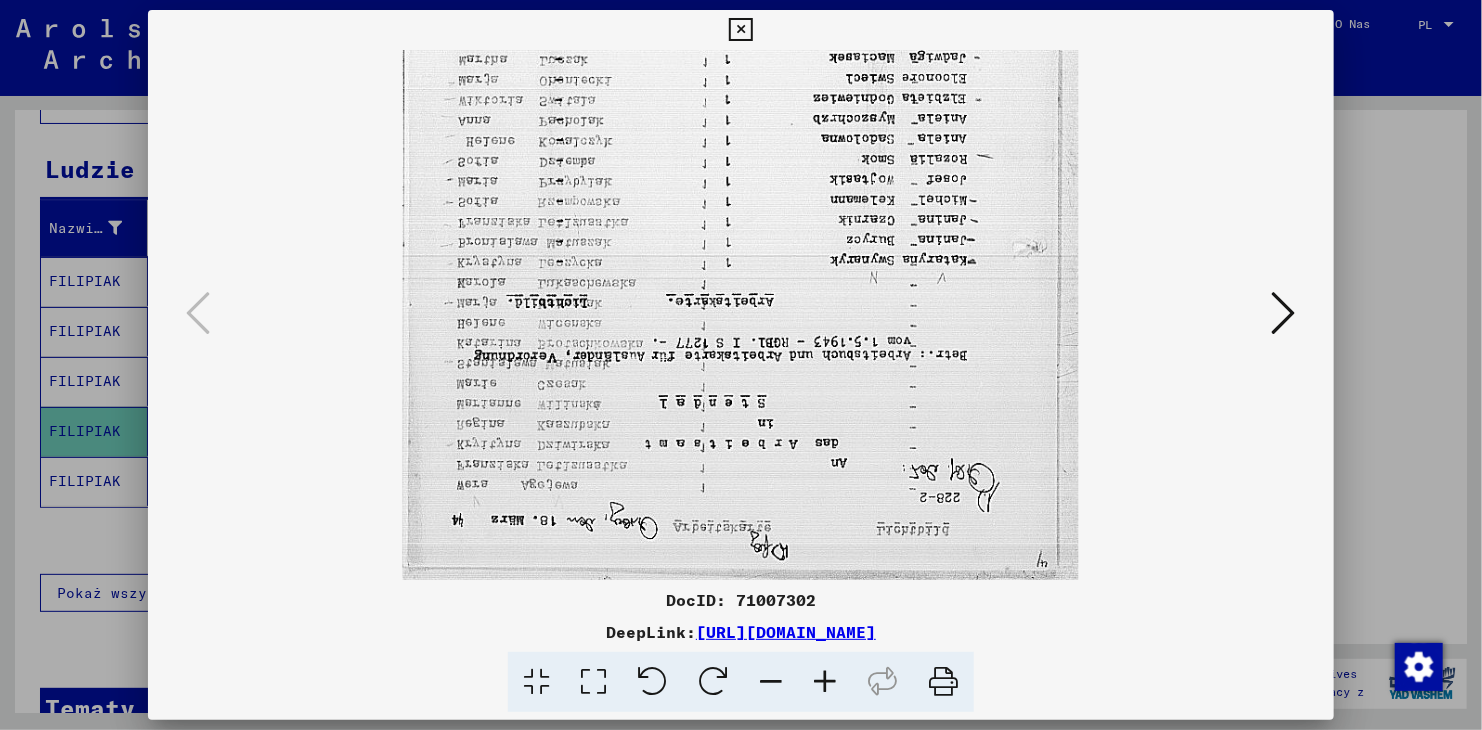 click at bounding box center (713, 682) 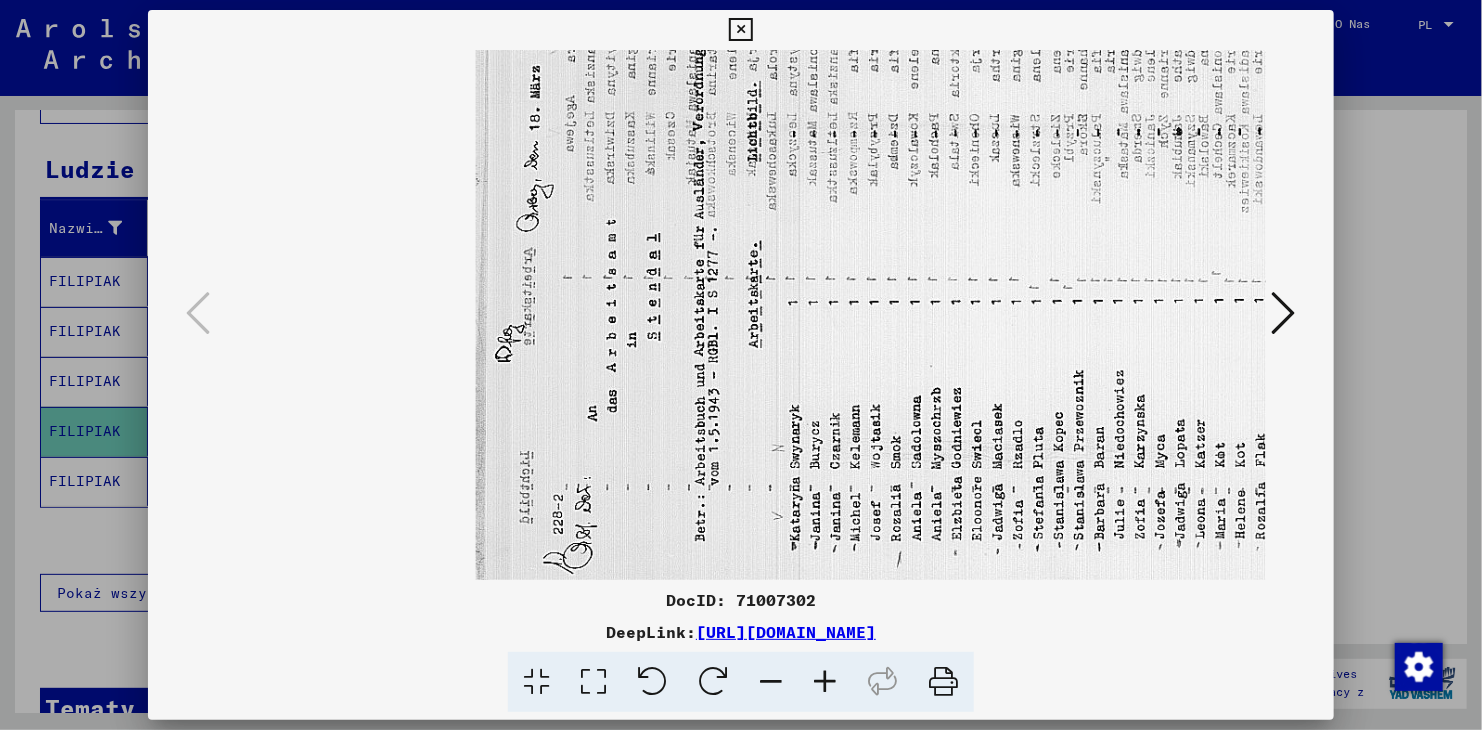 click at bounding box center (713, 682) 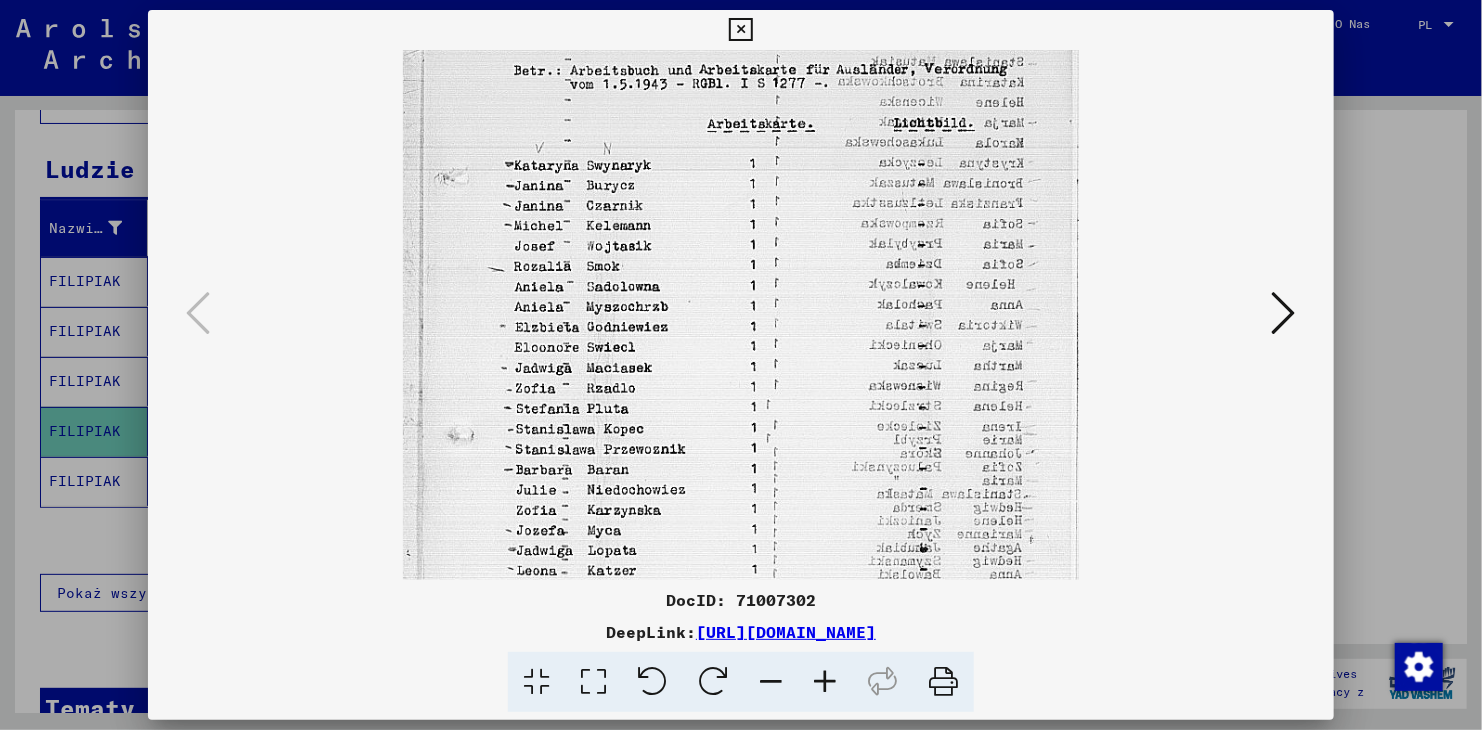drag, startPoint x: 707, startPoint y: 499, endPoint x: 690, endPoint y: 262, distance: 237.60892 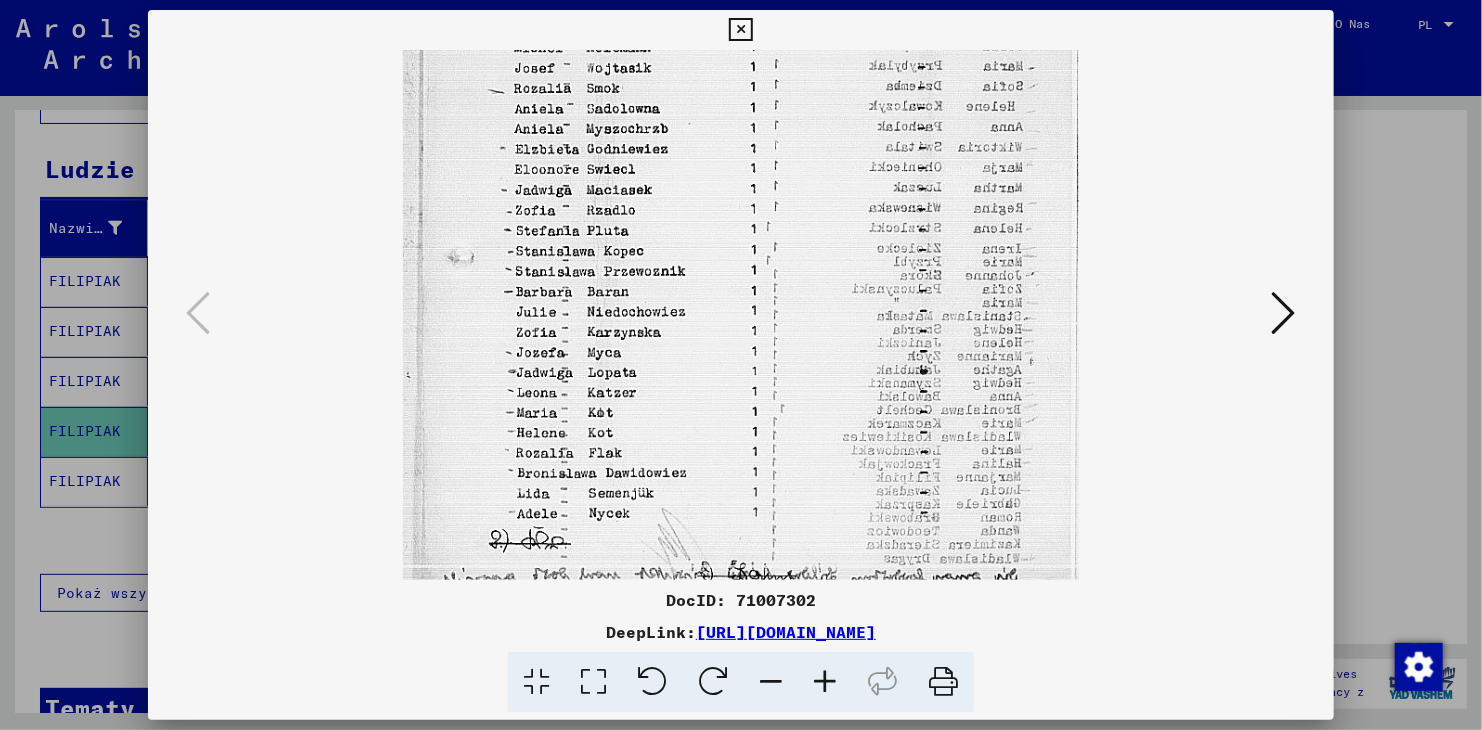 scroll, scrollTop: 416, scrollLeft: 0, axis: vertical 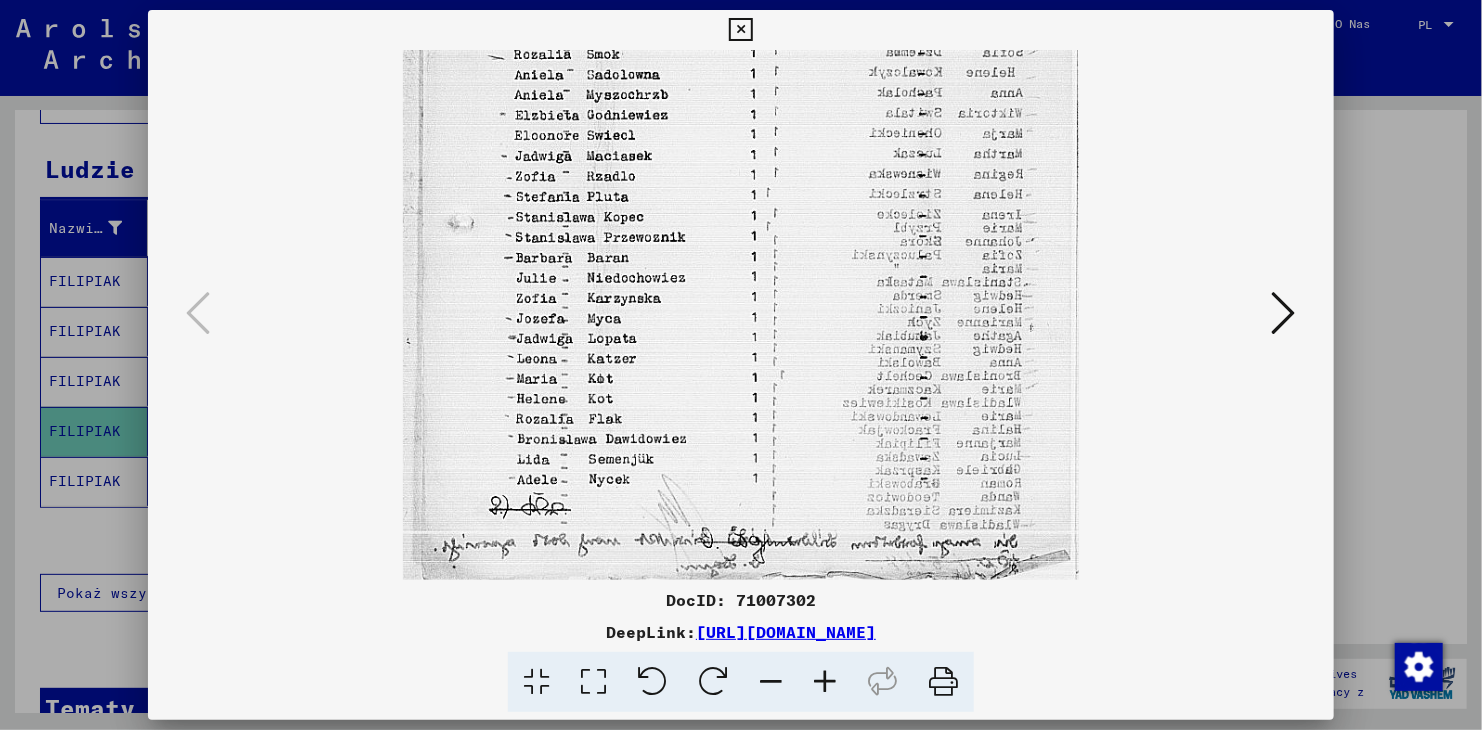 drag, startPoint x: 657, startPoint y: 515, endPoint x: 655, endPoint y: 294, distance: 221.00905 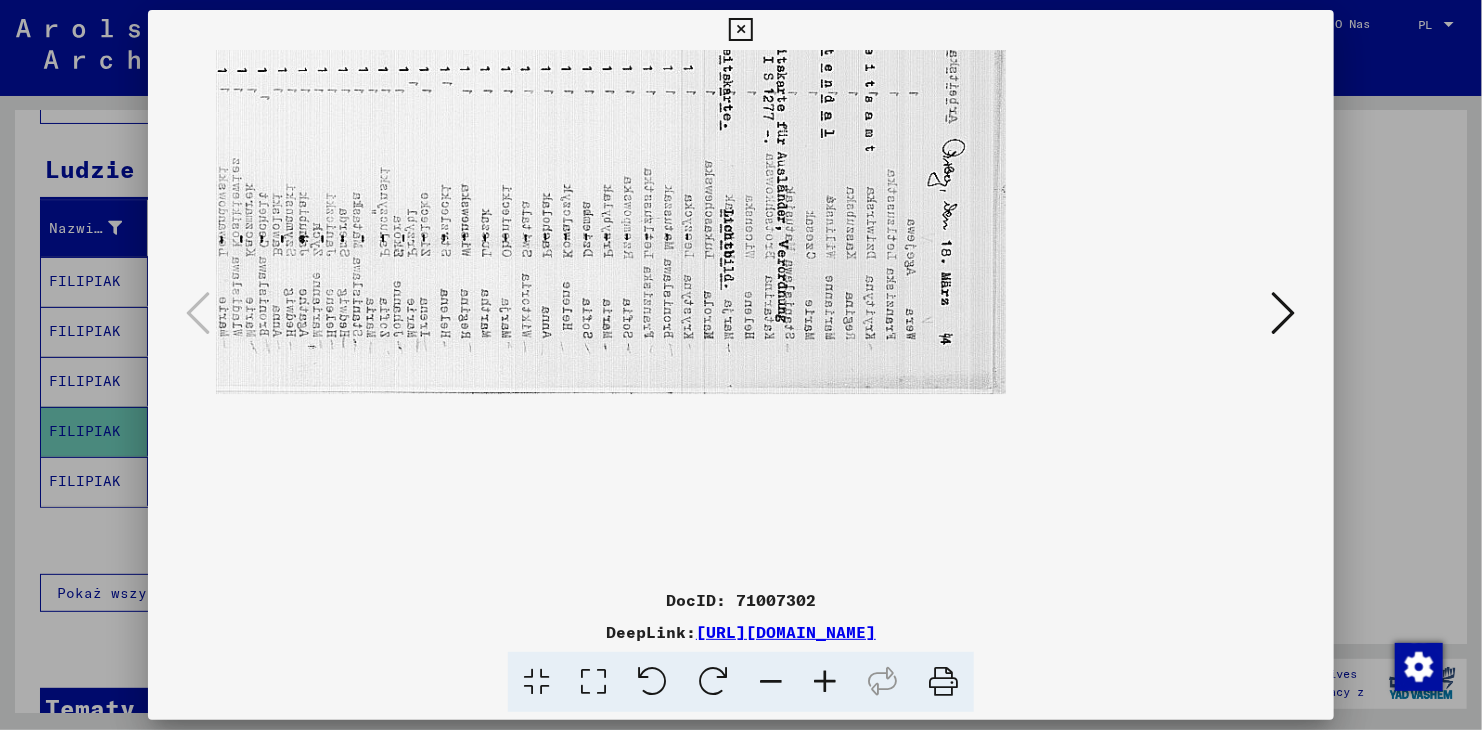 click at bounding box center (652, 682) 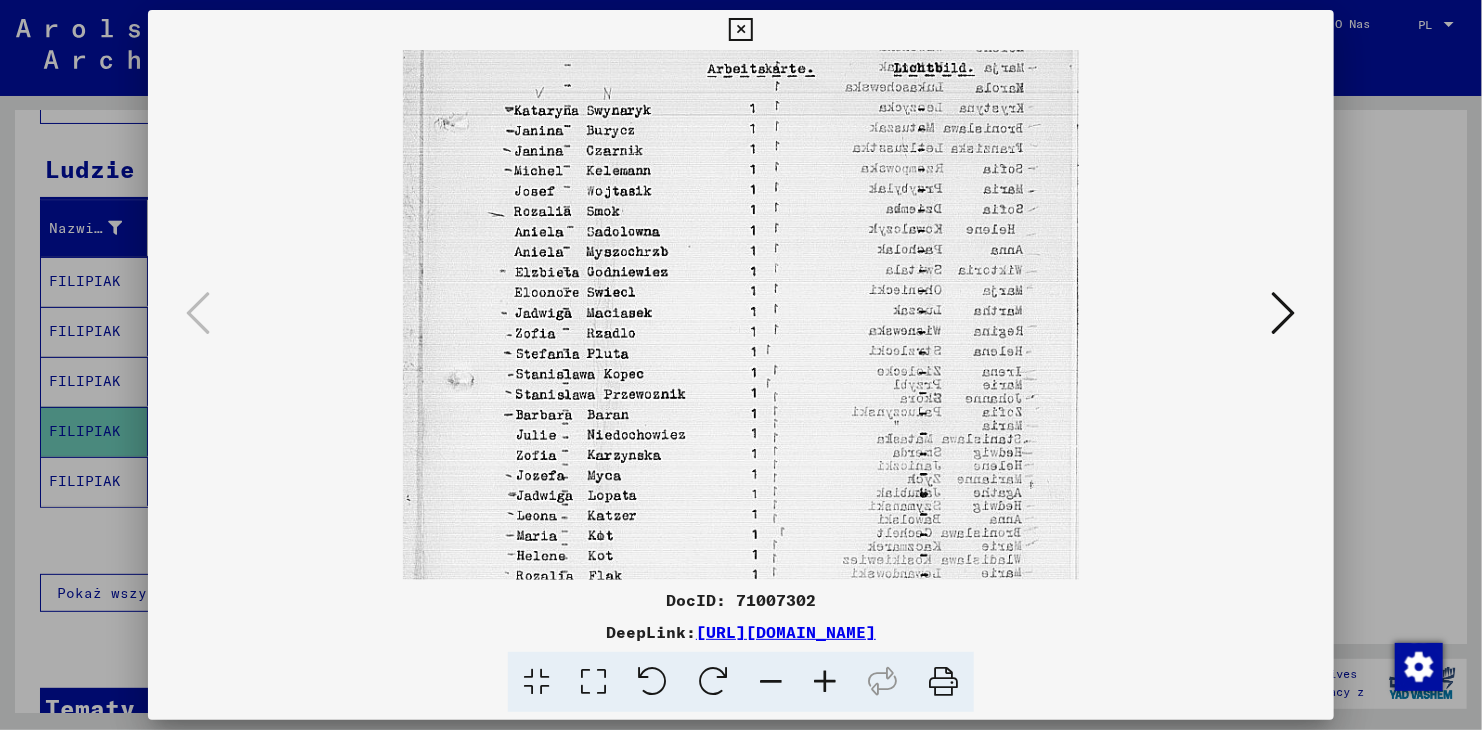 click at bounding box center (741, 56) 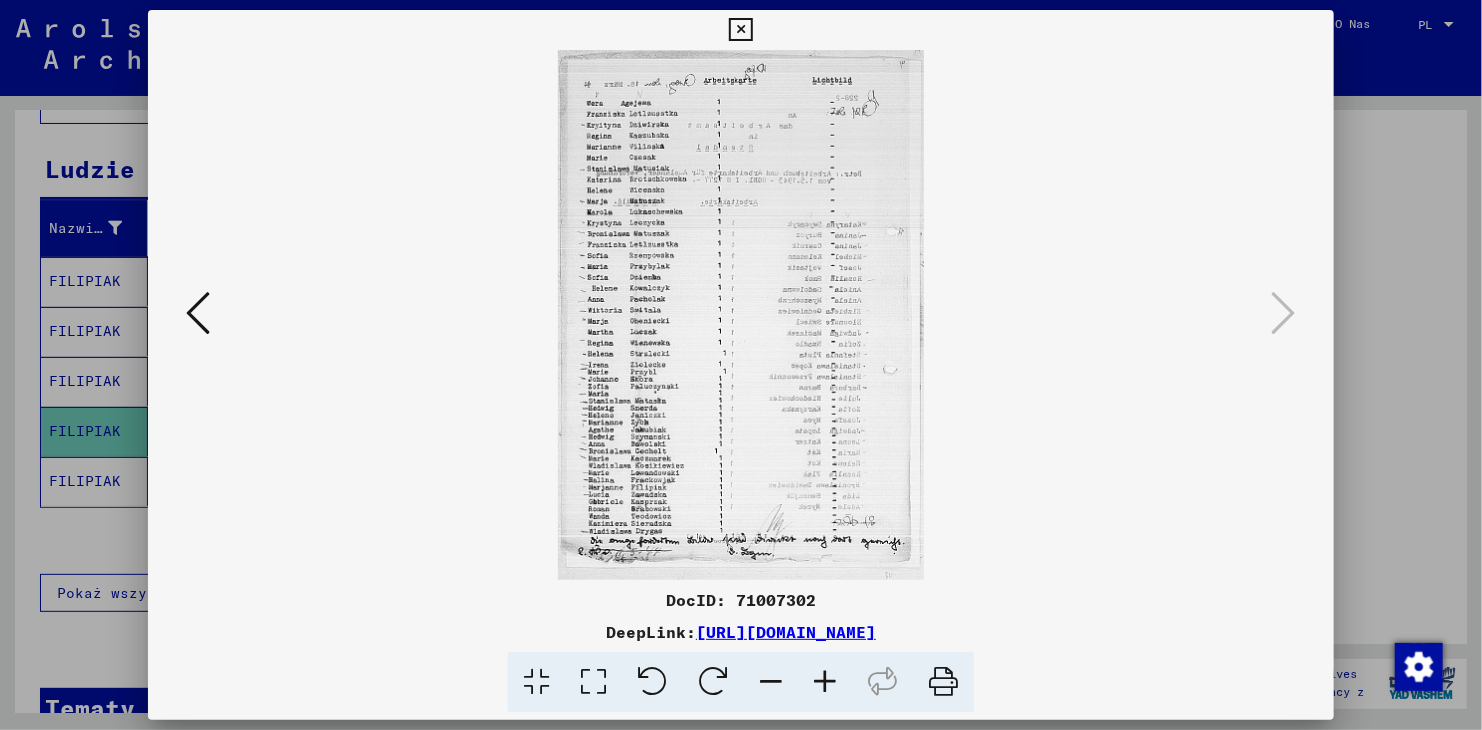 click at bounding box center [825, 682] 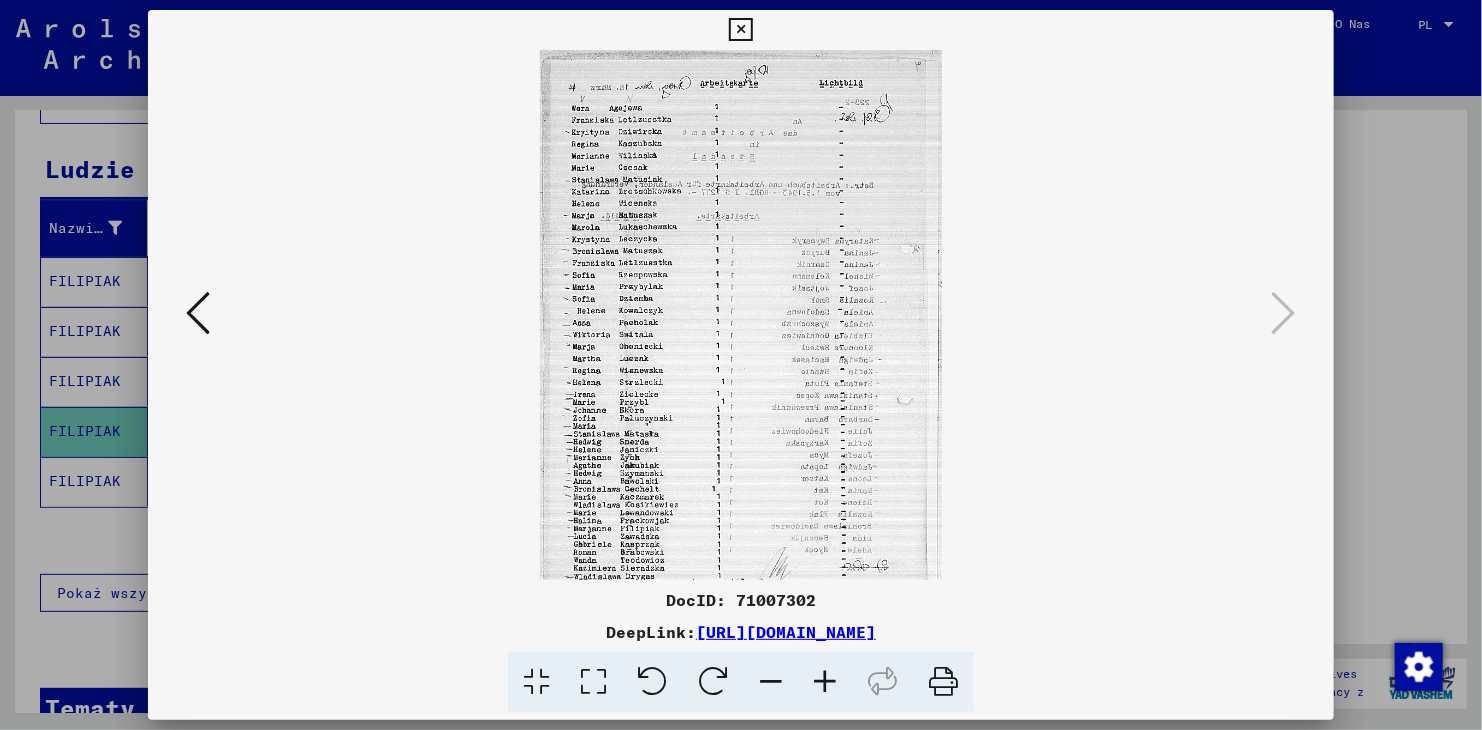 click at bounding box center (825, 682) 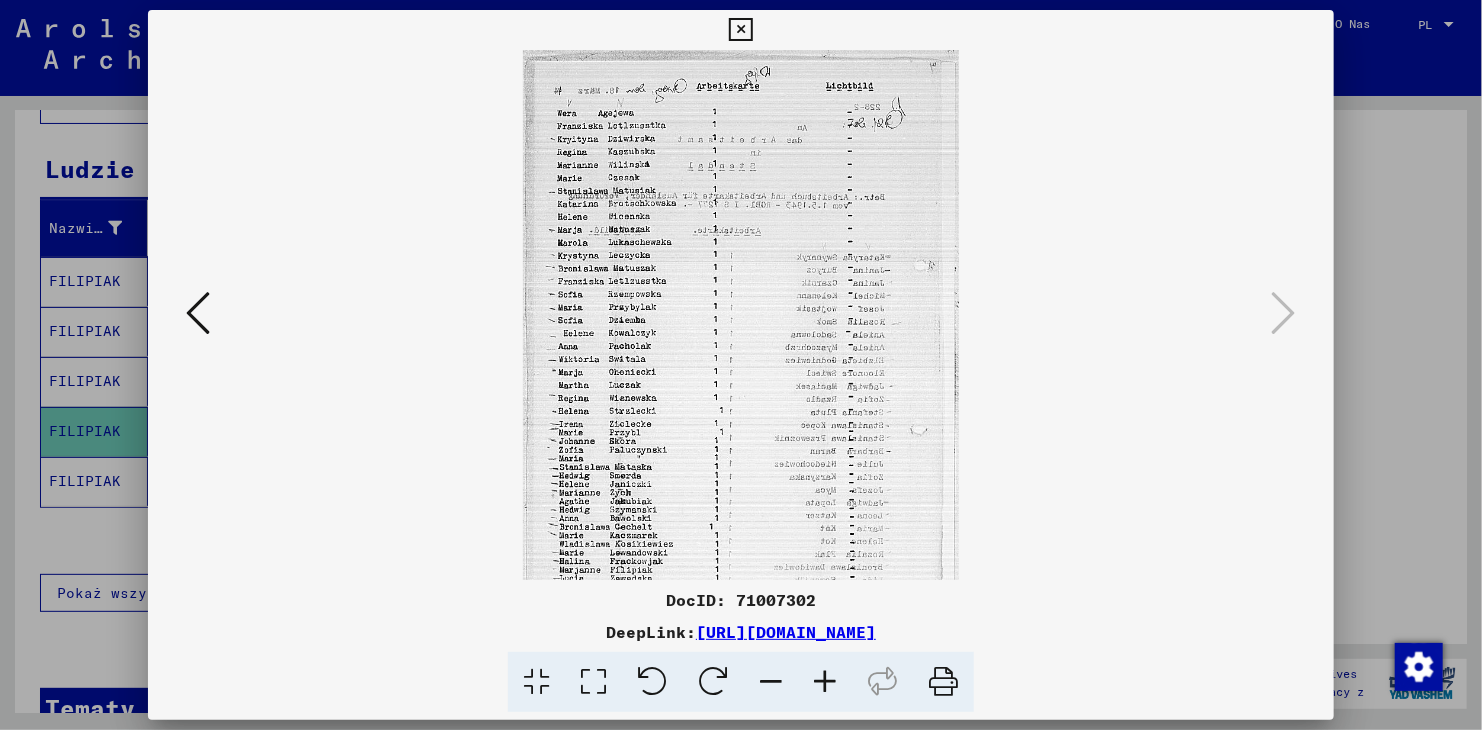 click at bounding box center [825, 682] 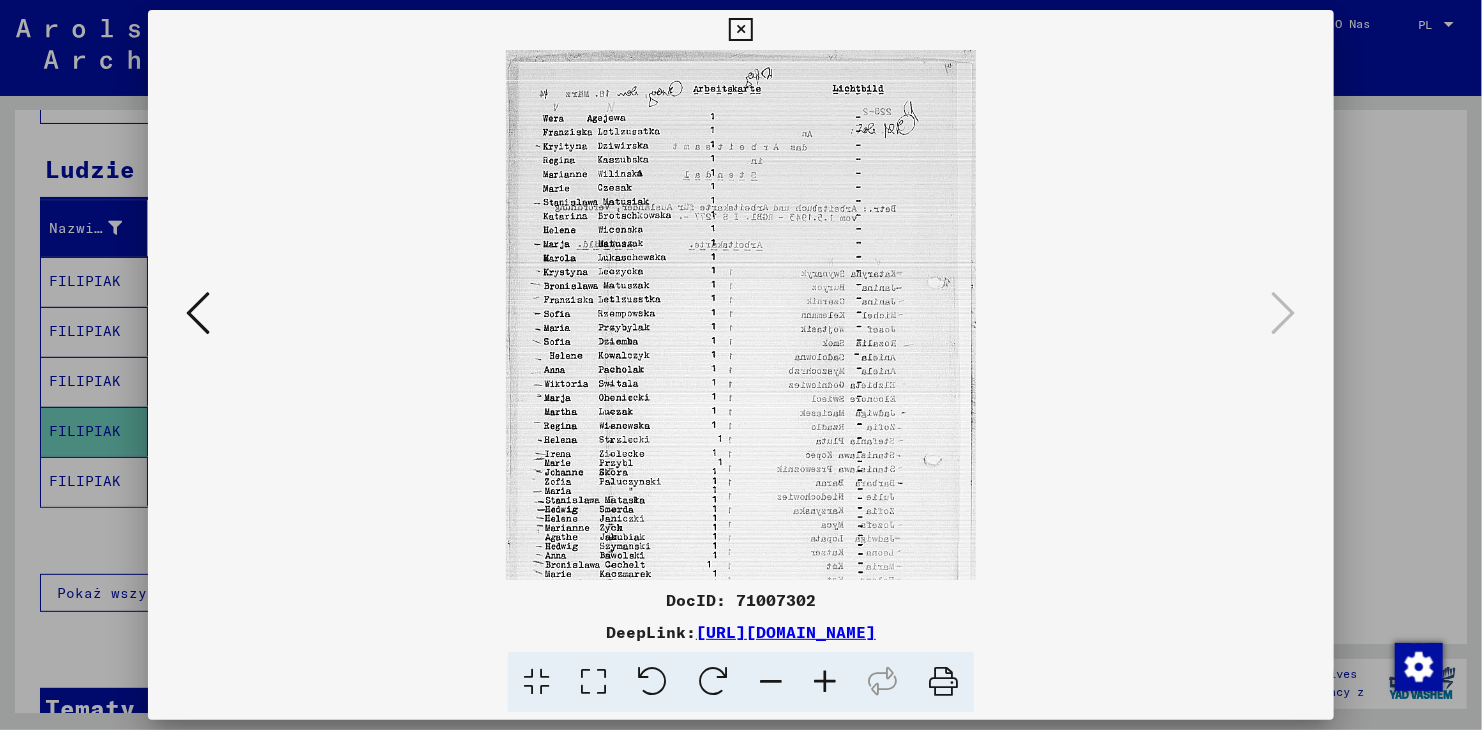 click at bounding box center (825, 682) 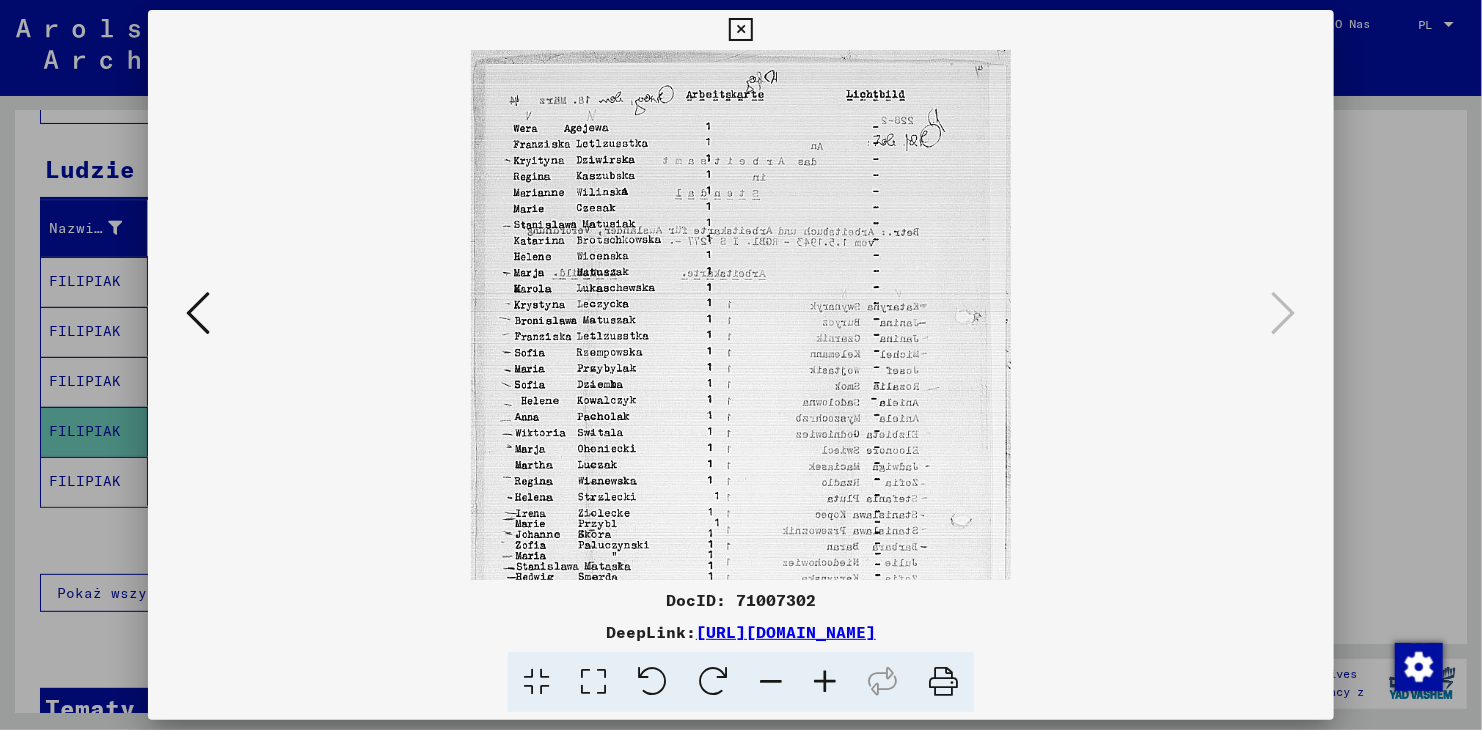 click at bounding box center (825, 682) 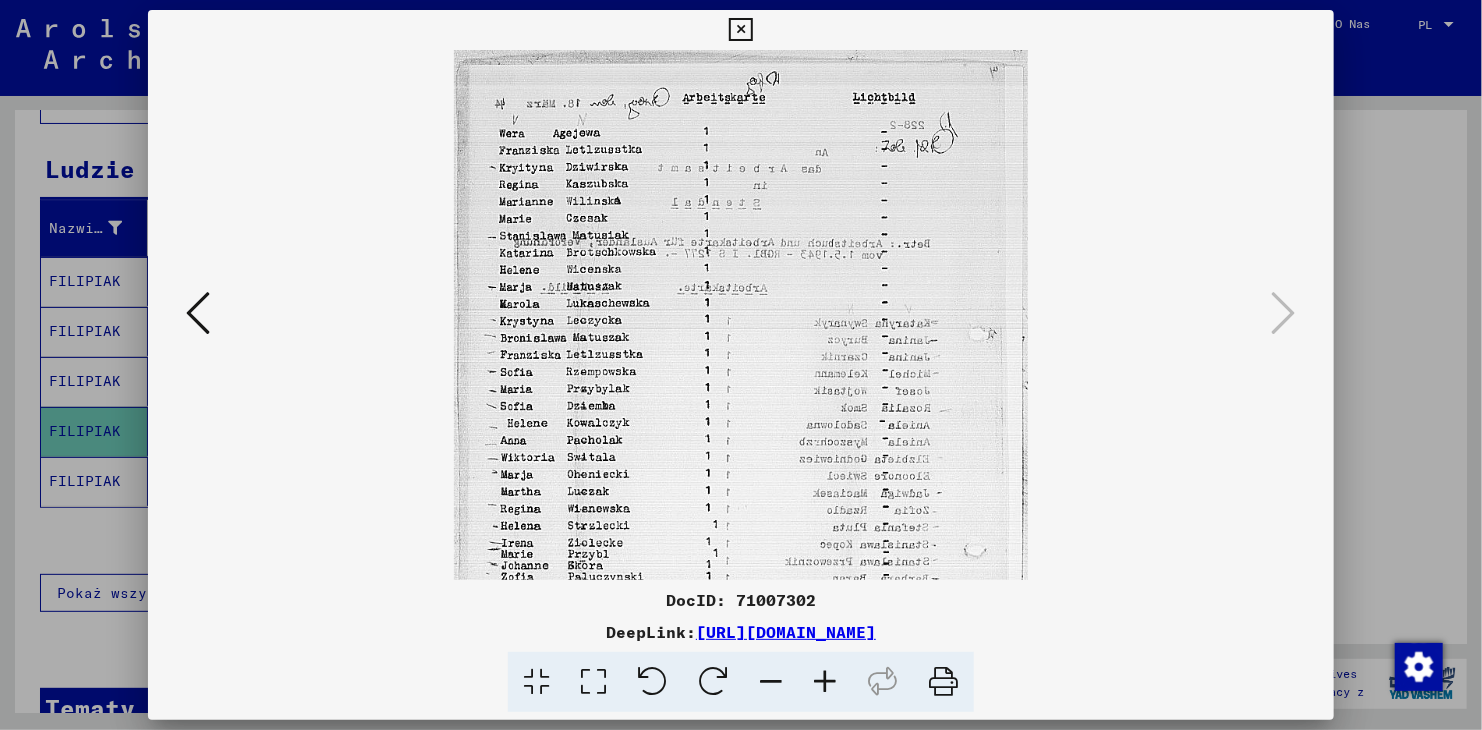 click at bounding box center (825, 682) 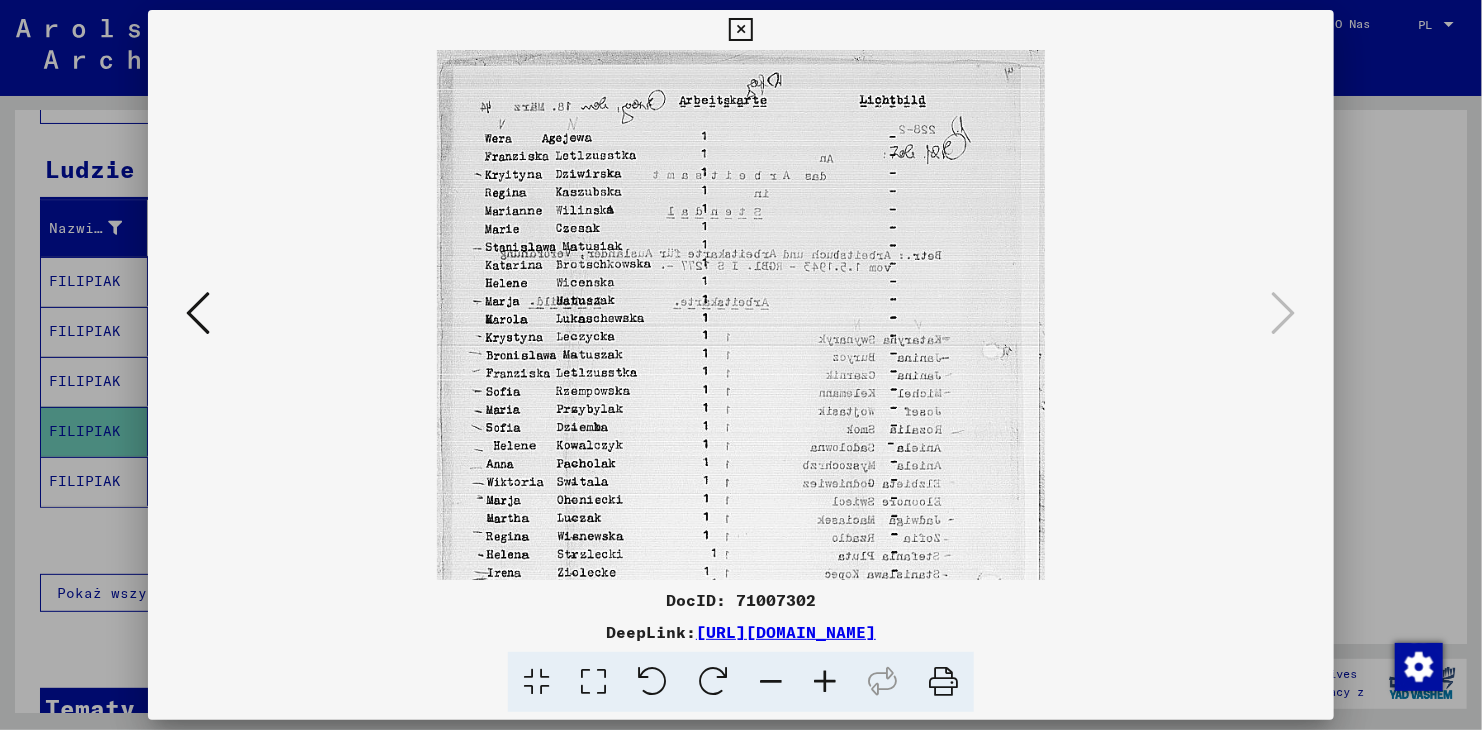 click at bounding box center [825, 682] 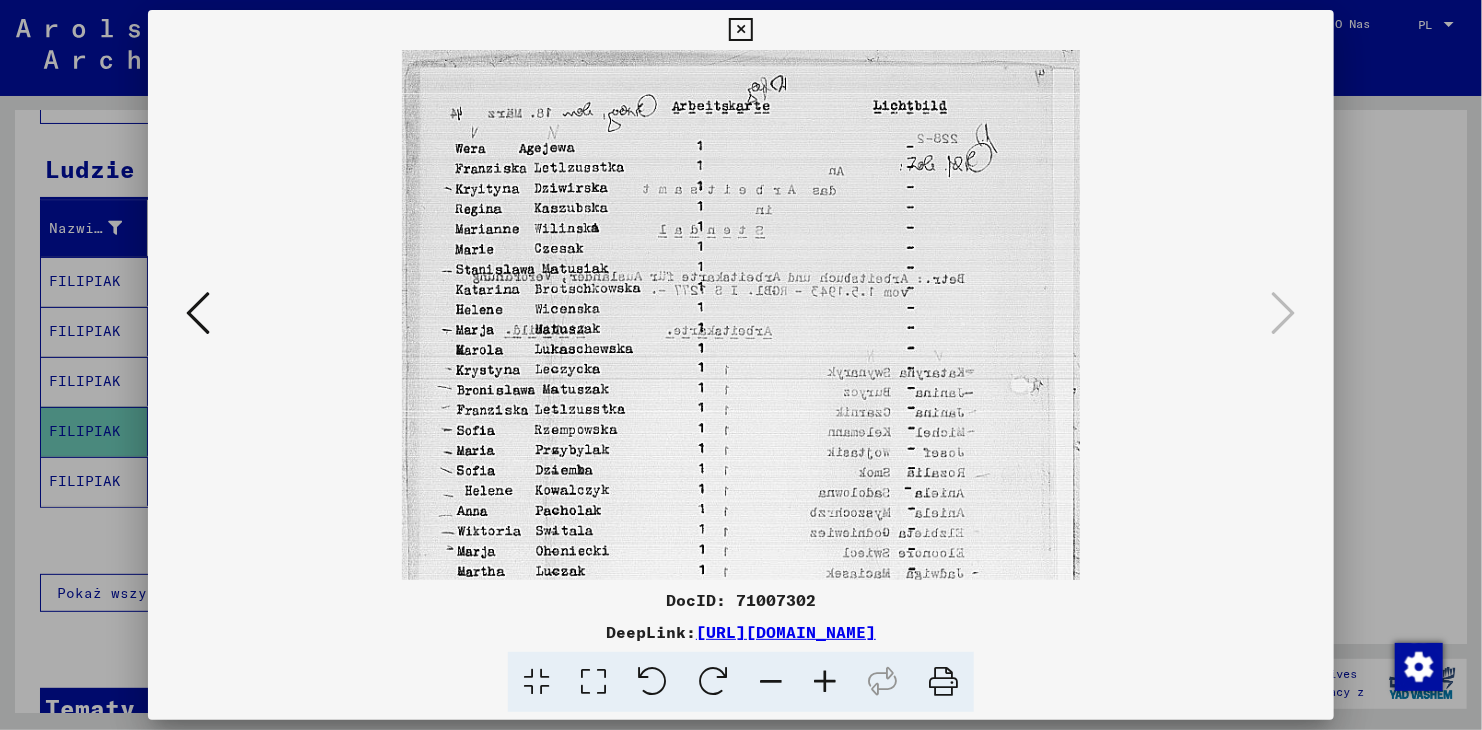 click at bounding box center (825, 682) 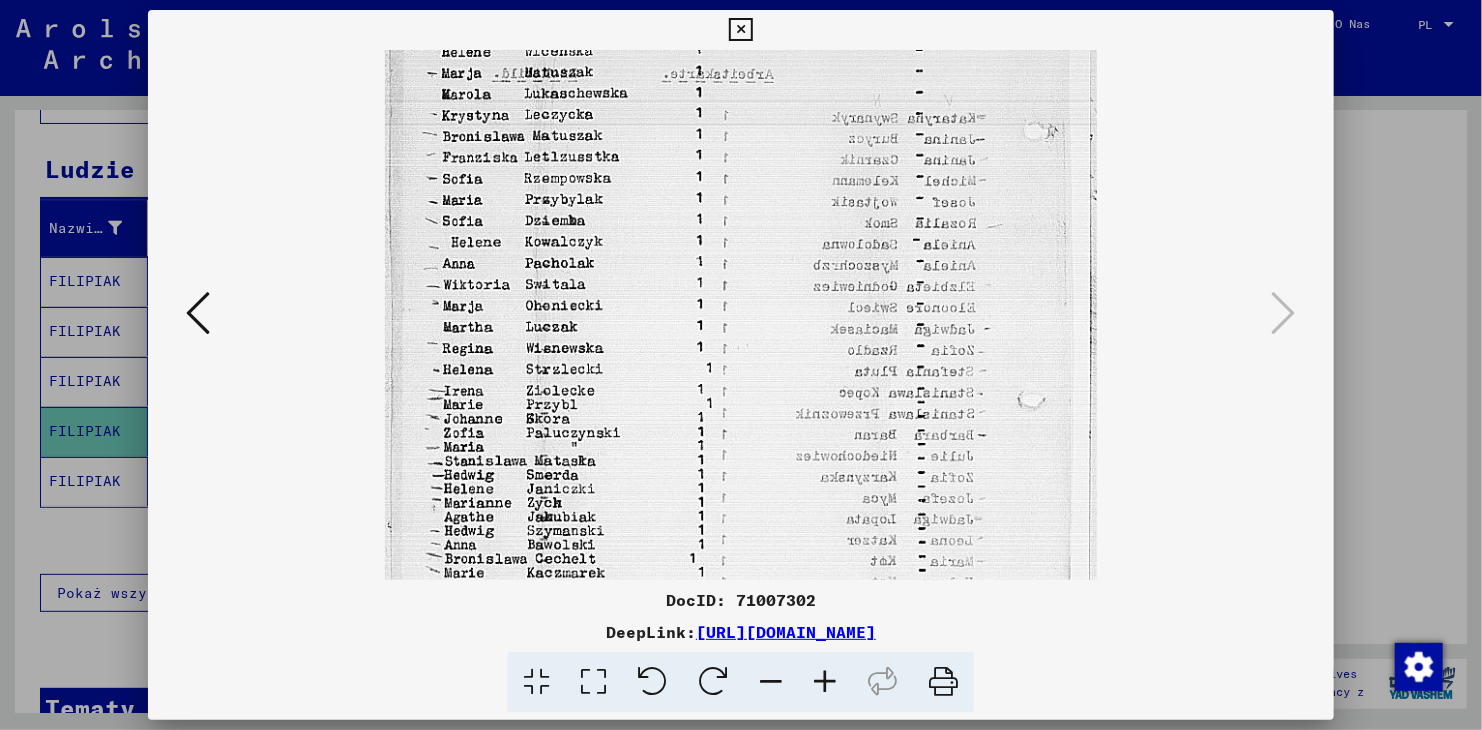 drag, startPoint x: 579, startPoint y: 476, endPoint x: 565, endPoint y: 148, distance: 328.29865 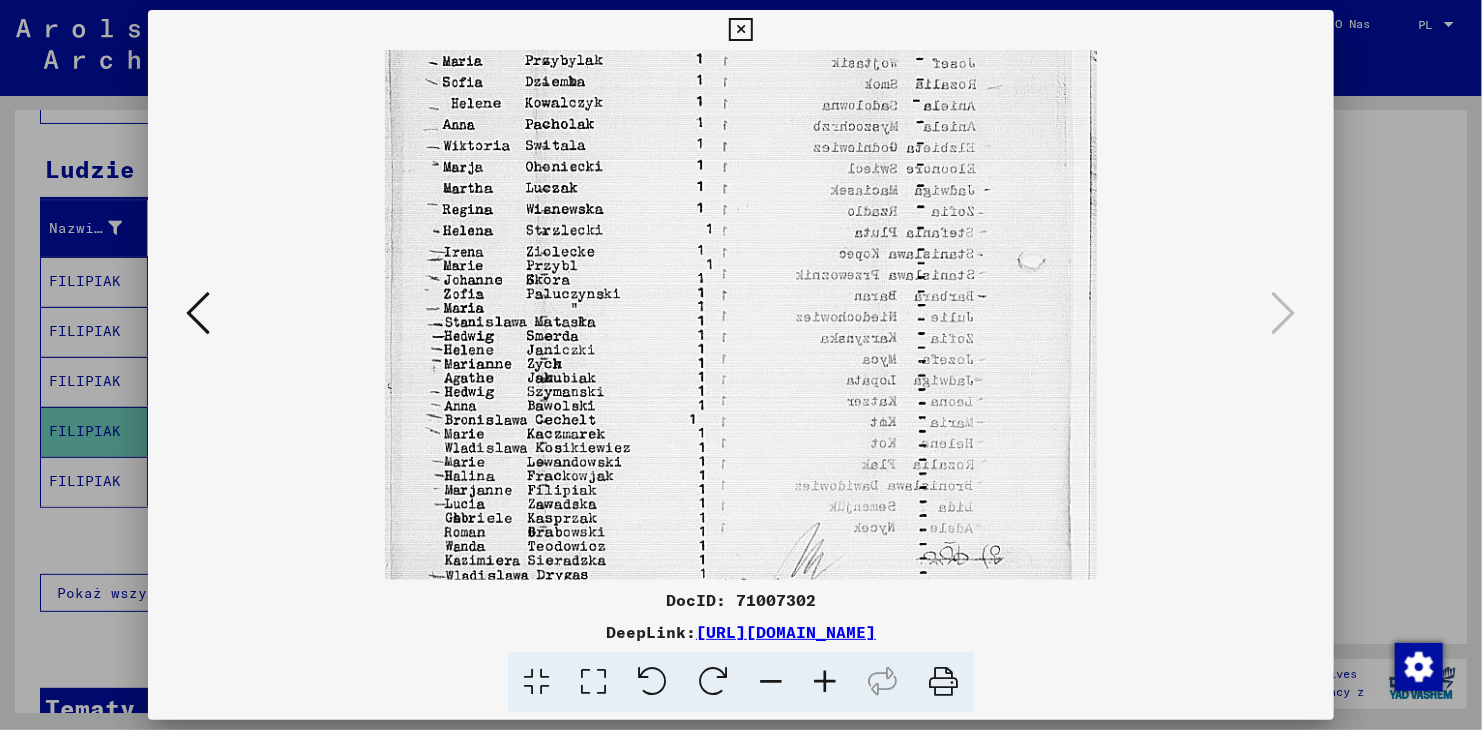 scroll, scrollTop: 414, scrollLeft: 0, axis: vertical 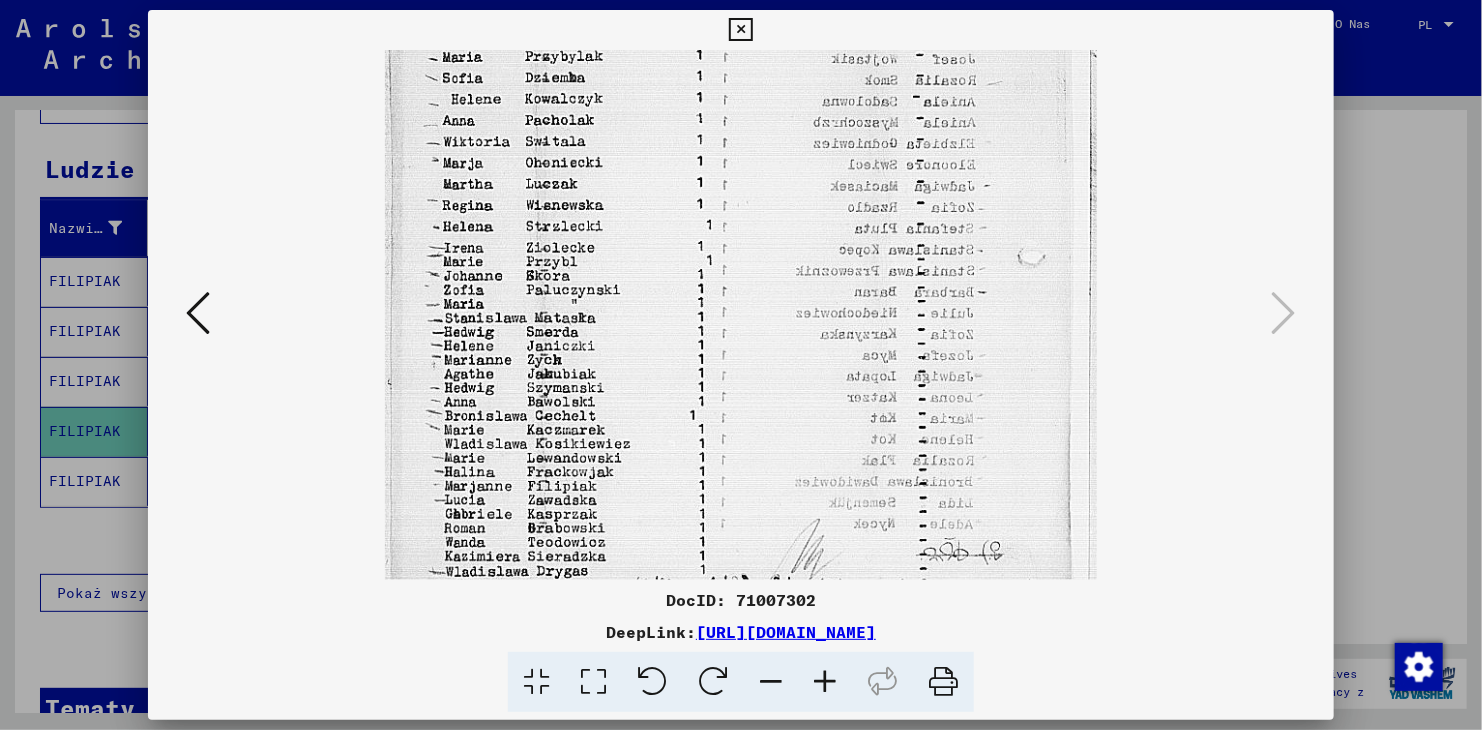 drag, startPoint x: 588, startPoint y: 461, endPoint x: 569, endPoint y: 284, distance: 178.01685 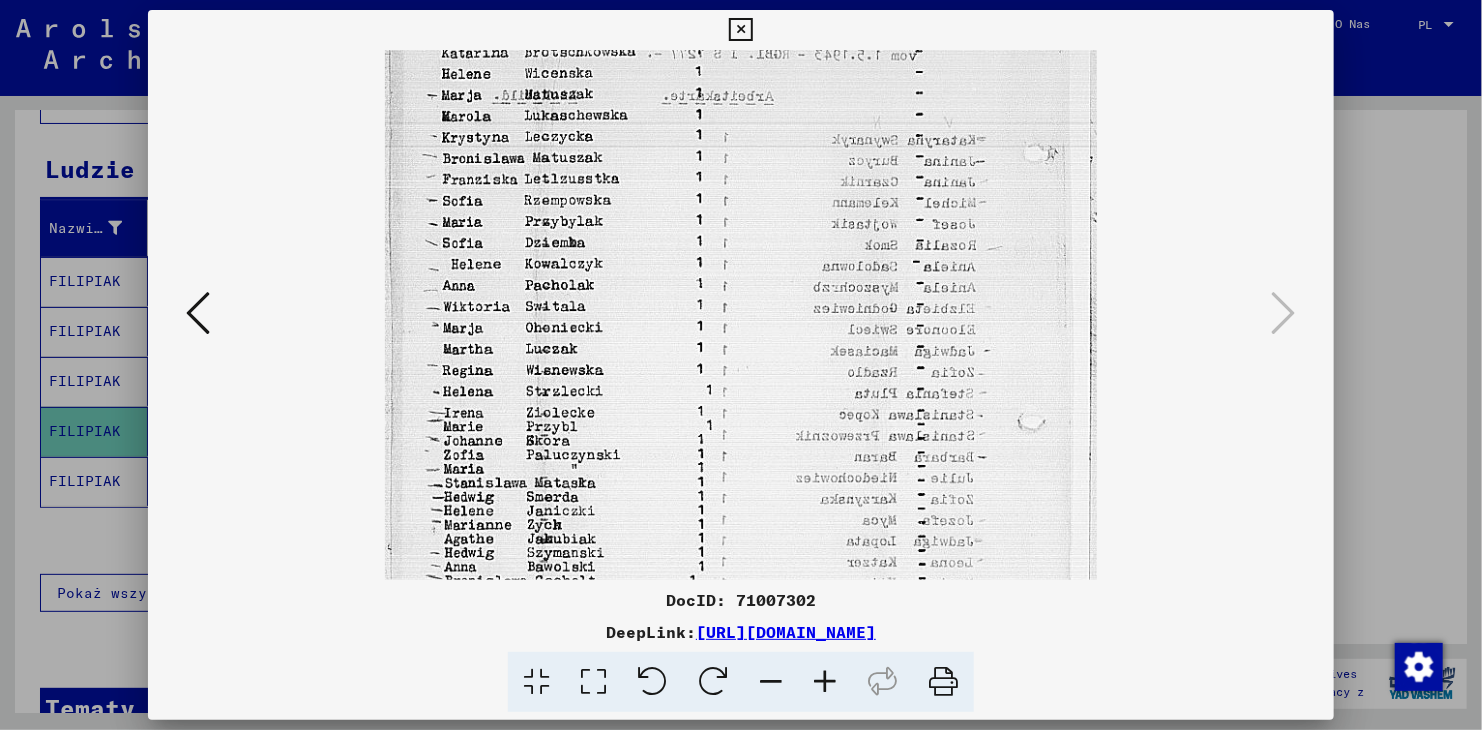 scroll, scrollTop: 6, scrollLeft: 0, axis: vertical 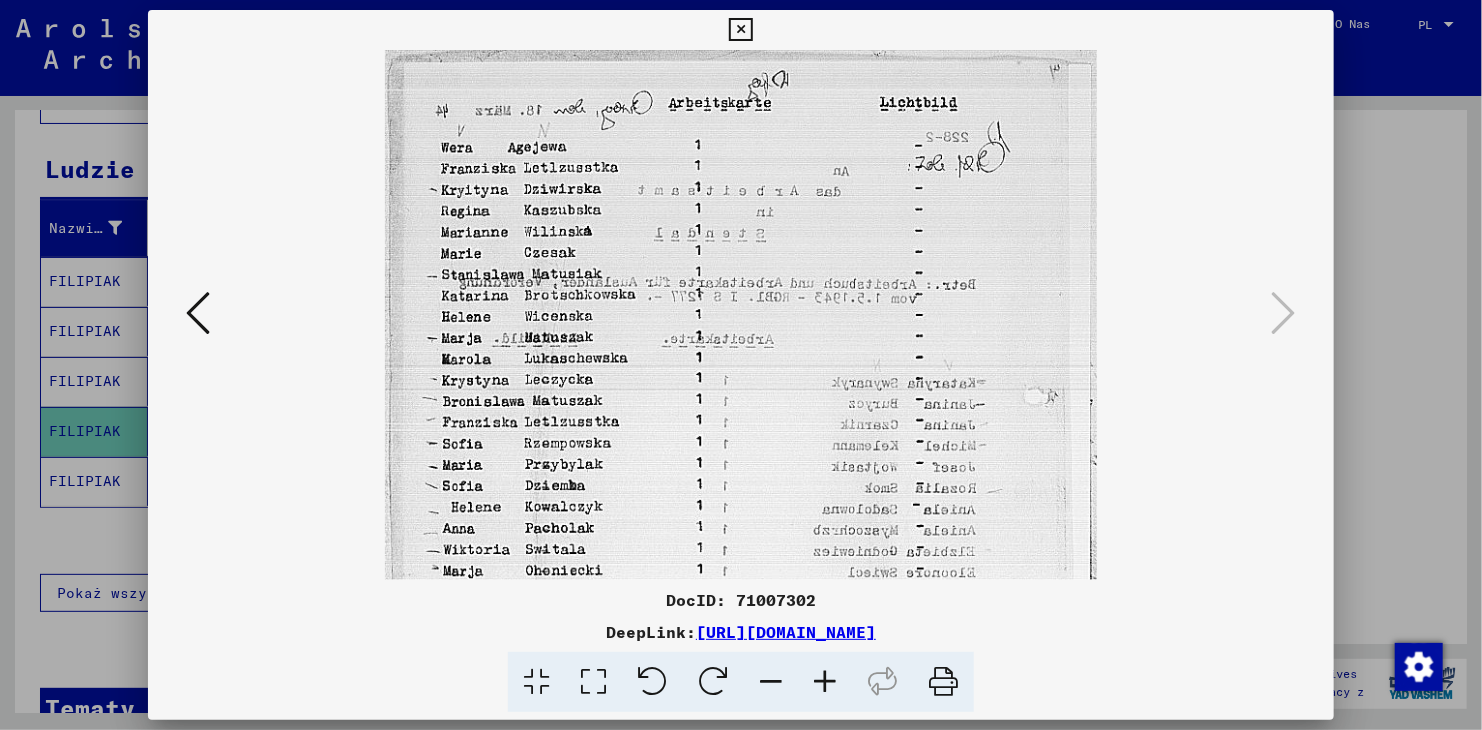 drag, startPoint x: 780, startPoint y: 314, endPoint x: 796, endPoint y: 602, distance: 288.4441 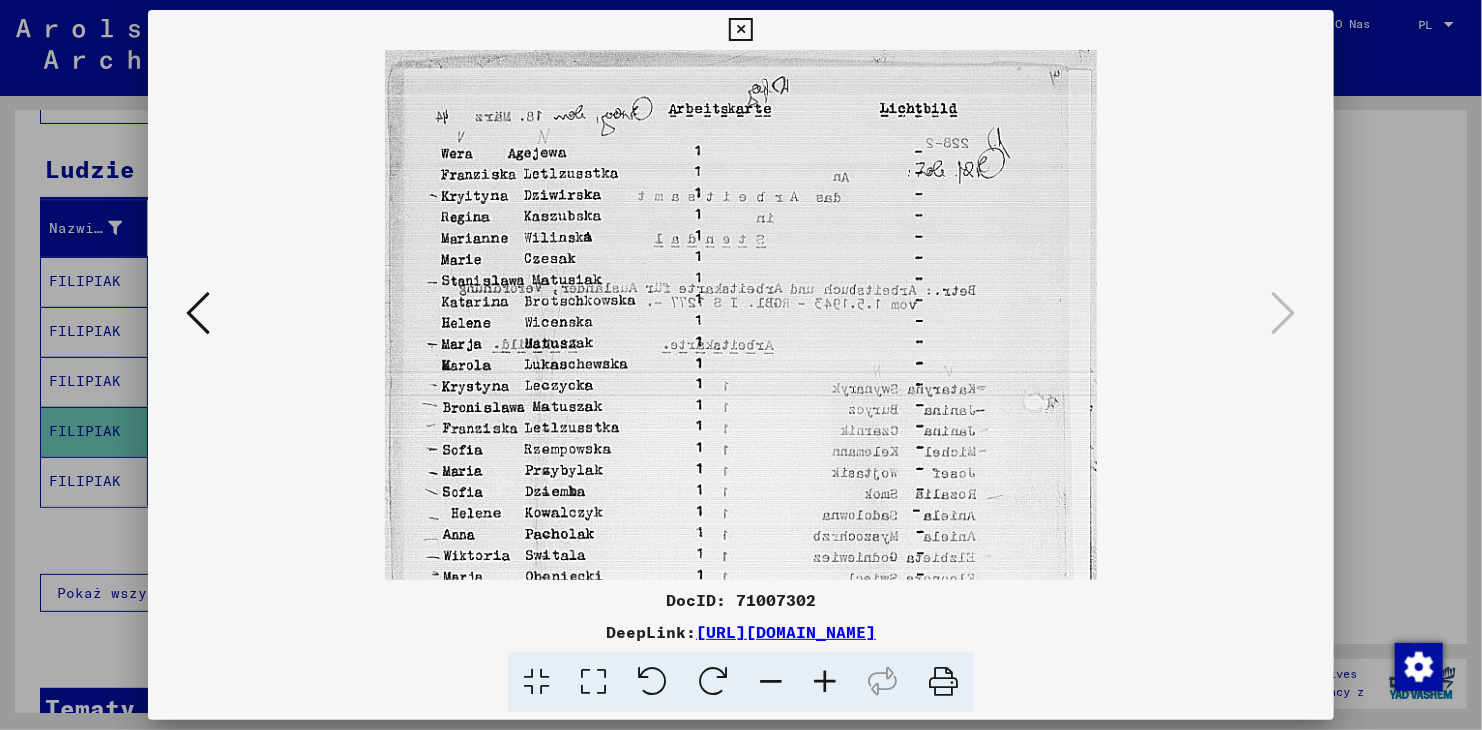 click at bounding box center (741, 365) 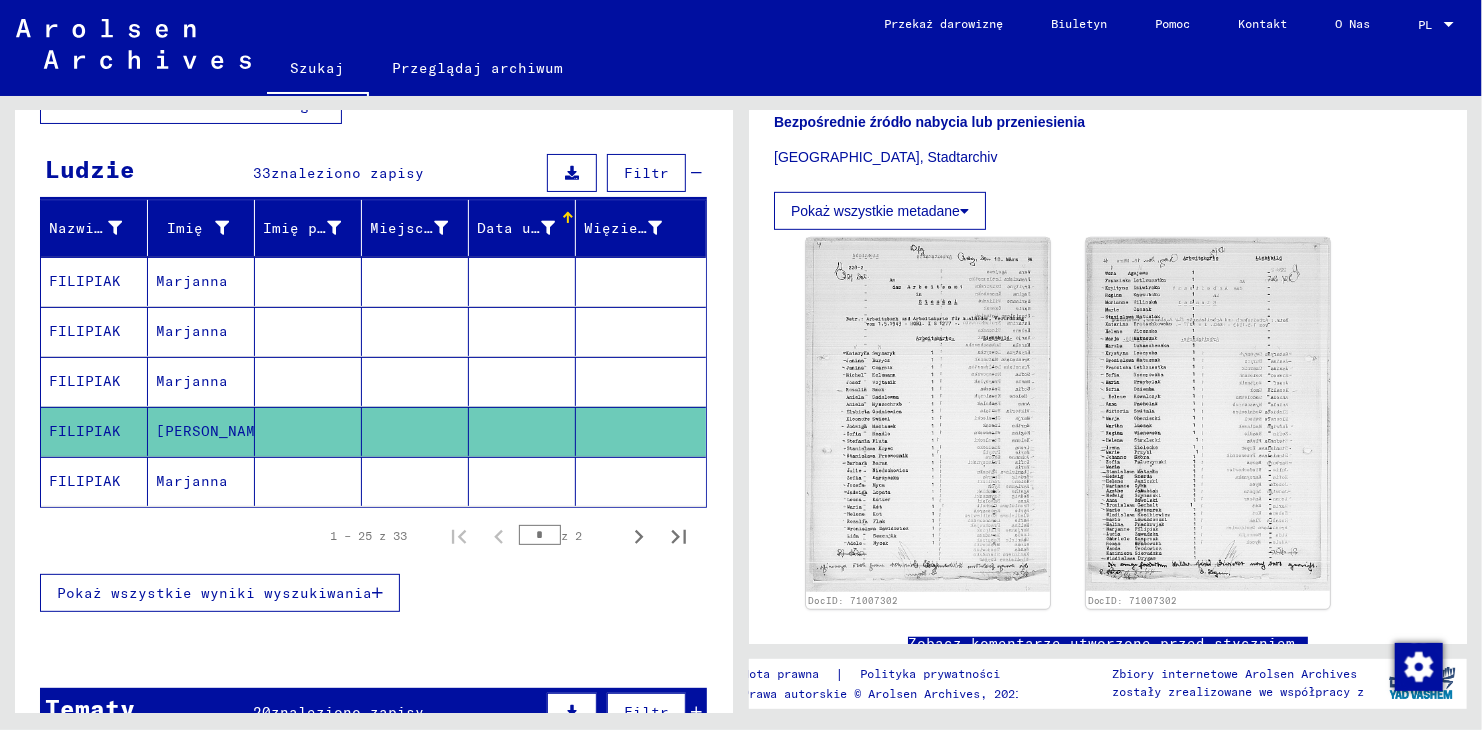 click at bounding box center [522, 431] 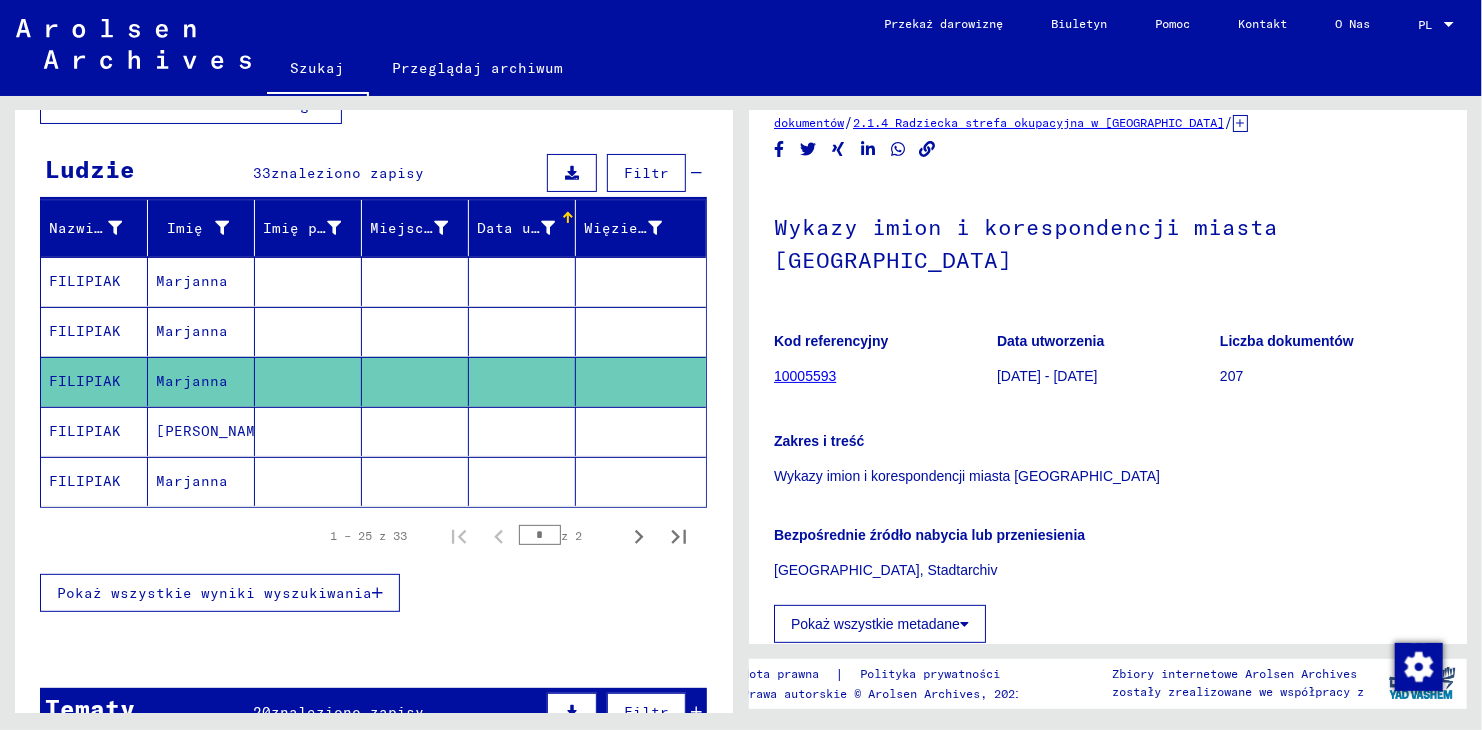 scroll, scrollTop: 300, scrollLeft: 0, axis: vertical 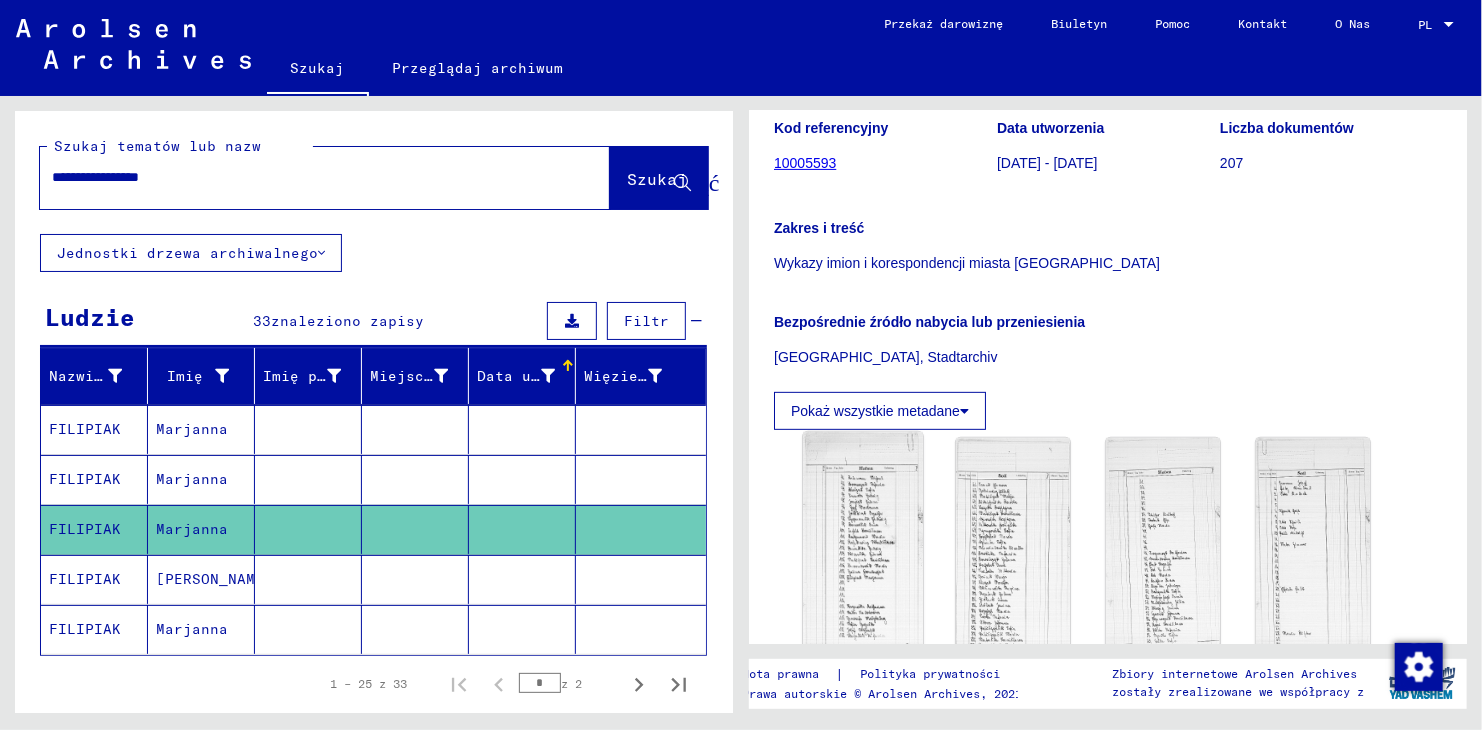 click 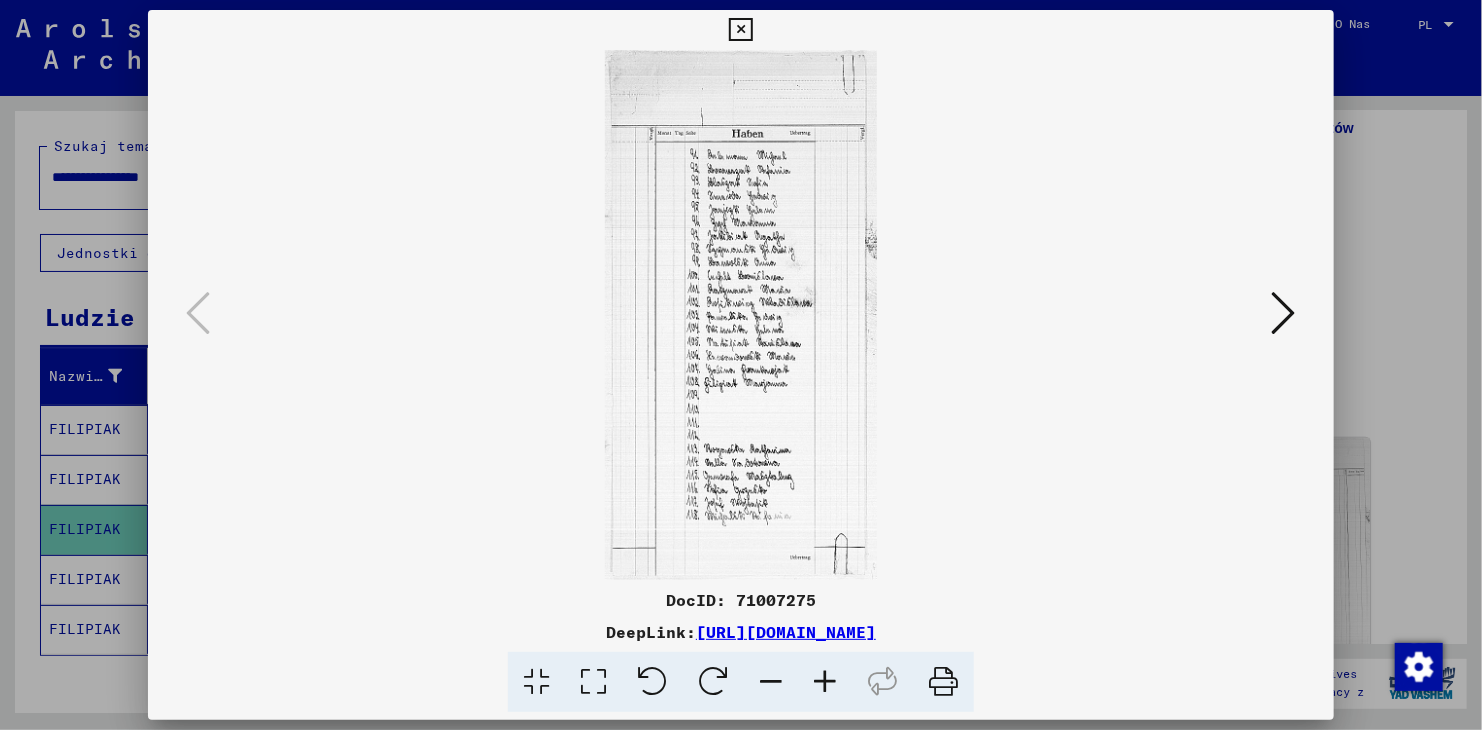 click at bounding box center [741, 315] 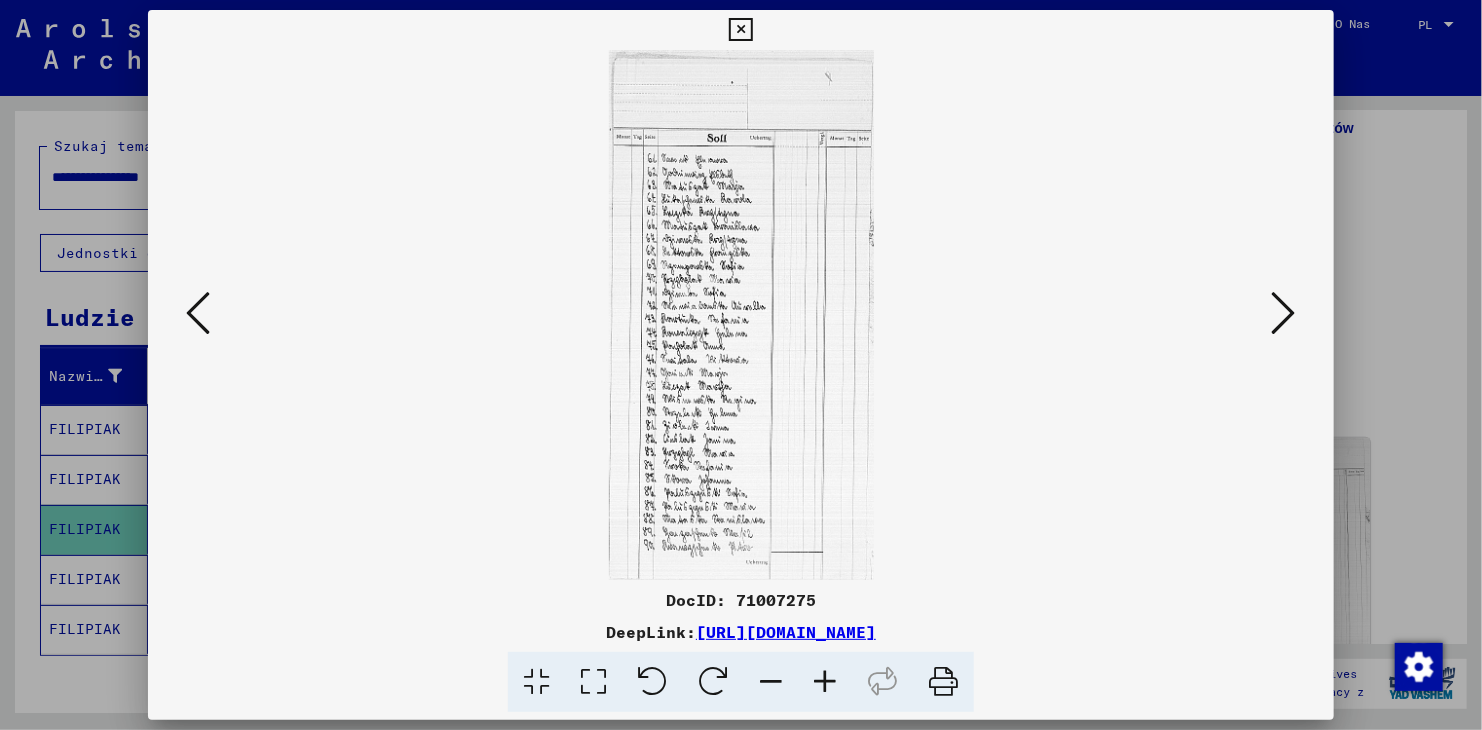 click at bounding box center [1284, 314] 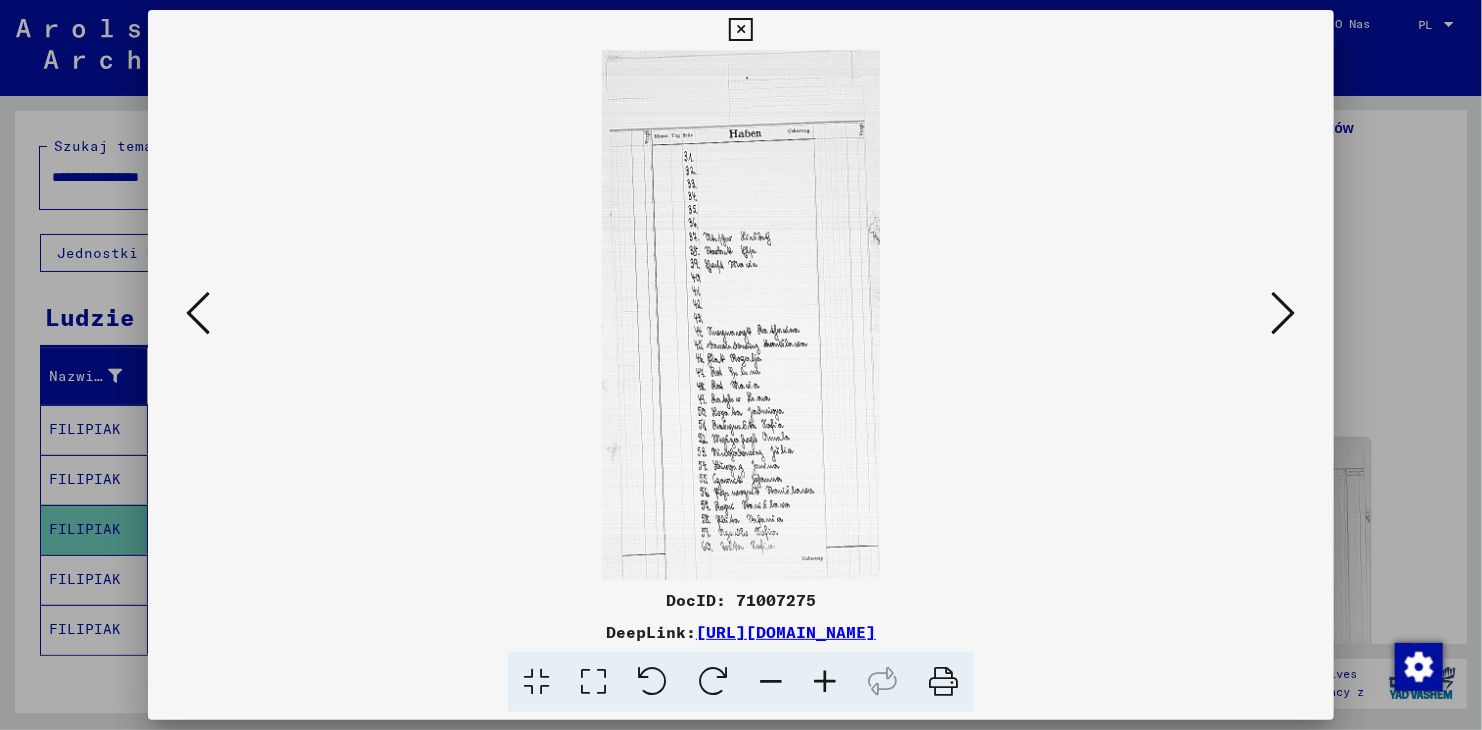 click at bounding box center (741, 365) 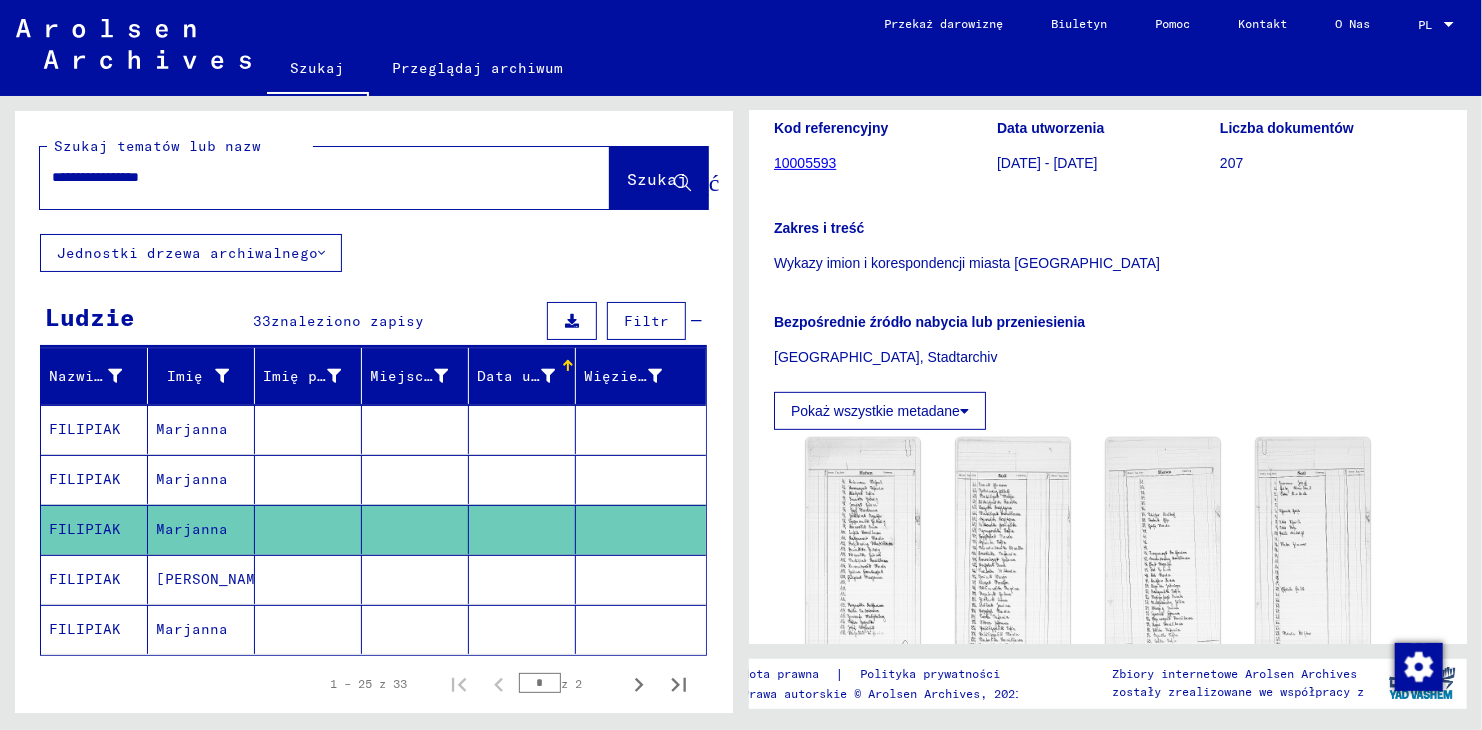 click at bounding box center (522, 529) 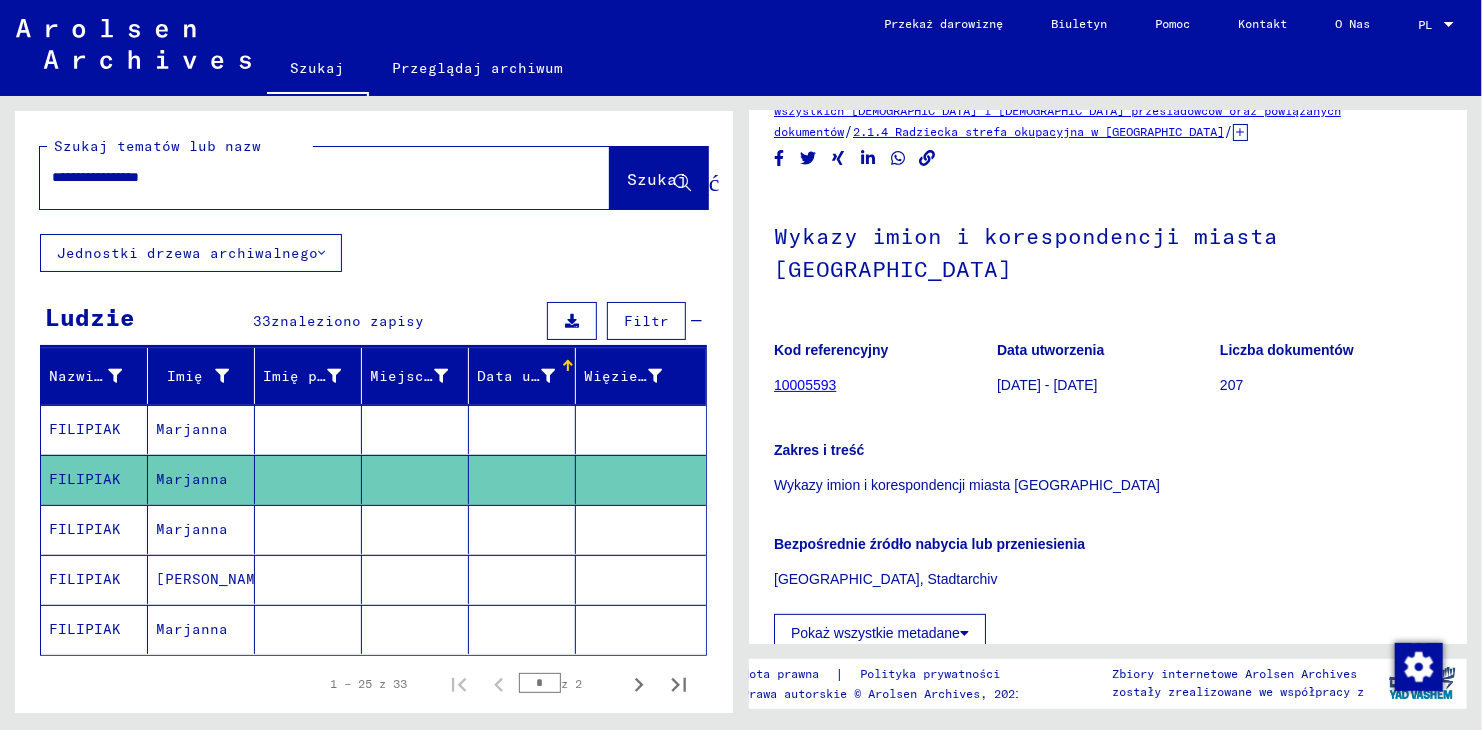 scroll, scrollTop: 300, scrollLeft: 0, axis: vertical 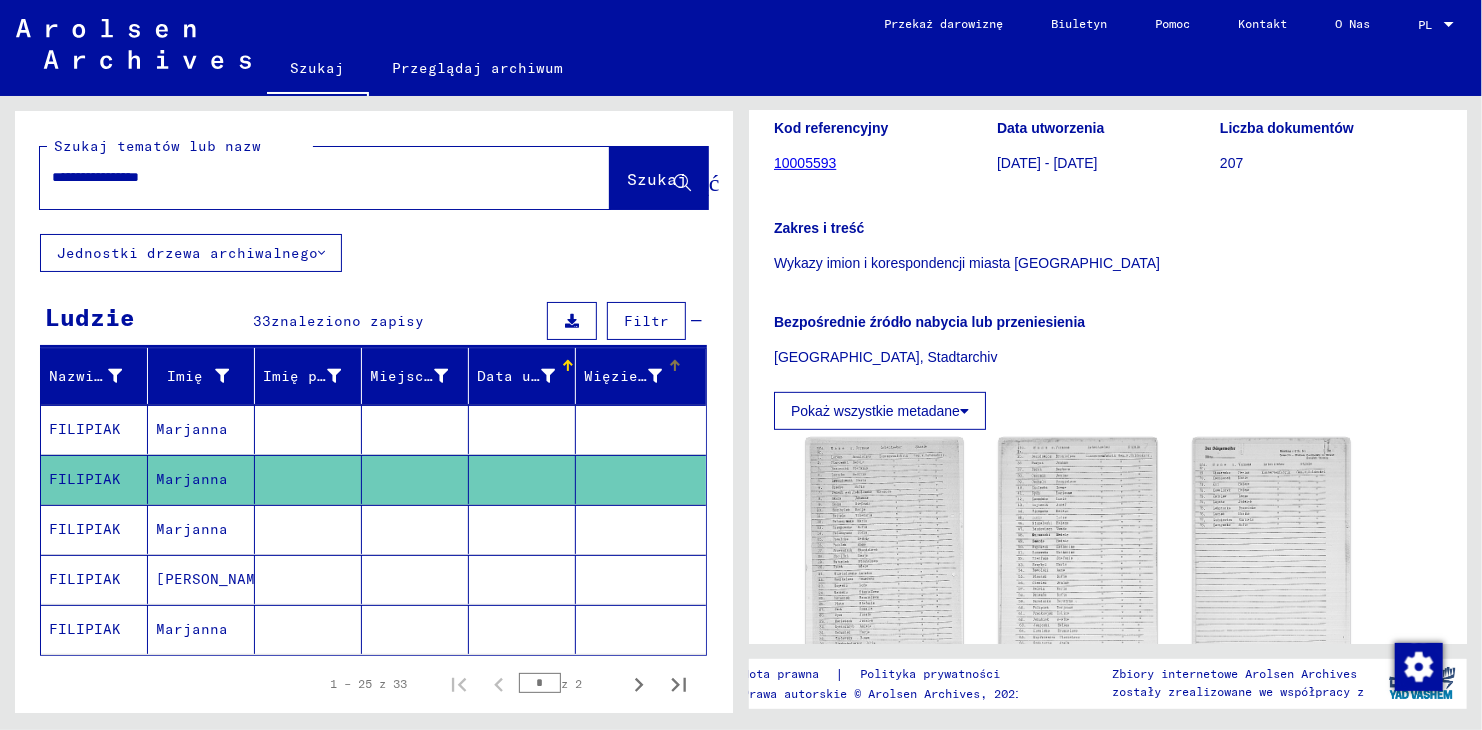 click on "Więzień #" at bounding box center [635, 376] 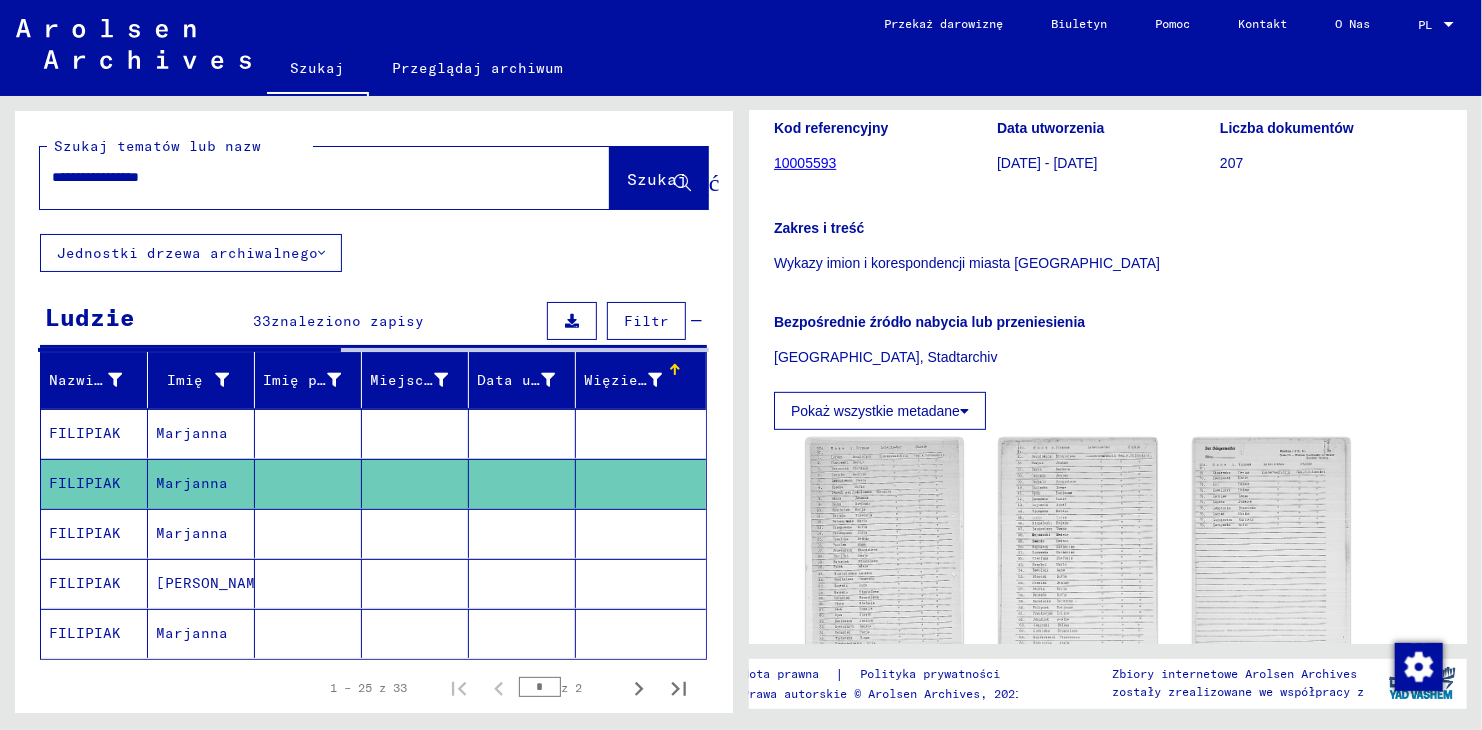 click at bounding box center [641, 483] 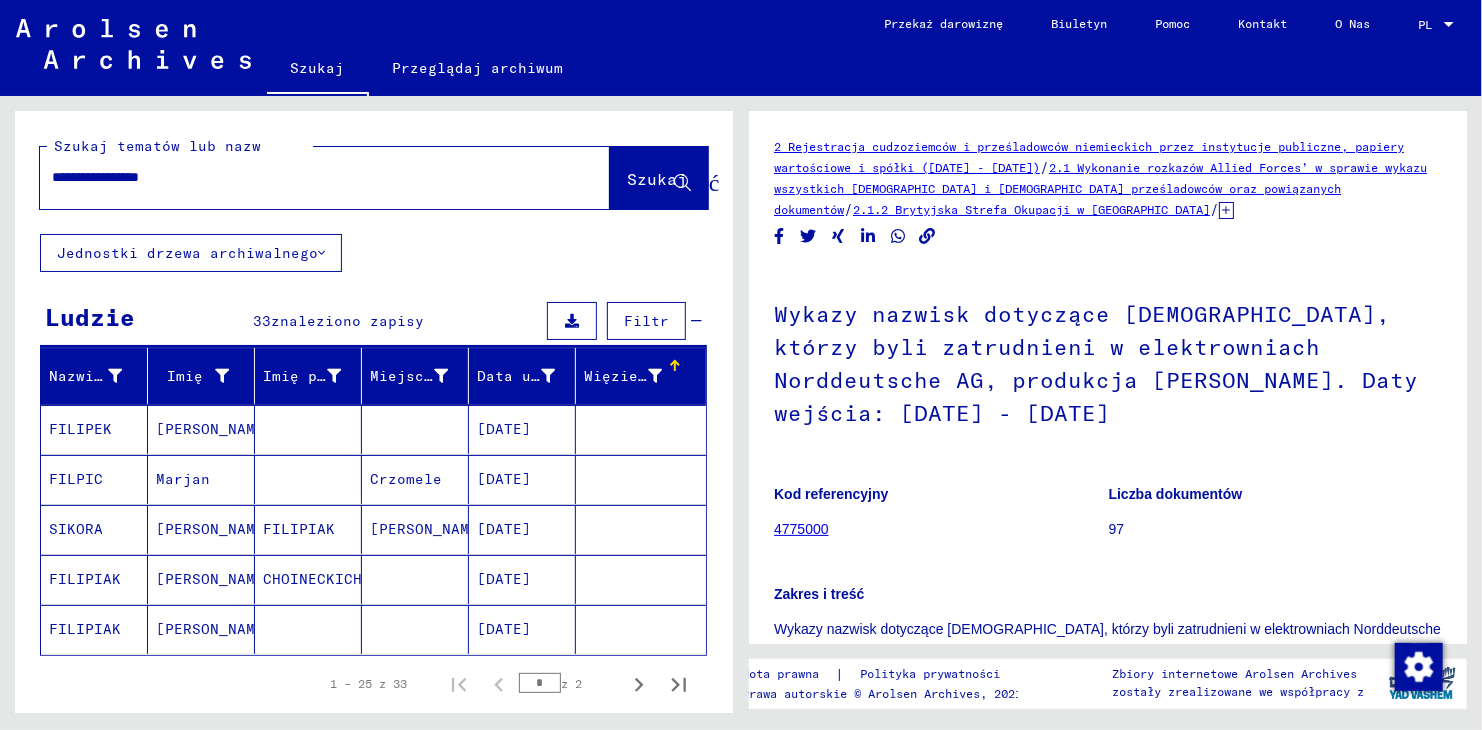 click 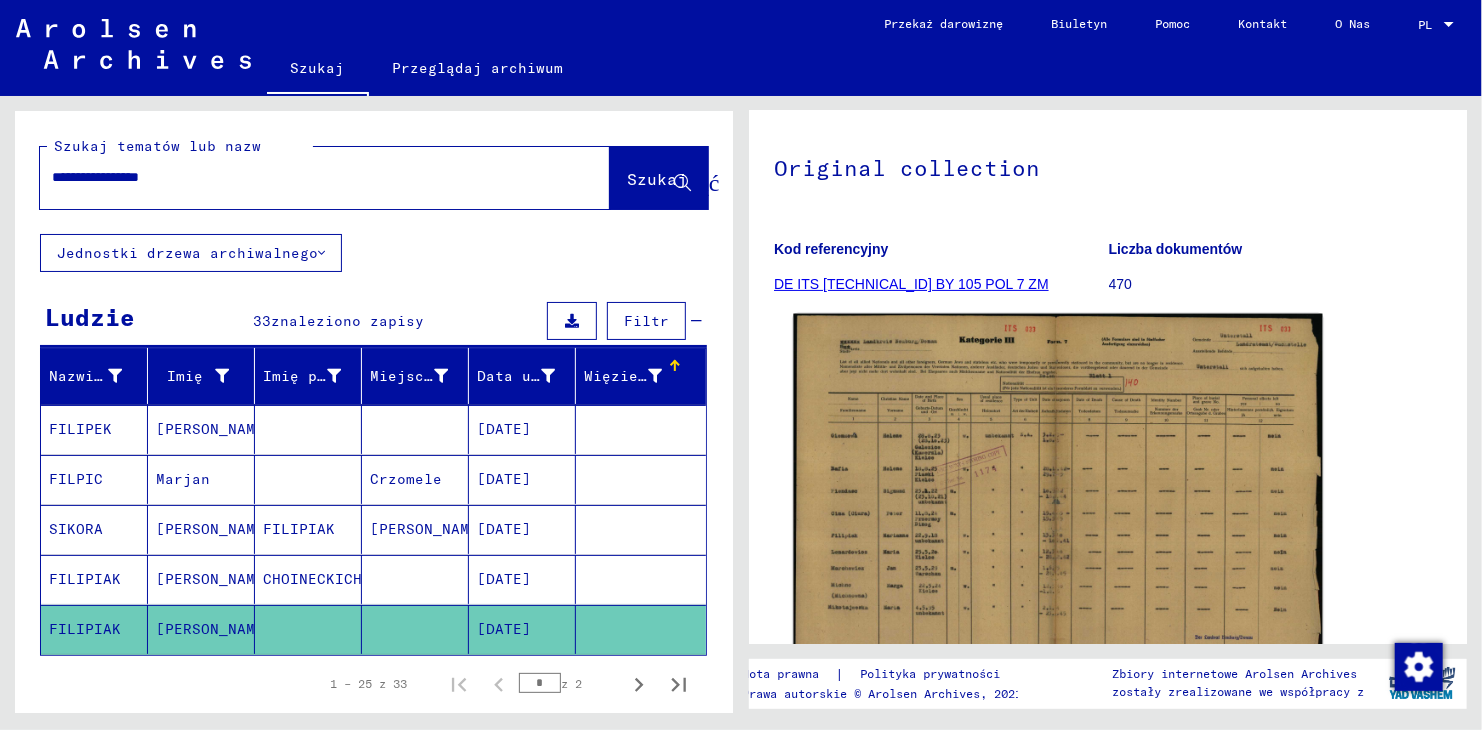 scroll, scrollTop: 200, scrollLeft: 0, axis: vertical 